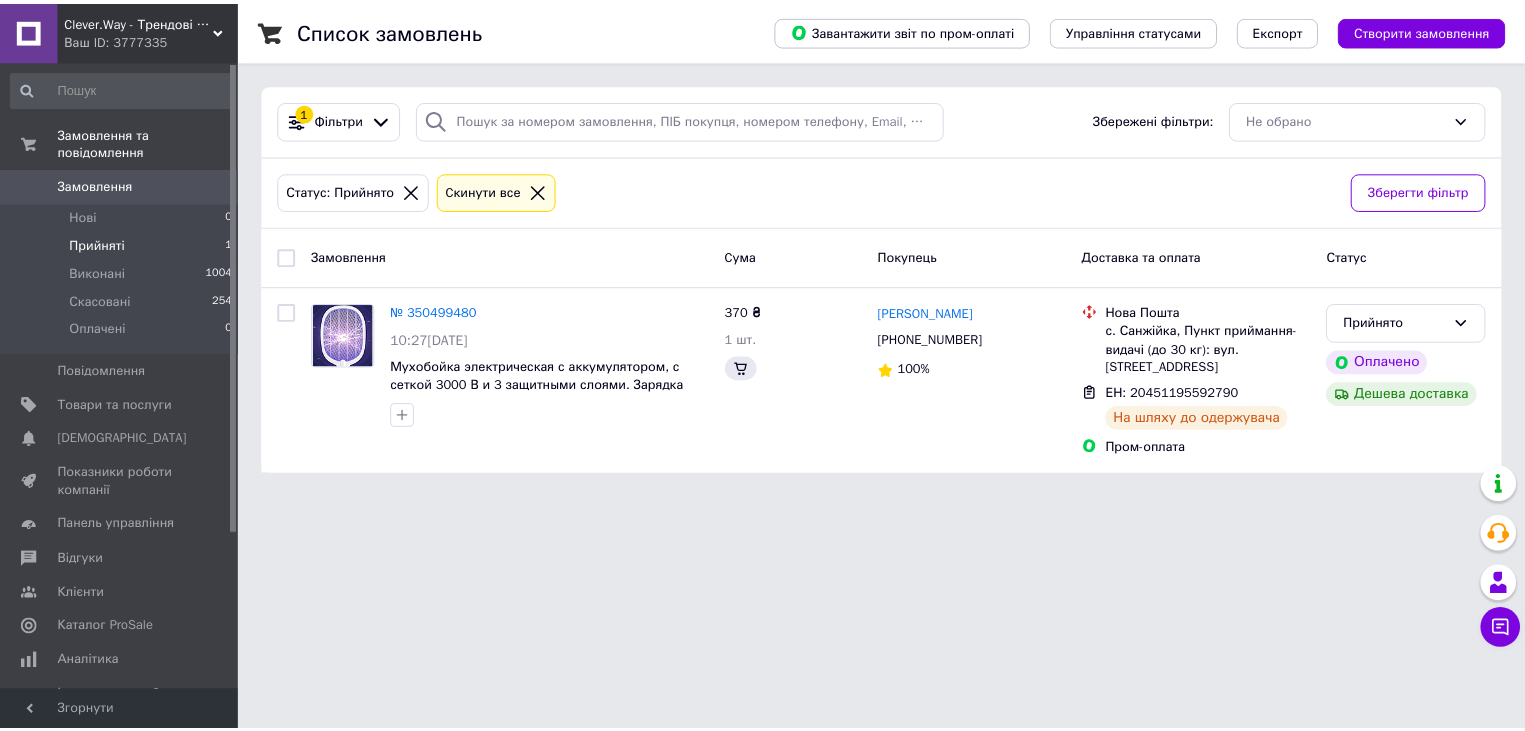 scroll, scrollTop: 0, scrollLeft: 0, axis: both 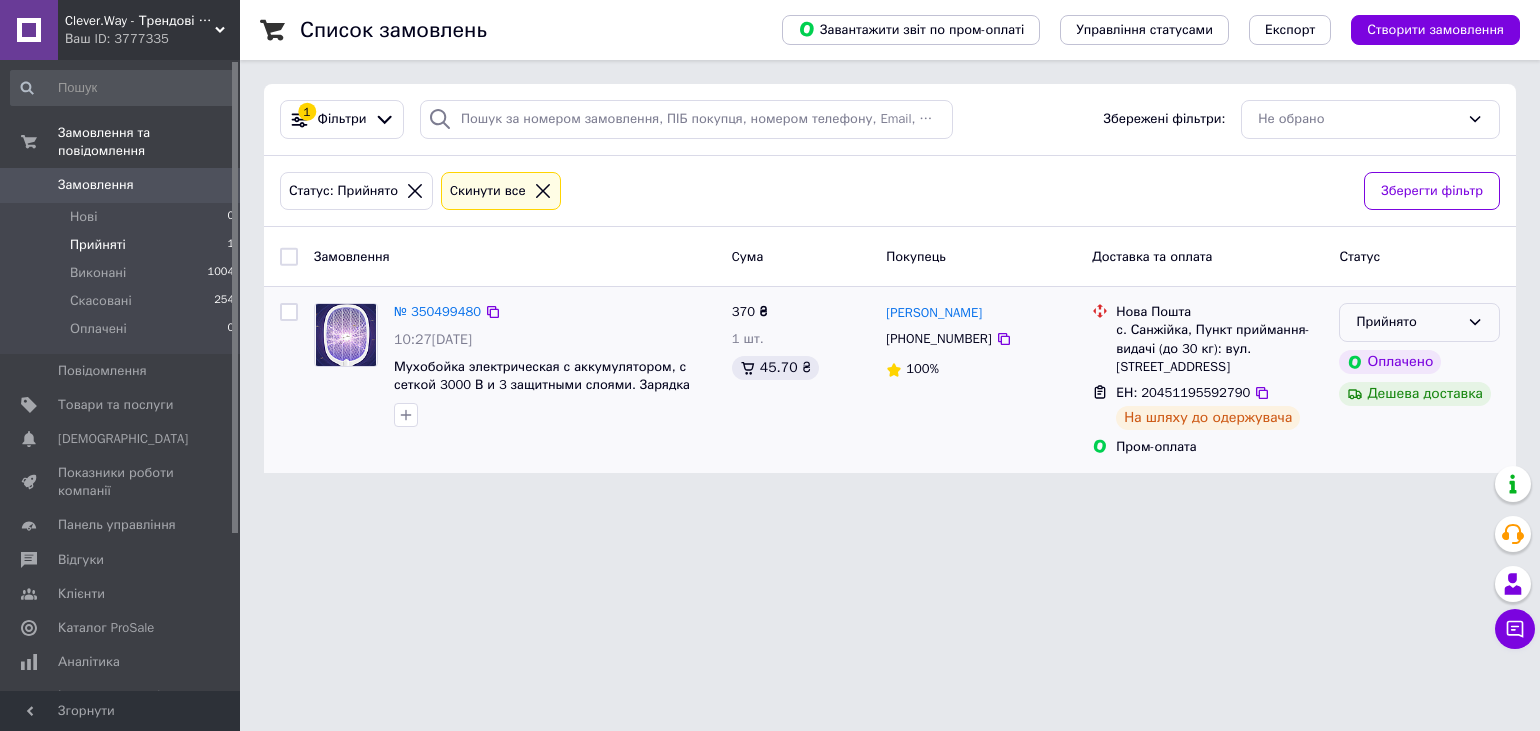 click on "Прийнято" at bounding box center [1407, 322] 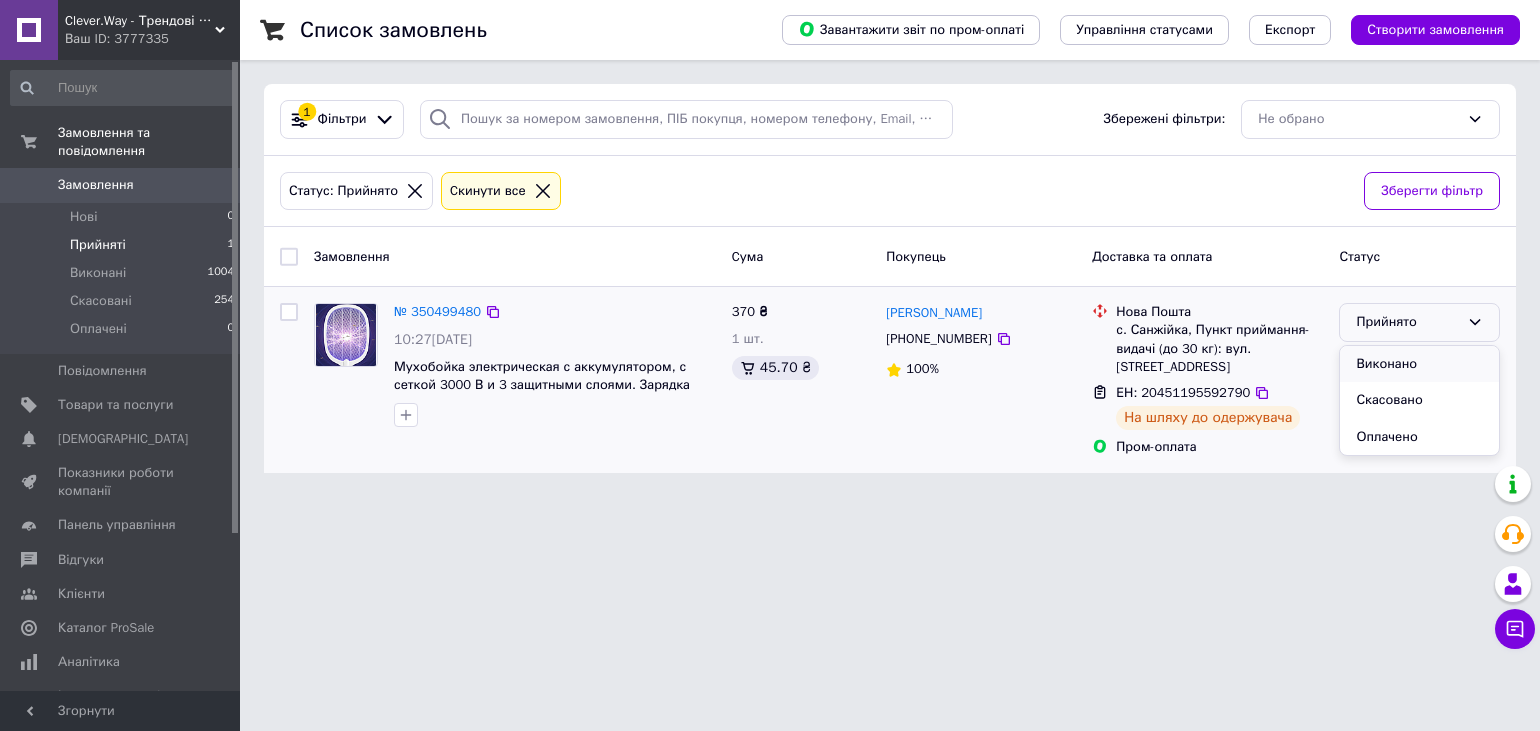 click on "Виконано" at bounding box center (1419, 364) 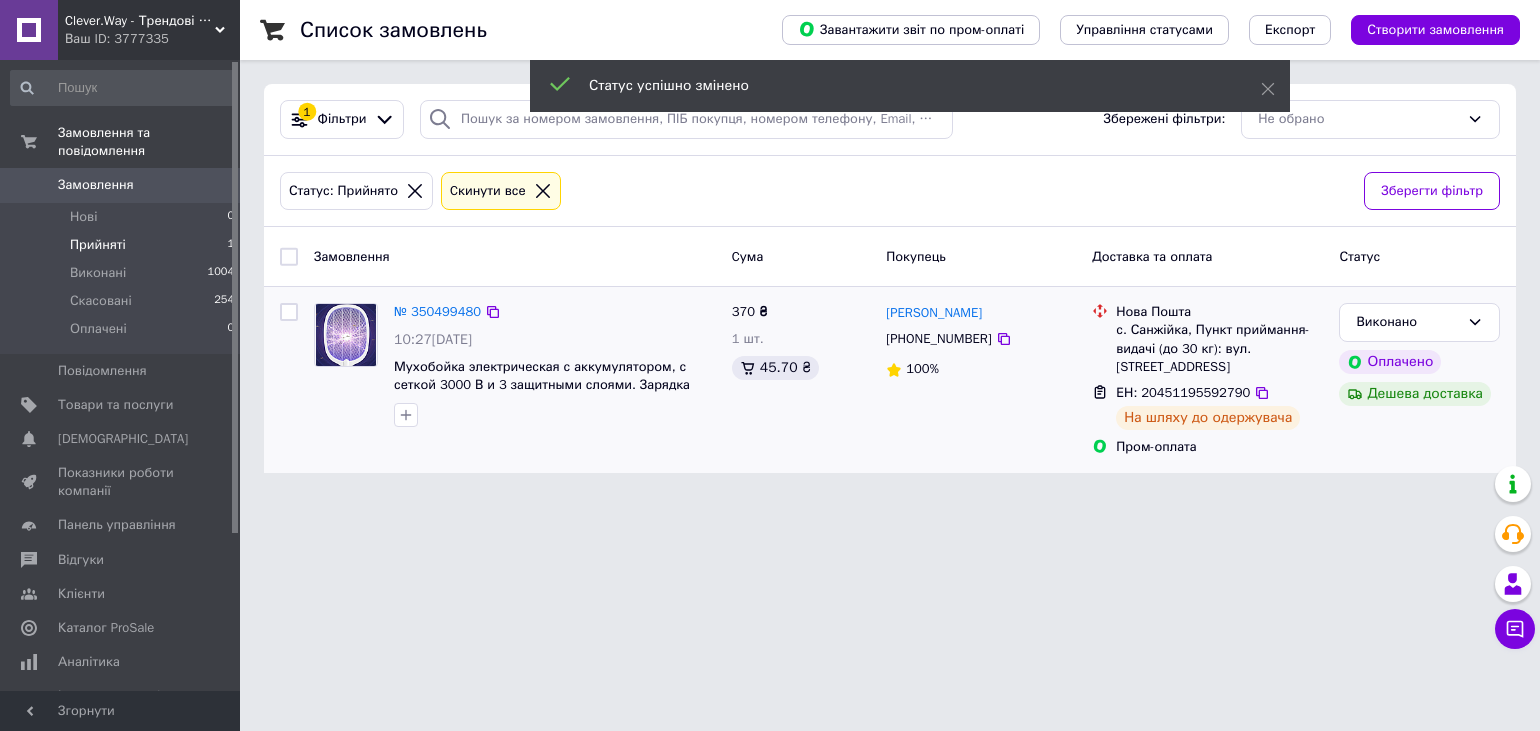 click on "Clever.Way - Трендові Товари Ваш ID: 3777335 Сайт Clever.Way - Трендові Товари Кабінет покупця Перевірити стан системи Сторінка на порталі Довідка Вийти Замовлення та повідомлення Замовлення 0 Нові 0 Прийняті 1 Виконані 1004 Скасовані 254 Оплачені 0 Повідомлення 0 Товари та послуги Сповіщення 0 0 Показники роботи компанії Панель управління Відгуки Клієнти Каталог ProSale Аналітика Інструменти веб-майстра та SEO Управління сайтом Гаманець компанії [PERSON_NAME] Тарифи та рахунки Prom топ Згорнути
Експорт 1 Cума" at bounding box center [770, 248] 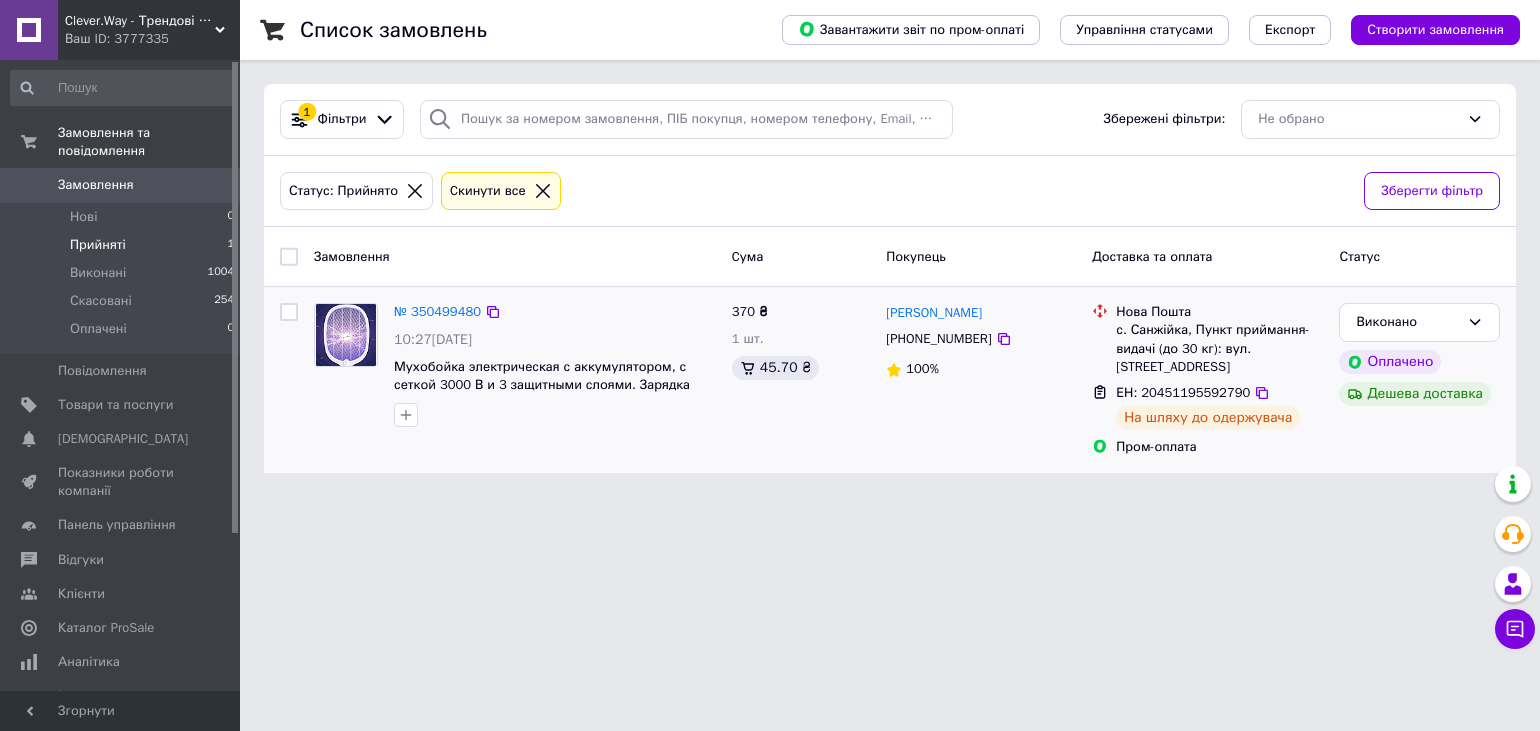 click on "Clever.Way - Трендові Товари Ваш ID: 3777335 Сайт Clever.Way - Трендові Товари Кабінет покупця Перевірити стан системи Сторінка на порталі Довідка Вийти Замовлення та повідомлення Замовлення 0 Нові 0 Прийняті 1 Виконані 1004 Скасовані 254 Оплачені 0 Повідомлення 0 Товари та послуги Сповіщення 0 0 Показники роботи компанії Панель управління Відгуки Клієнти Каталог ProSale Аналітика Інструменти веб-майстра та SEO Управління сайтом Гаманець компанії [PERSON_NAME] Тарифи та рахунки Prom топ Згорнути
Експорт 1 Cума" at bounding box center (770, 248) 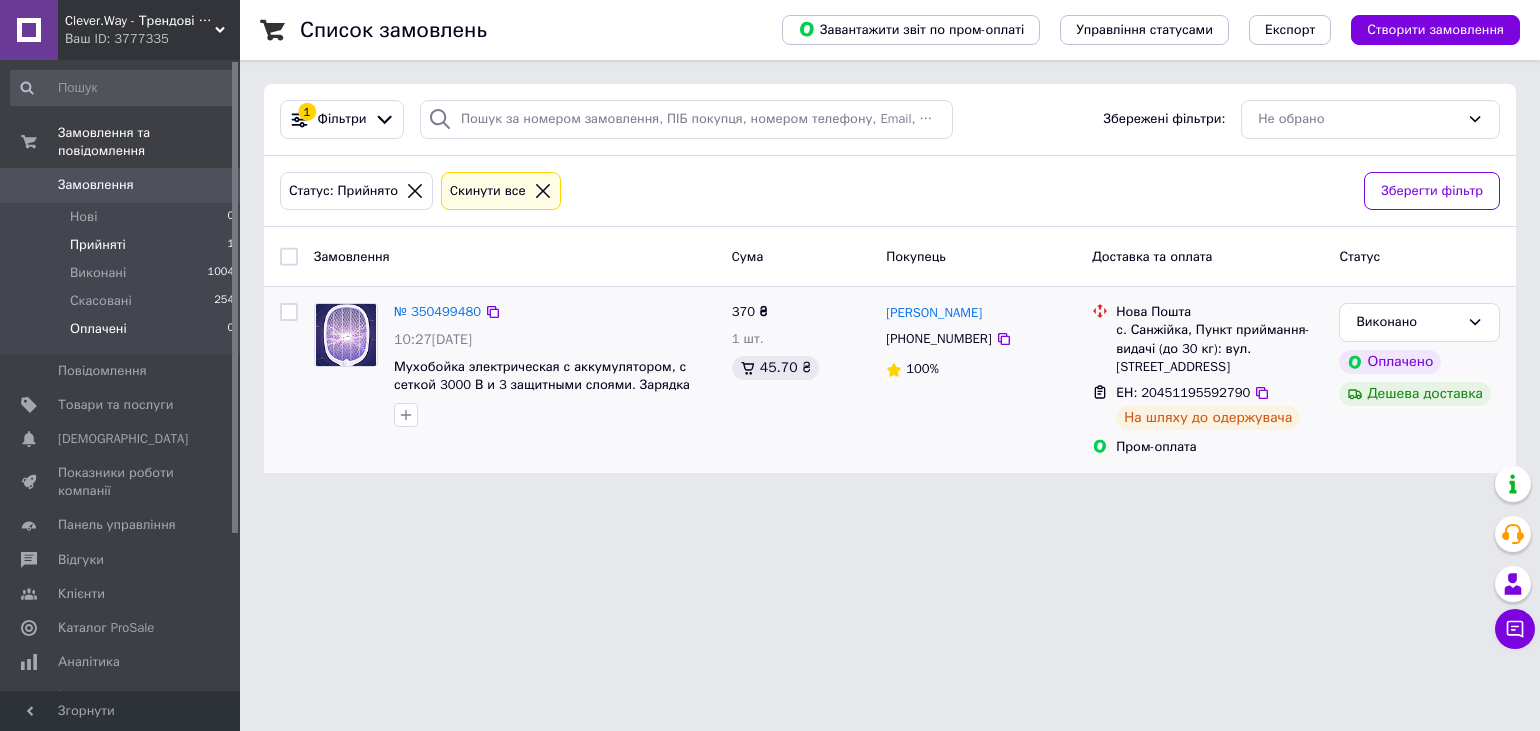 click on "Оплачені 0" at bounding box center (123, 334) 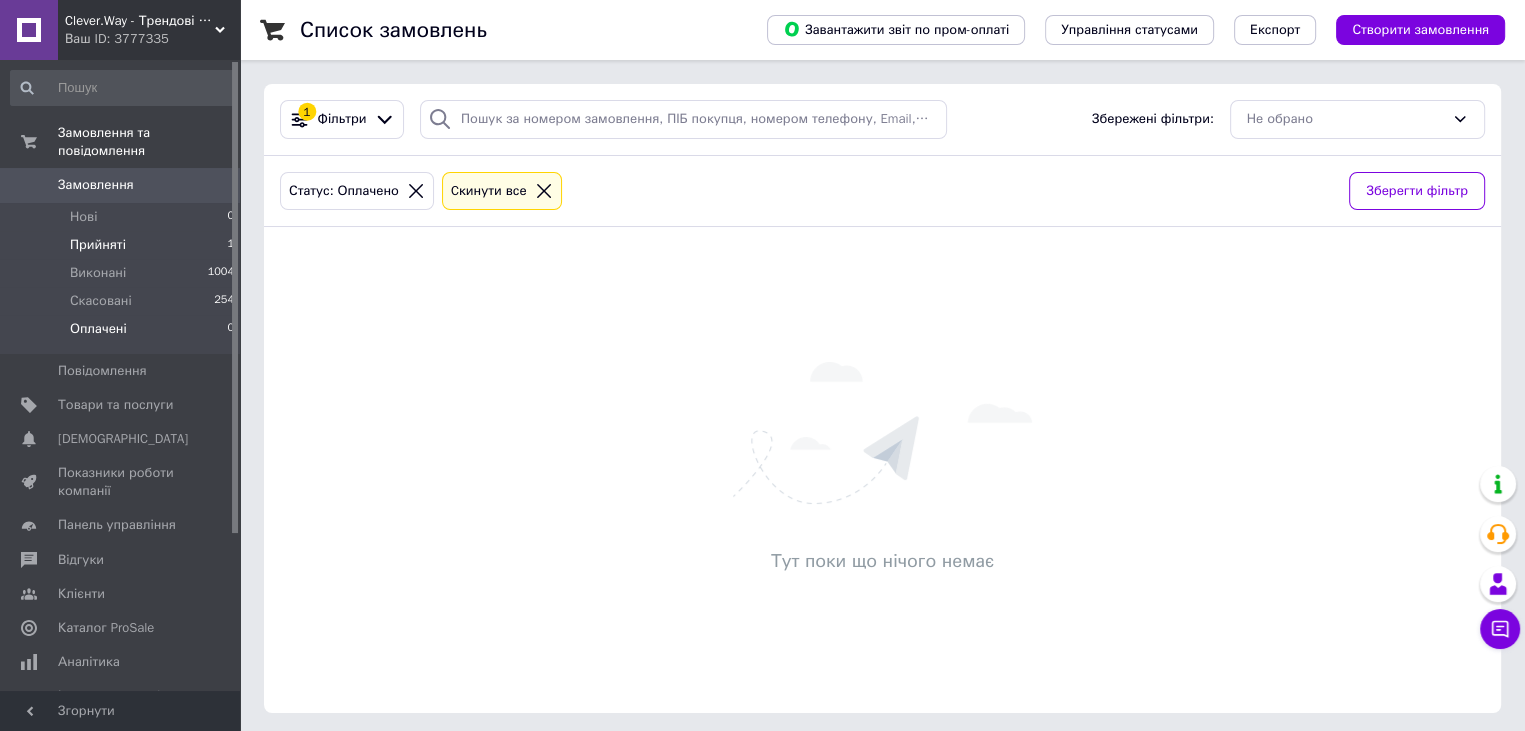 click on "Прийняті 1" at bounding box center [123, 245] 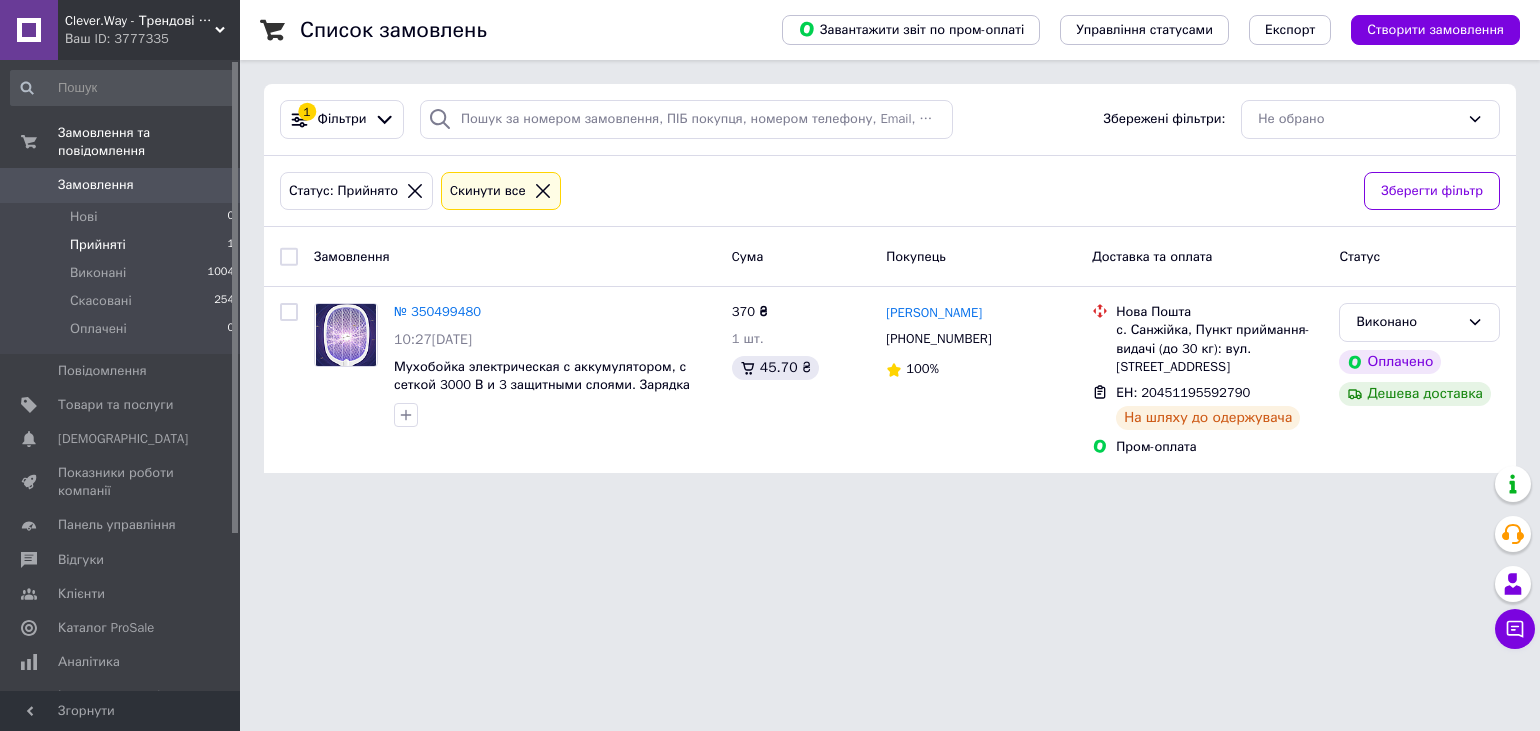 click on "Список замовлень   Завантажити звіт по пром-оплаті Управління статусами Експорт Створити замовлення 1 Фільтри Збережені фільтри: Не обрано Статус: Прийнято Cкинути все Зберегти фільтр Замовлення Cума Покупець Доставка та оплата Статус № 350499480 10:27[DATE] Мухобойка электрическая с аккумулятором, с сеткой 3000 В и 3 защитными слоями. Зарядка через USB 370 ₴ 1 шт. 45.70 ₴ [PERSON_NAME] [PHONE_NUMBER] 100% Нова Пошта с. Санжійка, Пункт приймання-видачі (до 30 кг): вул. [STREET_ADDRESS] ЕН: 20451195592790 На шляху до одержувача Пром-оплата [PERSON_NAME] Дешева доставка" at bounding box center (890, 248) 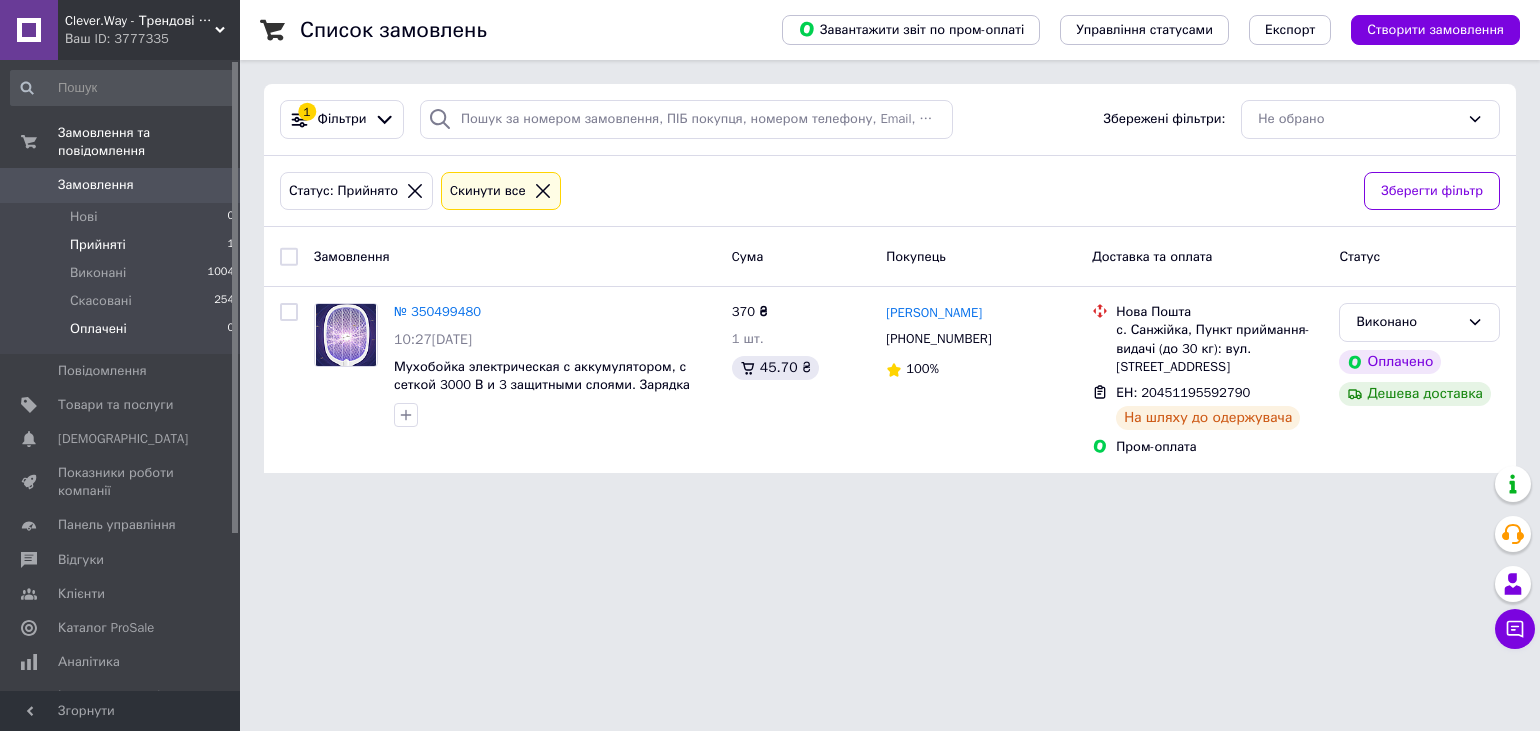 click on "Оплачені 0" at bounding box center [123, 334] 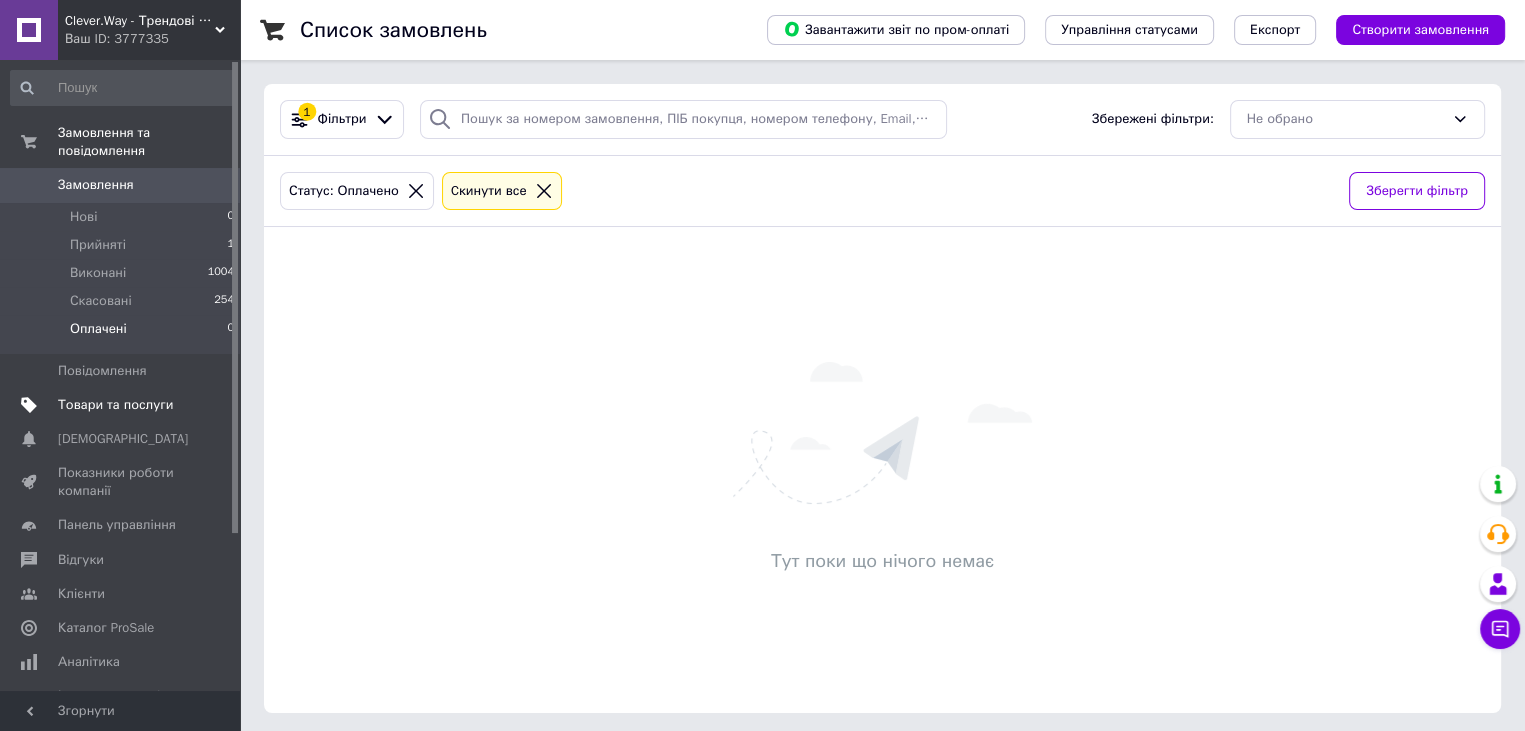 click on "Товари та послуги" at bounding box center [121, 405] 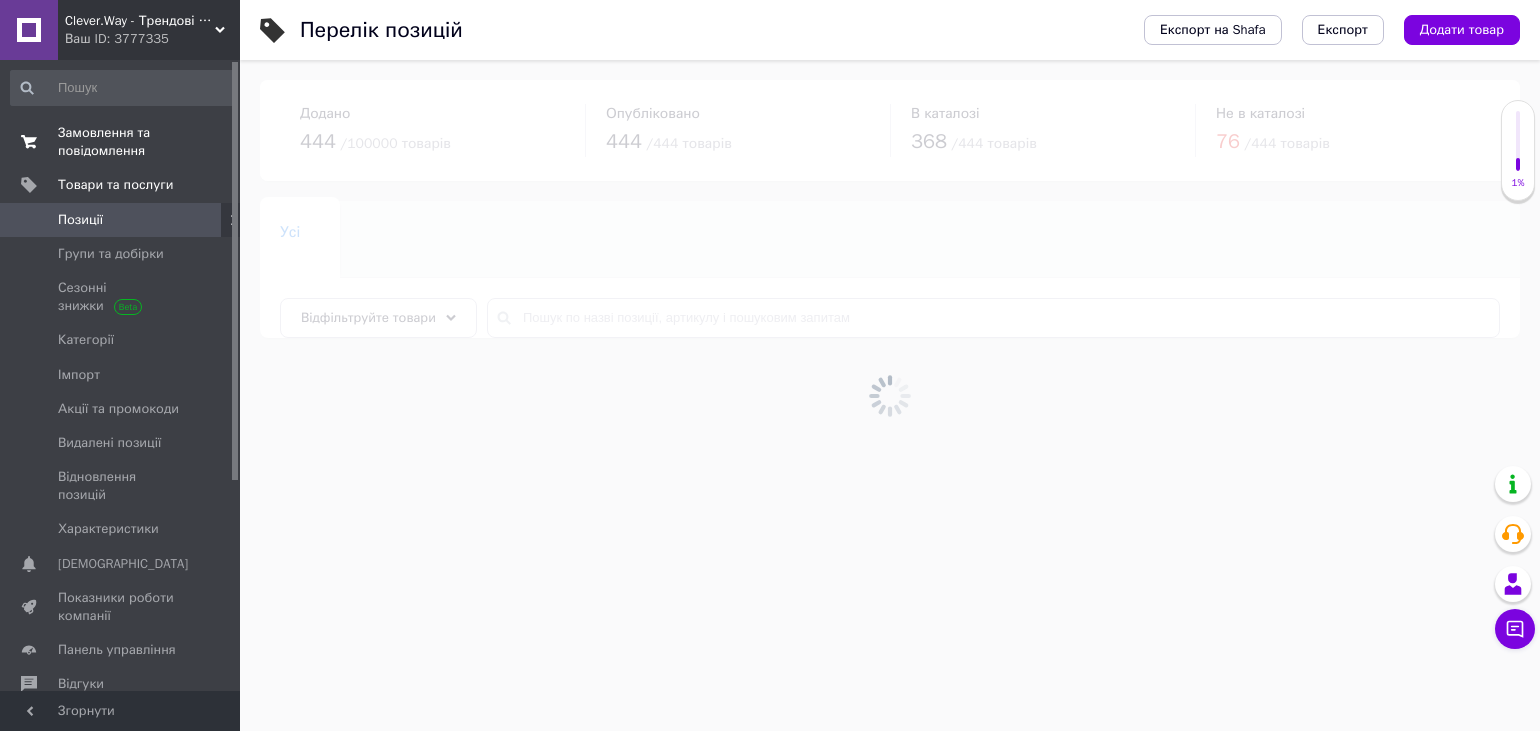 click on "Замовлення та повідомлення 0 0" at bounding box center (123, 142) 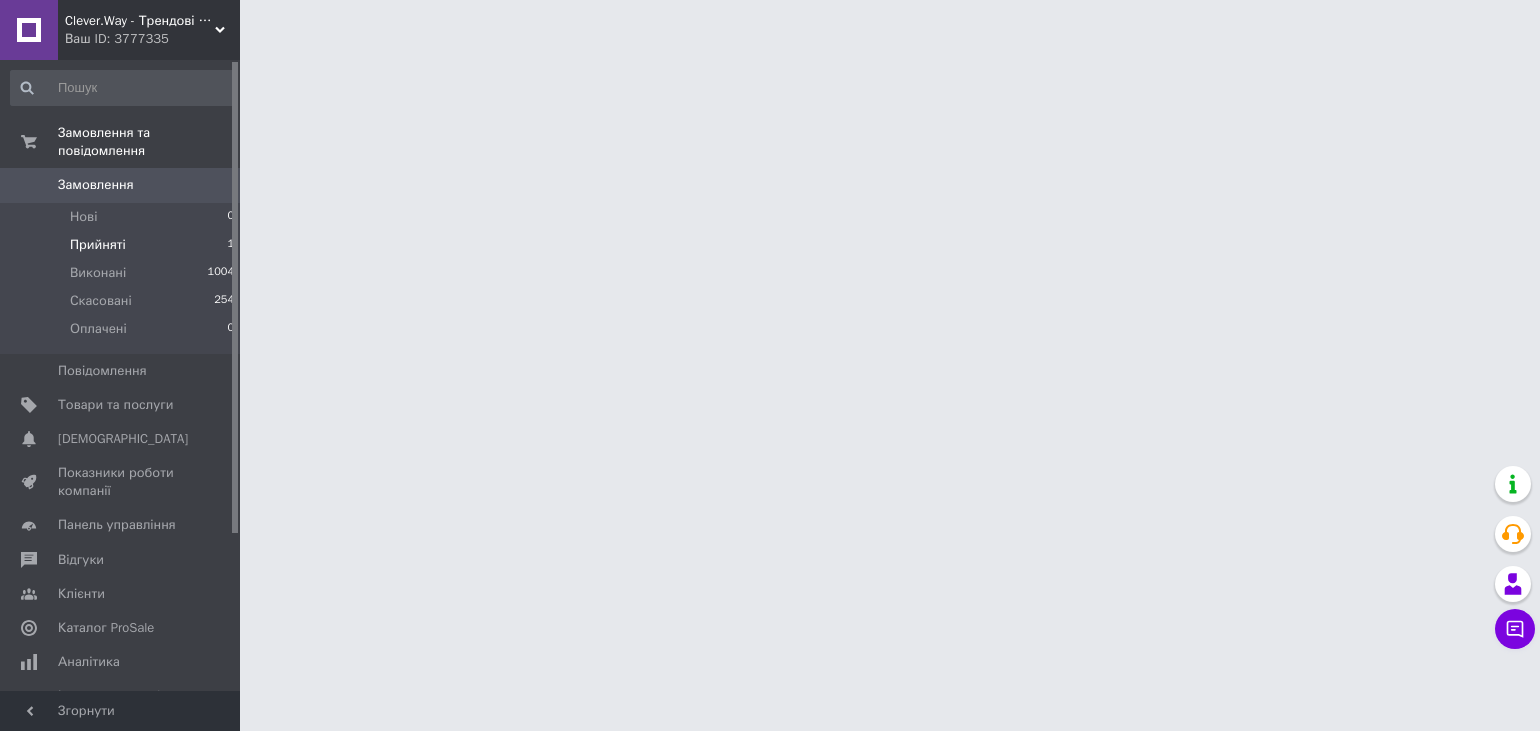 click on "Прийняті 1" at bounding box center (123, 245) 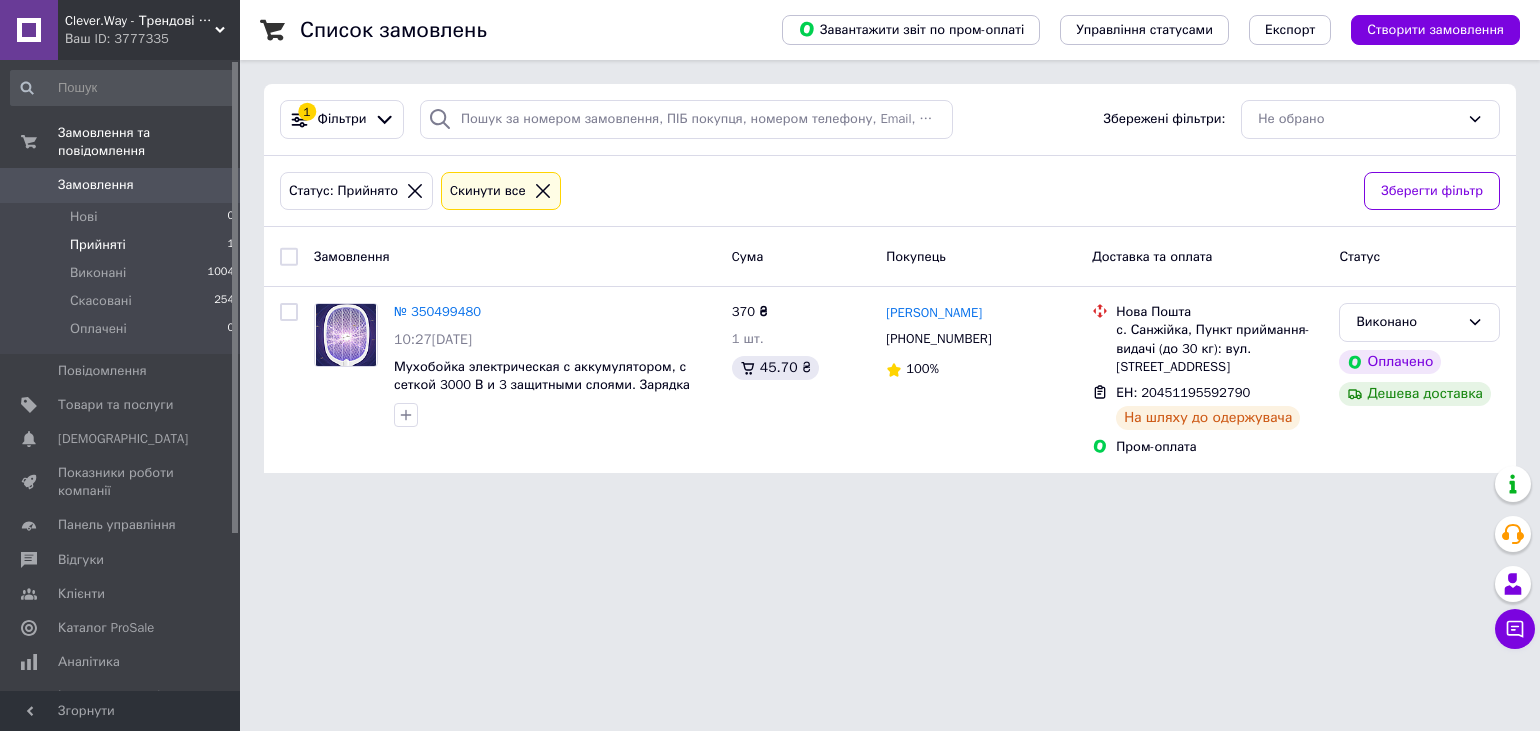 click on "Прийняті 1" at bounding box center [123, 245] 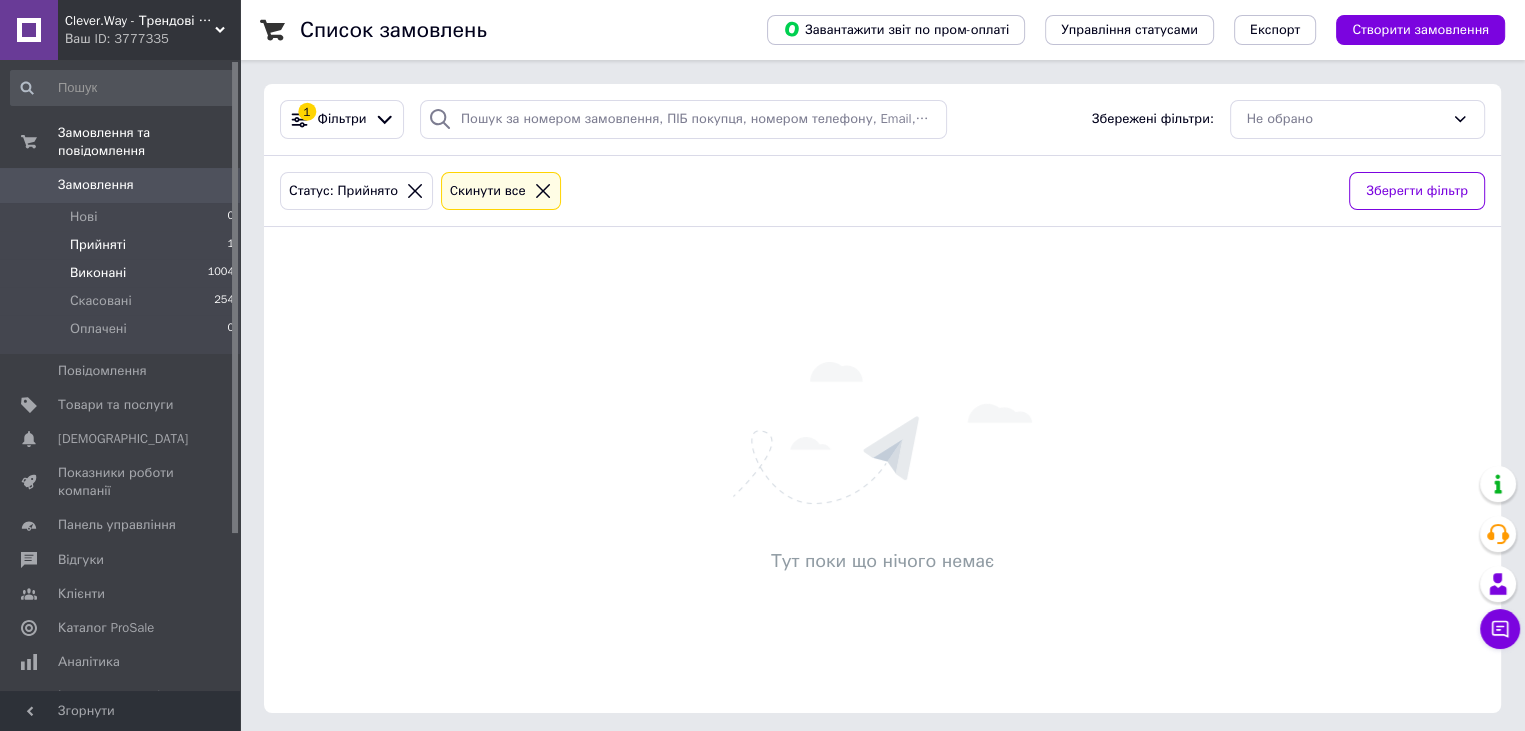 click on "Виконані 1004" at bounding box center [123, 273] 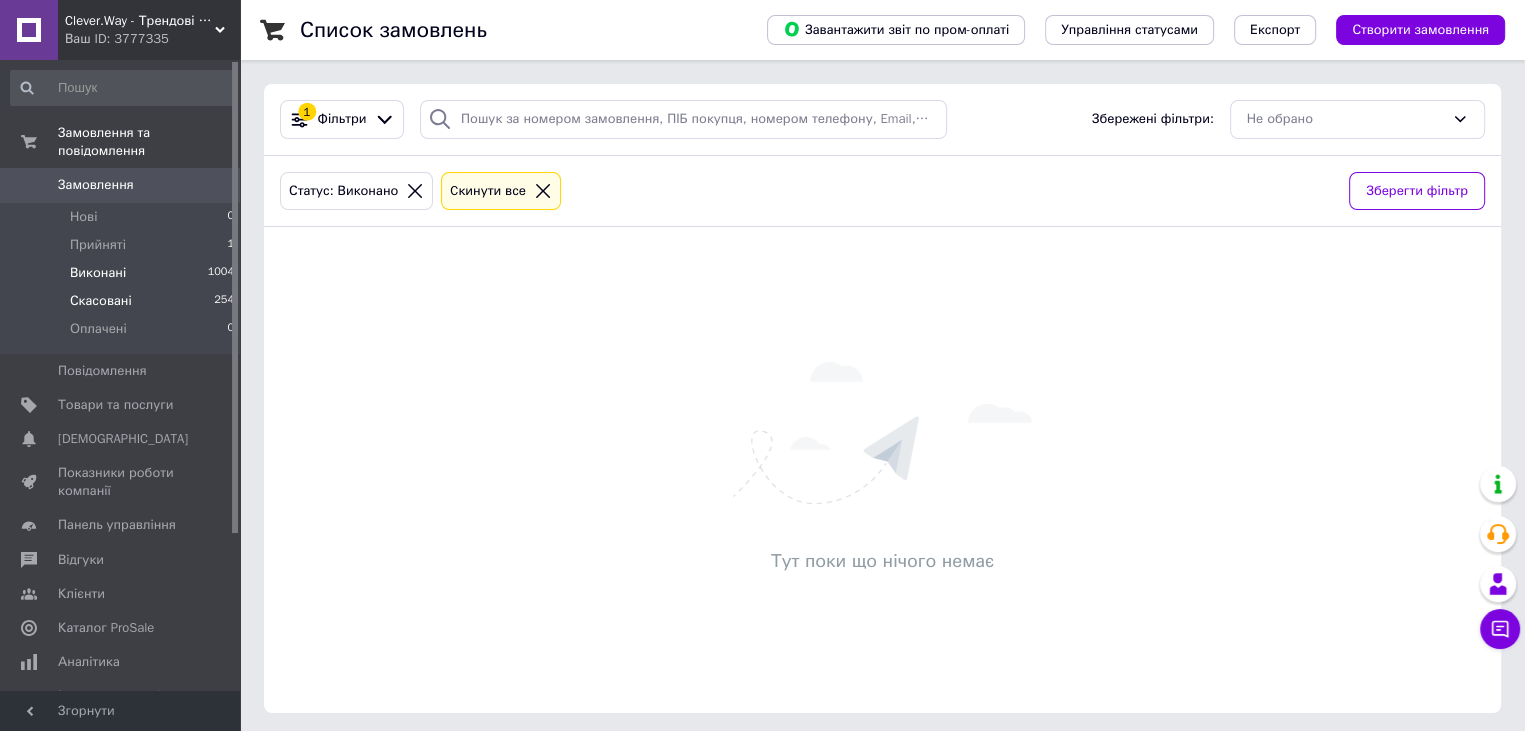 click on "Скасовані 254" at bounding box center (123, 301) 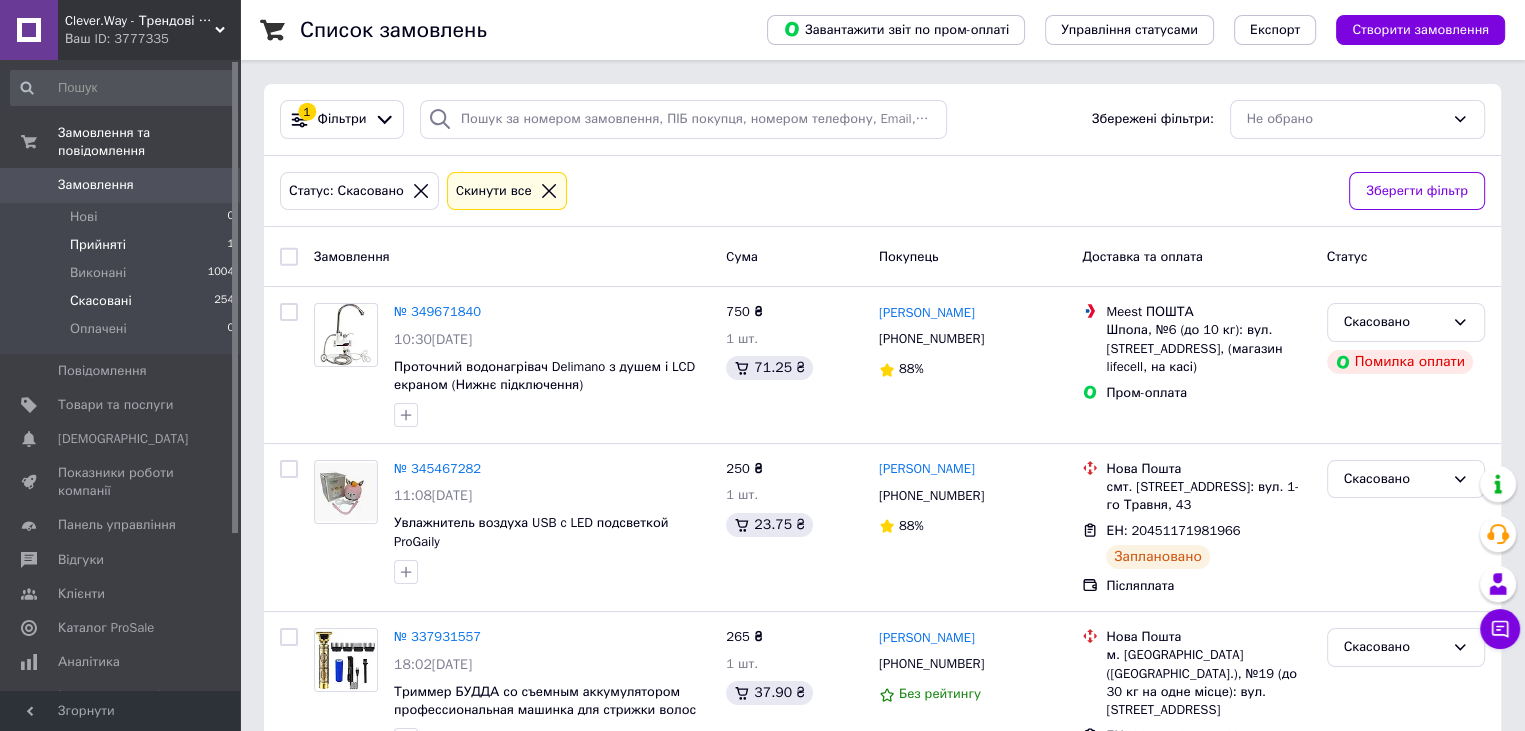 click on "Прийняті 1" at bounding box center [123, 245] 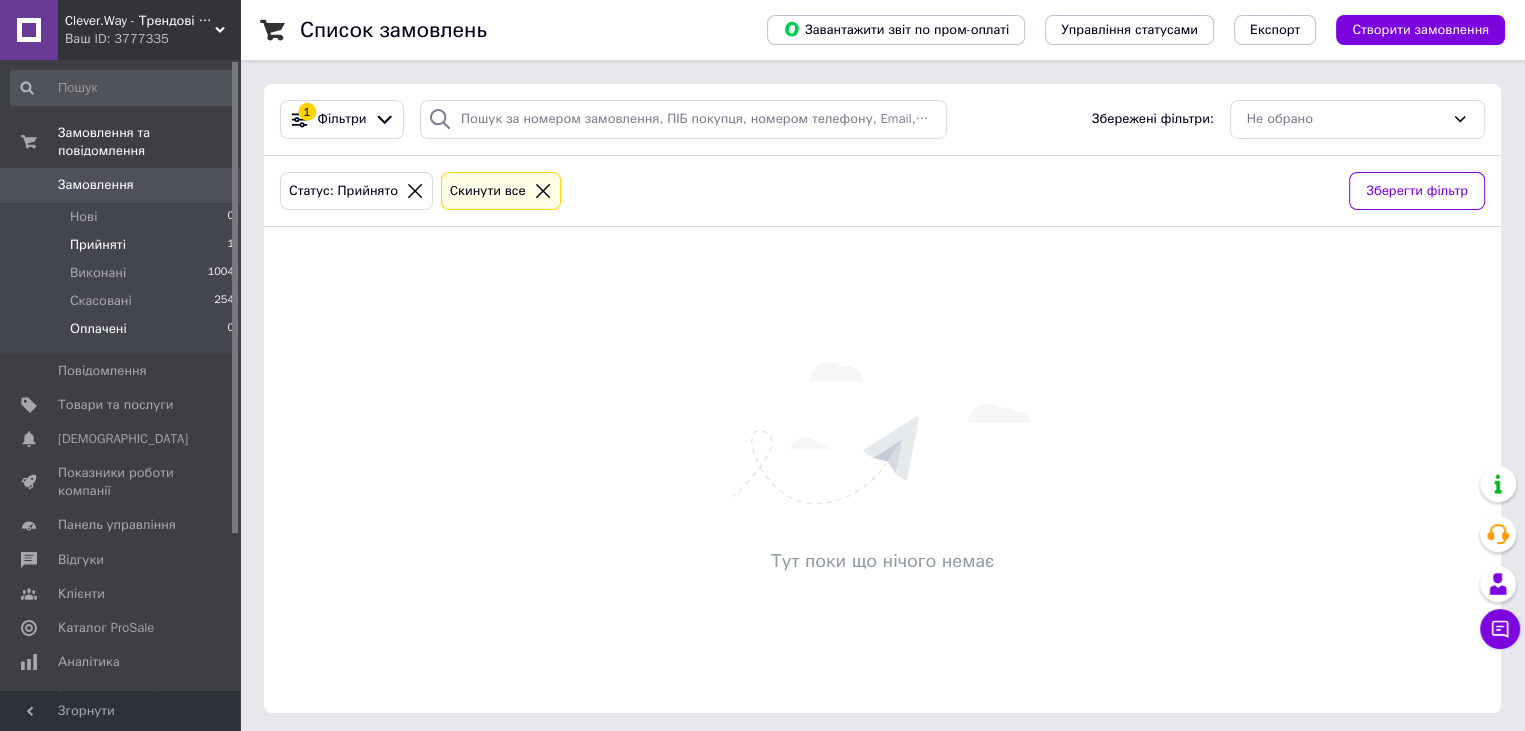 click on "Нові 0 Прийняті 1 Виконані 1004 Скасовані 254 Оплачені 0" at bounding box center [123, 278] 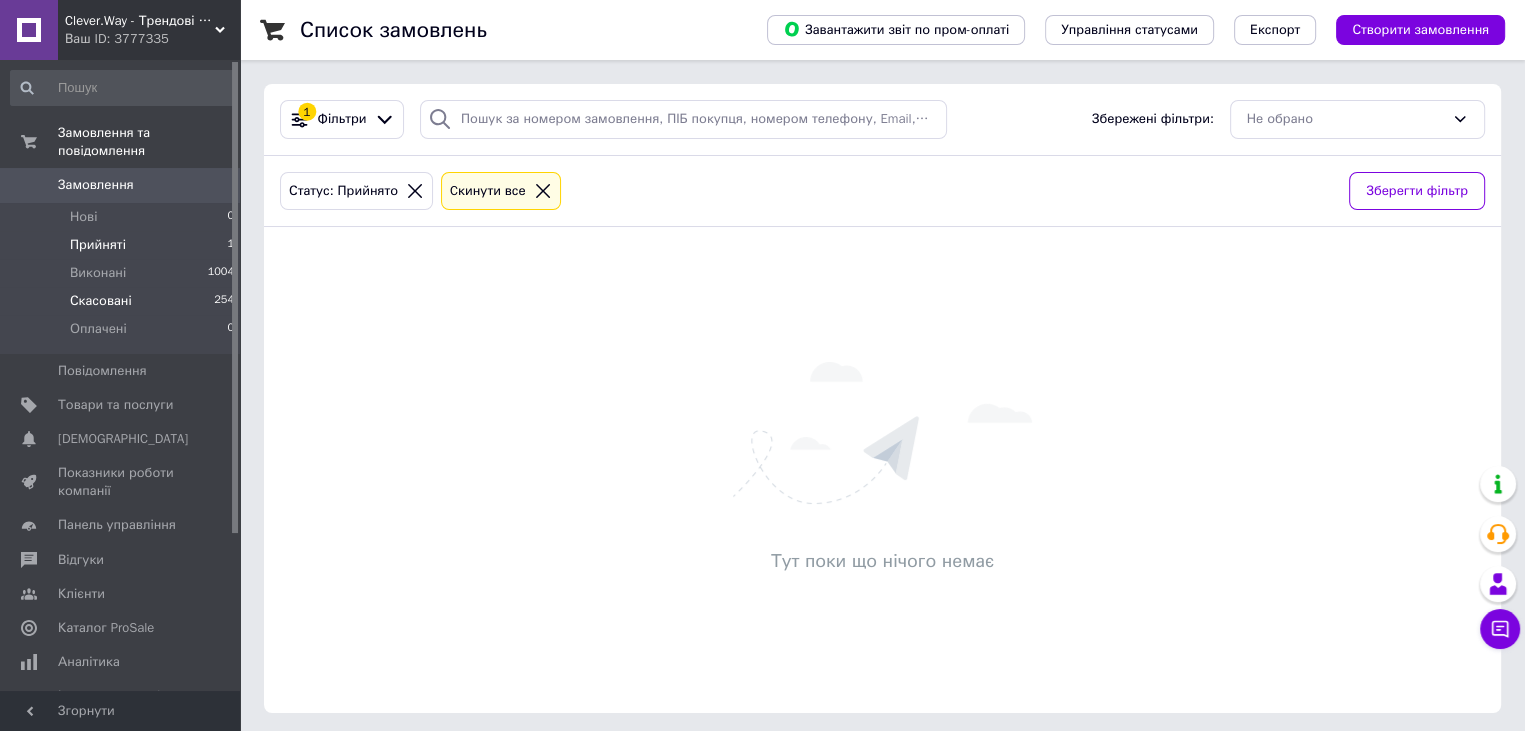 click on "Скасовані 254" at bounding box center (123, 301) 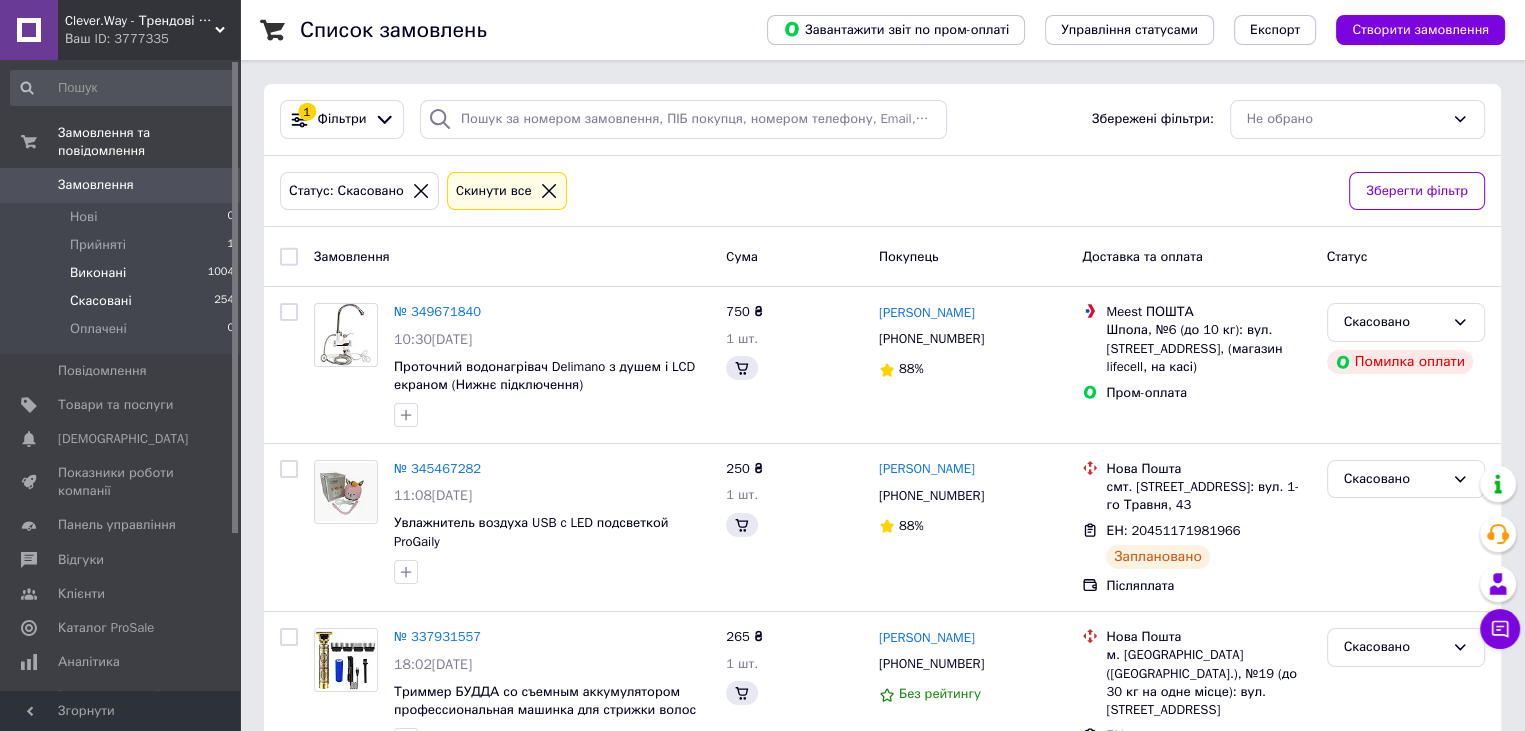 click on "Виконані 1004" at bounding box center [123, 273] 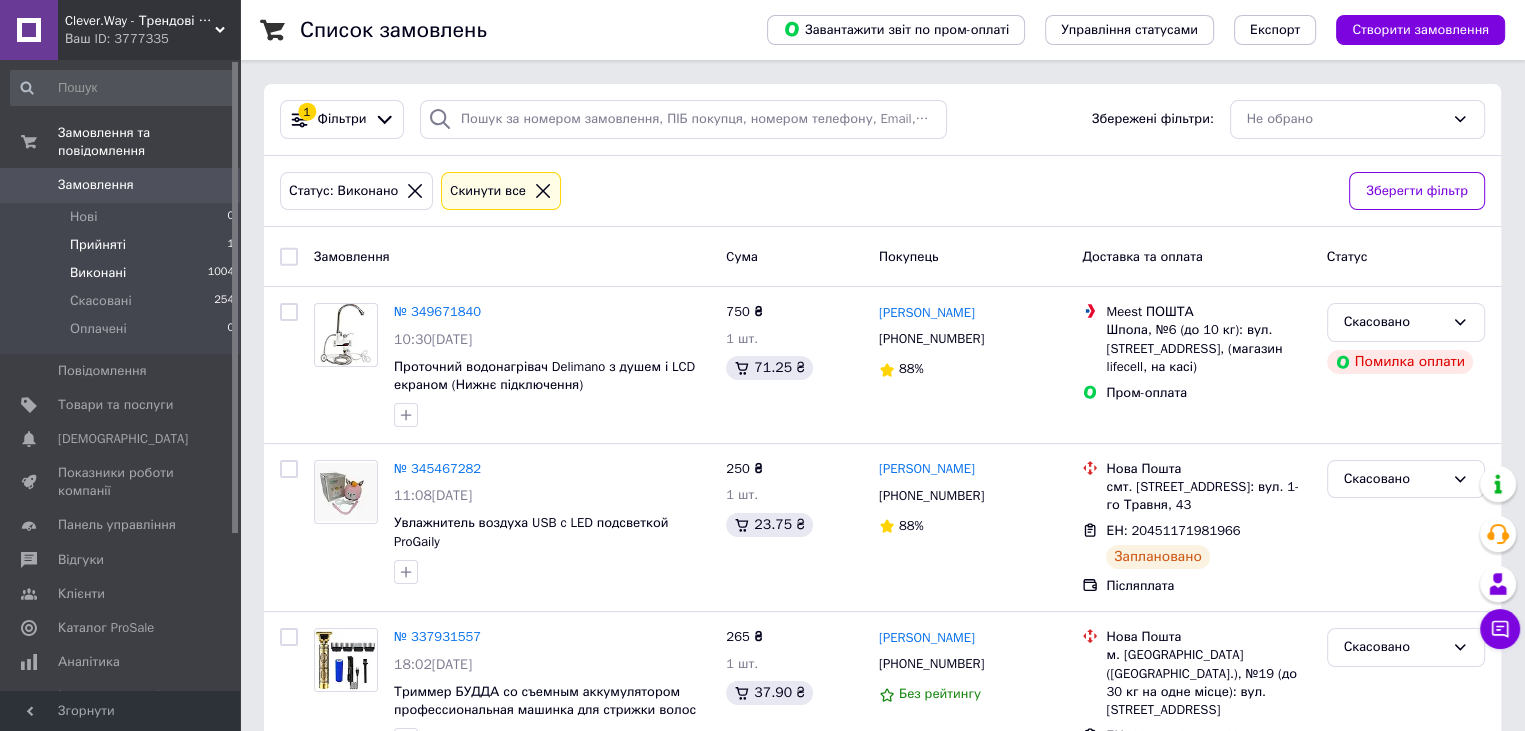 click on "Прийняті 1" at bounding box center [123, 245] 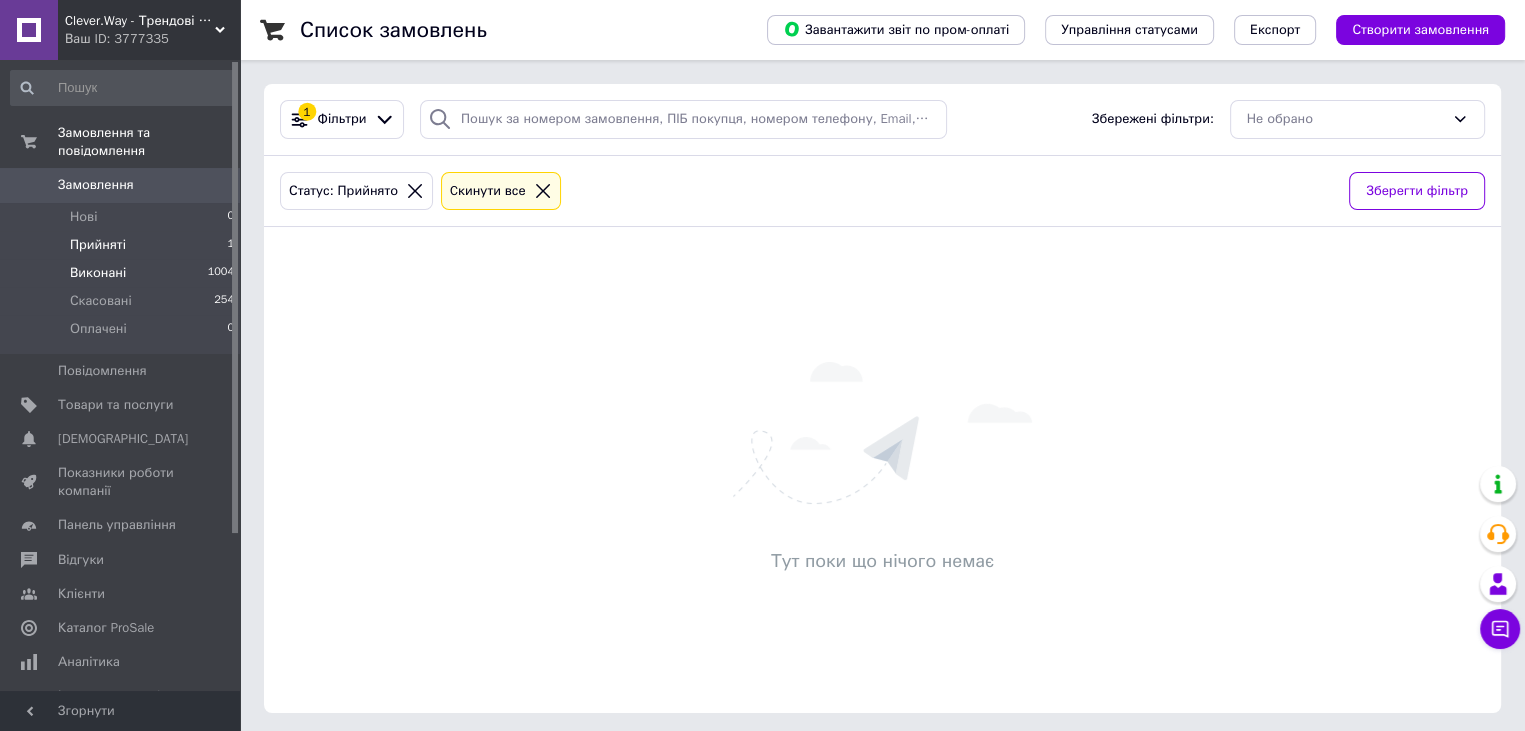 click on "Виконані 1004" at bounding box center (123, 273) 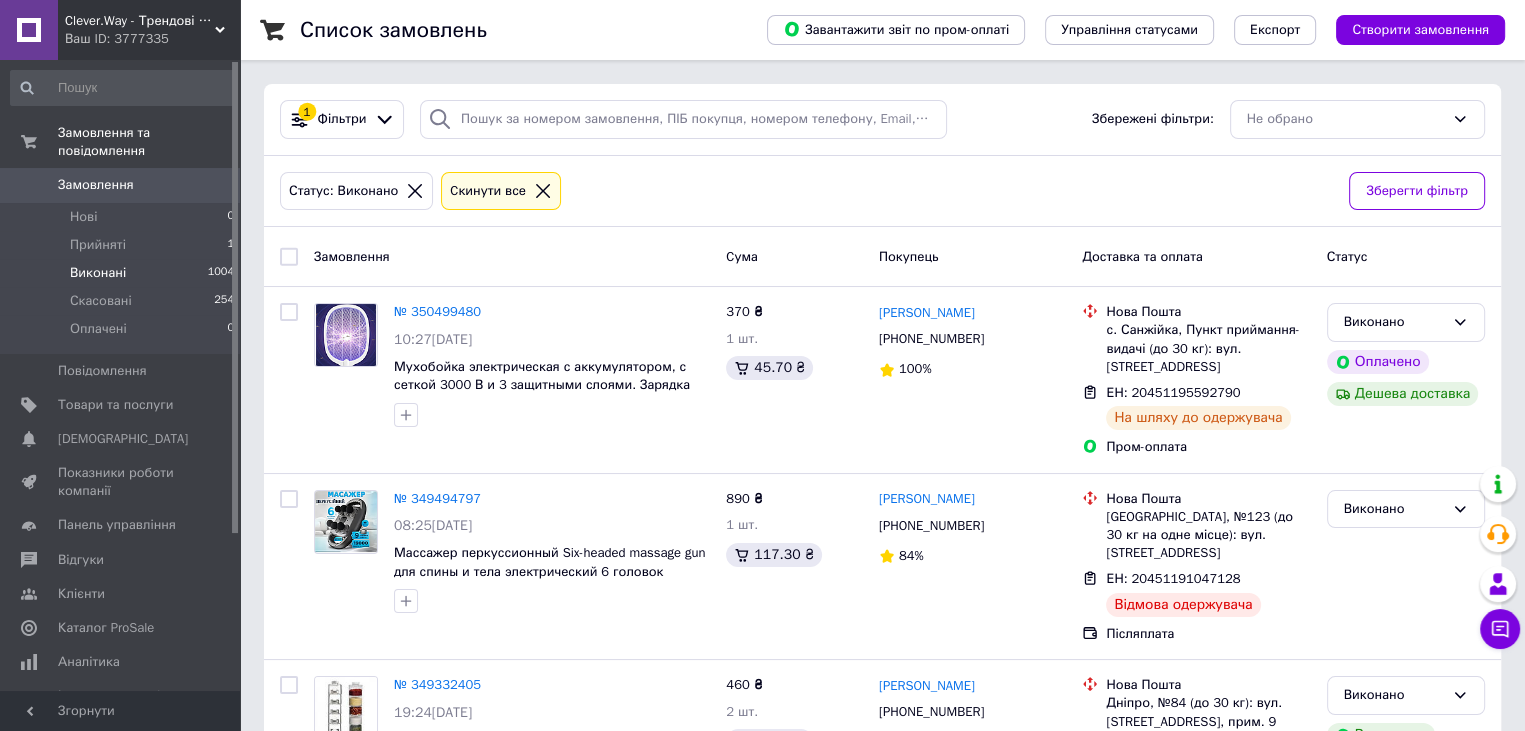 click on "Виконані 1004" at bounding box center (123, 273) 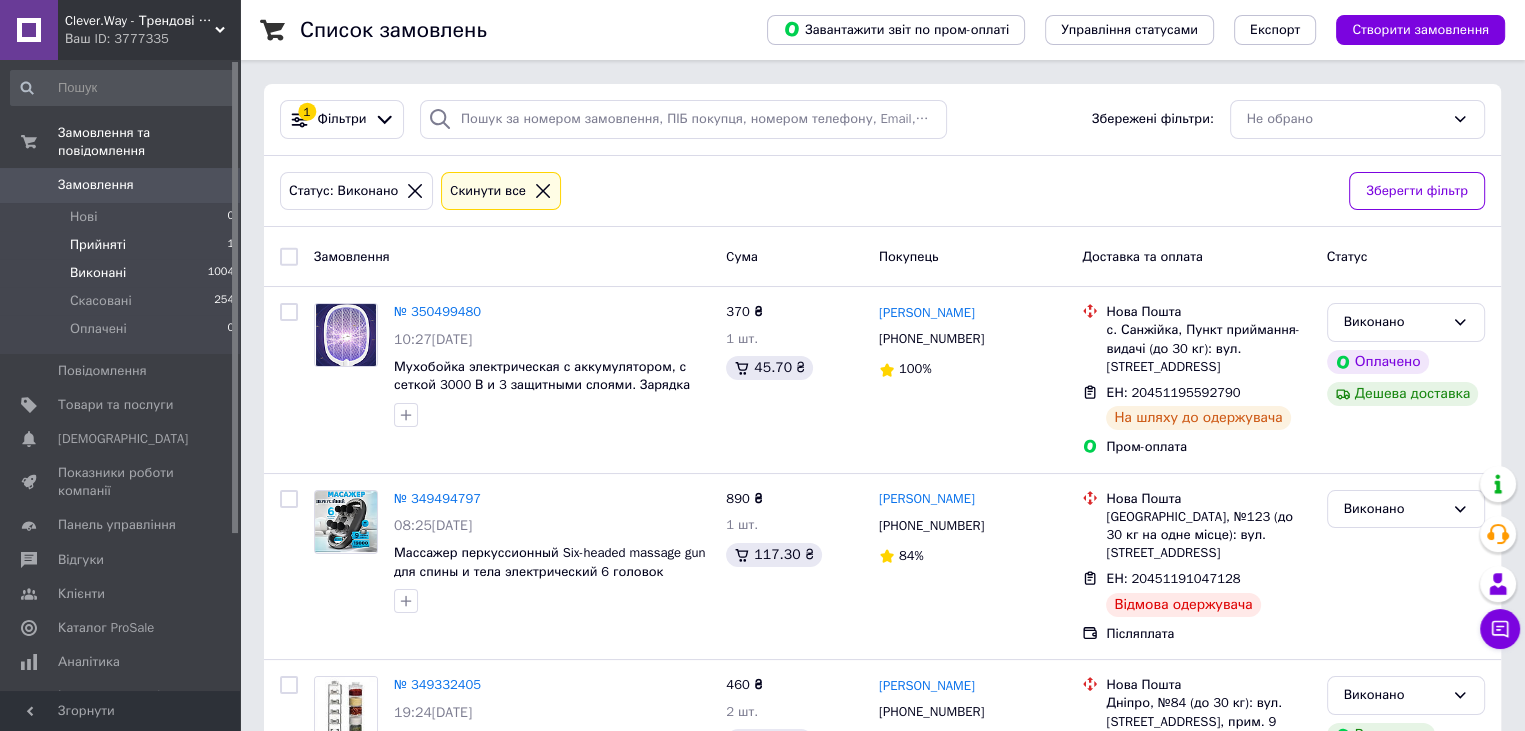click on "Прийняті 1" at bounding box center [123, 245] 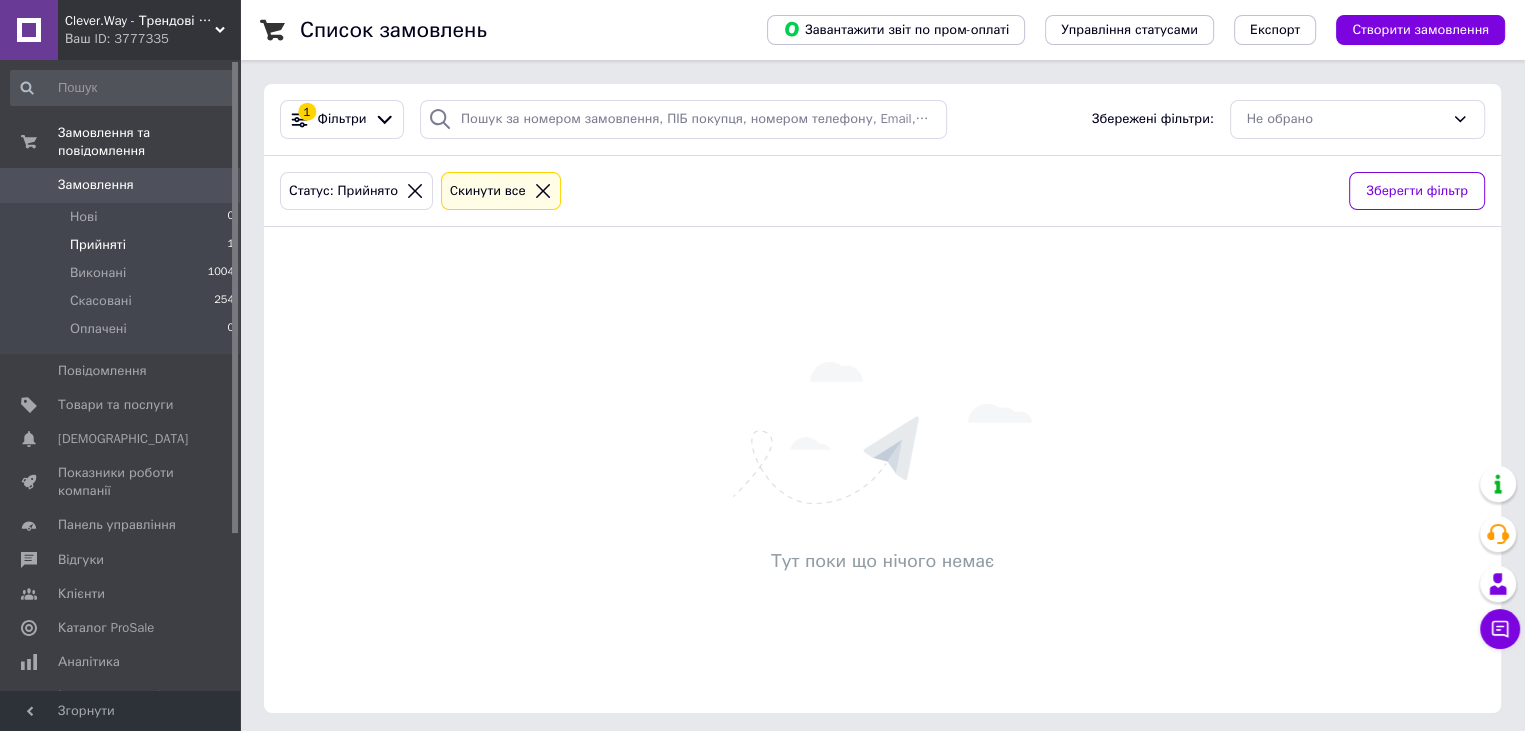 click on "Прийняті 1" at bounding box center [123, 245] 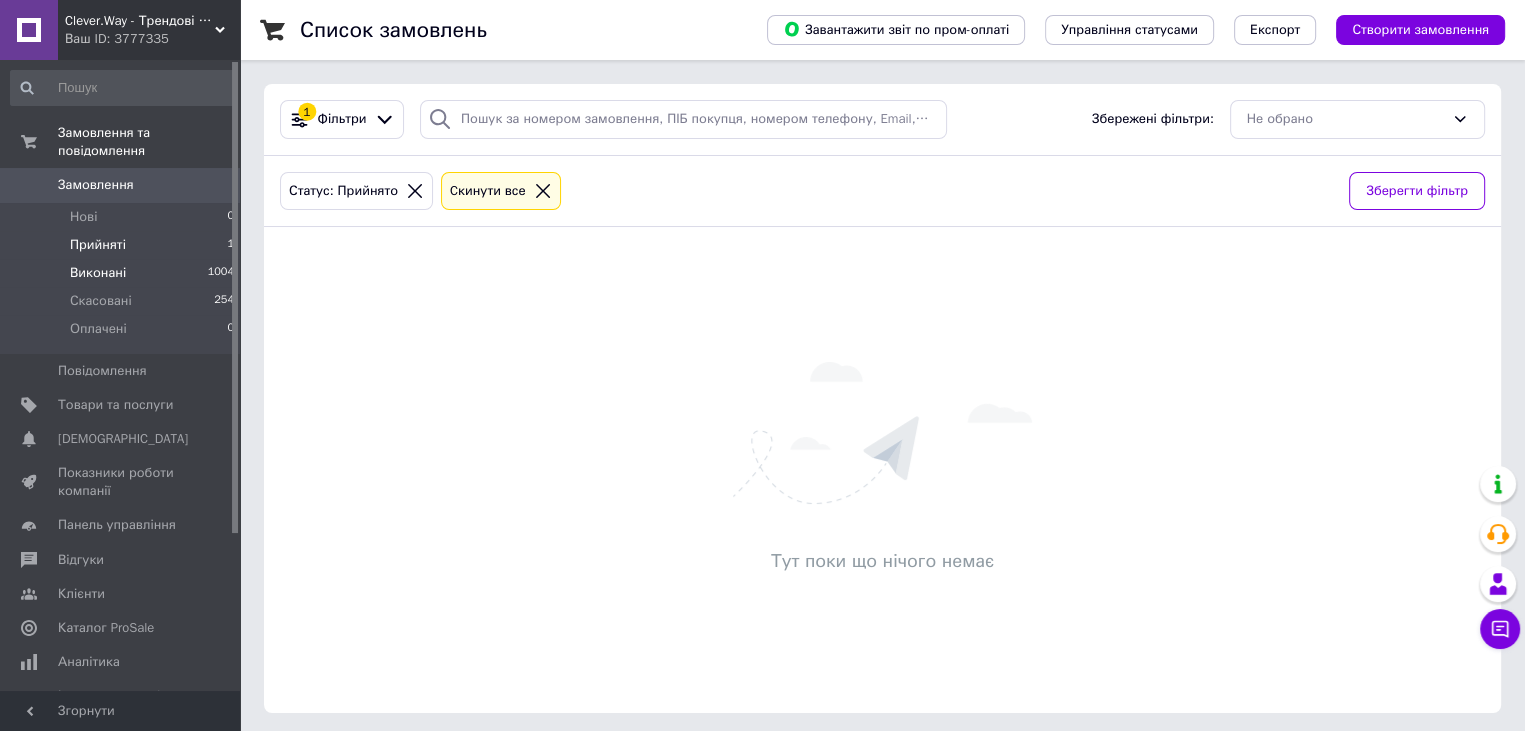 click on "Виконані 1004" at bounding box center (123, 273) 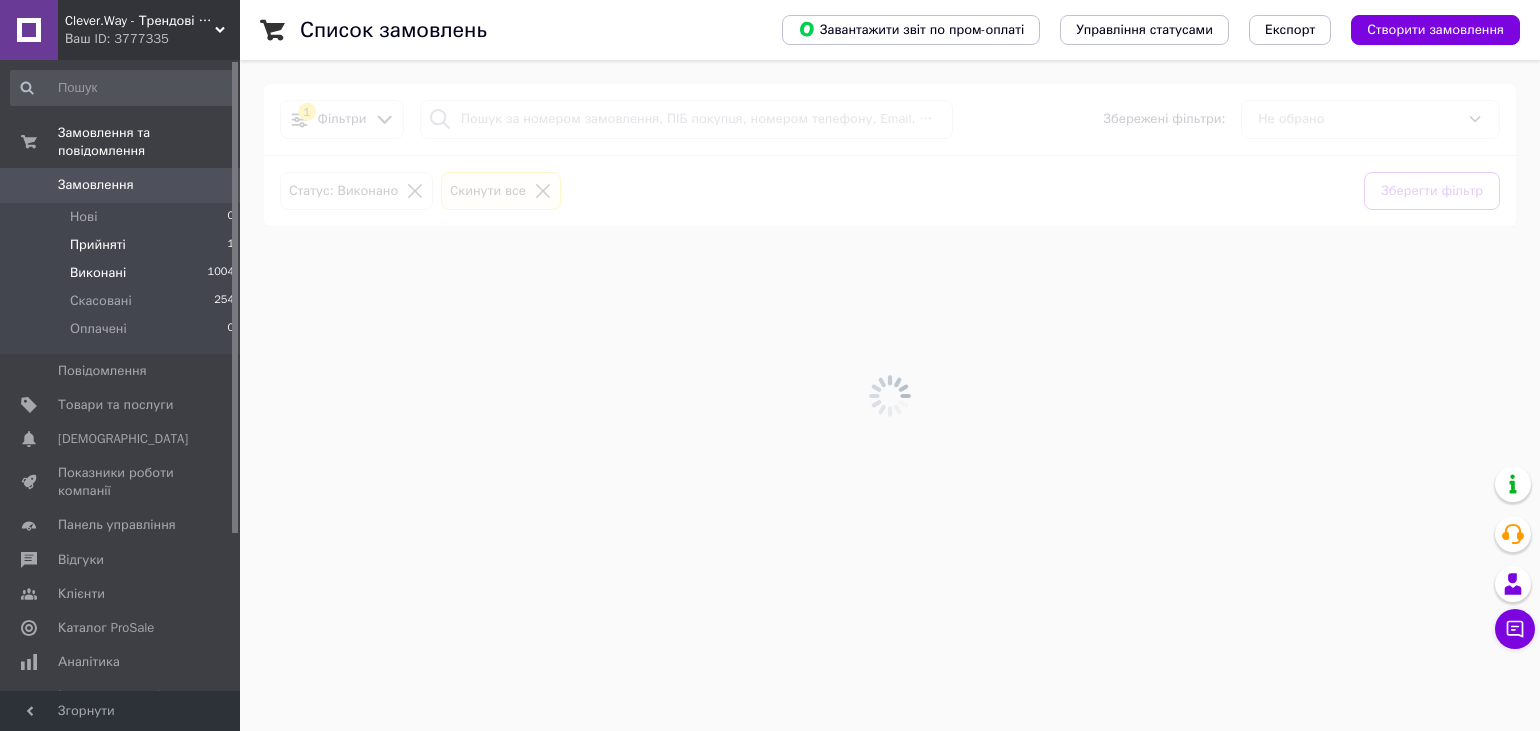 click on "Прийняті 1" at bounding box center (123, 245) 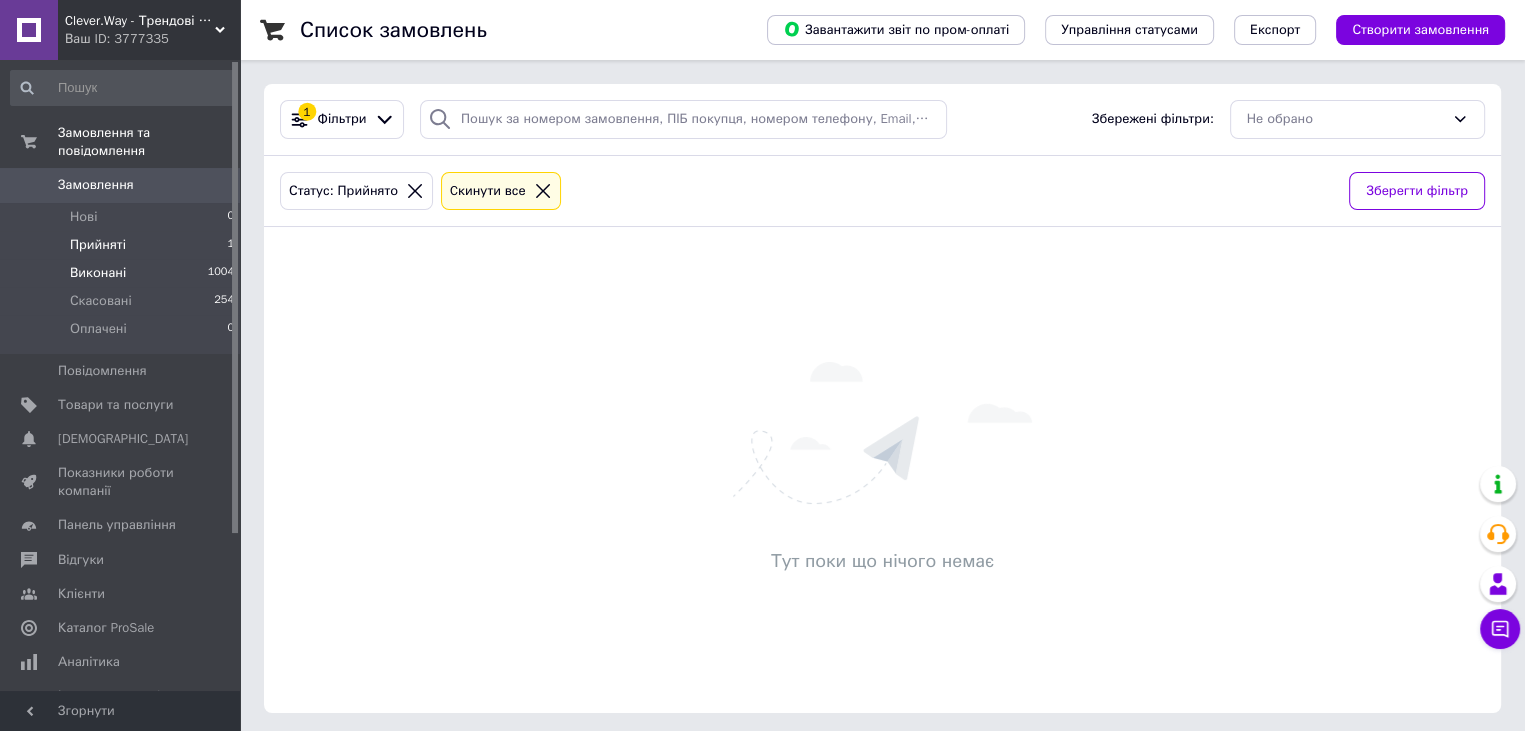 click on "1004" at bounding box center (221, 273) 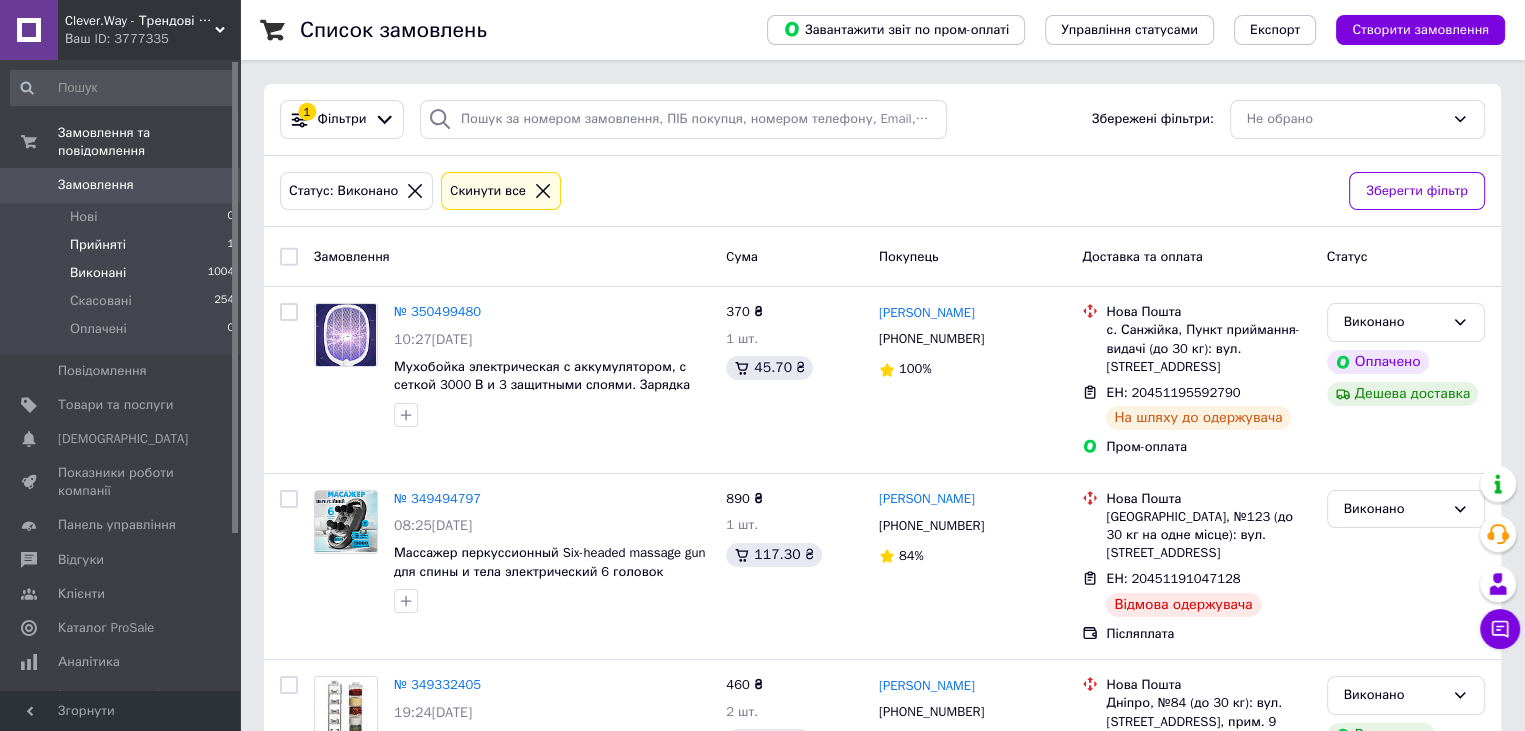 click on "Прийняті 1" at bounding box center [123, 245] 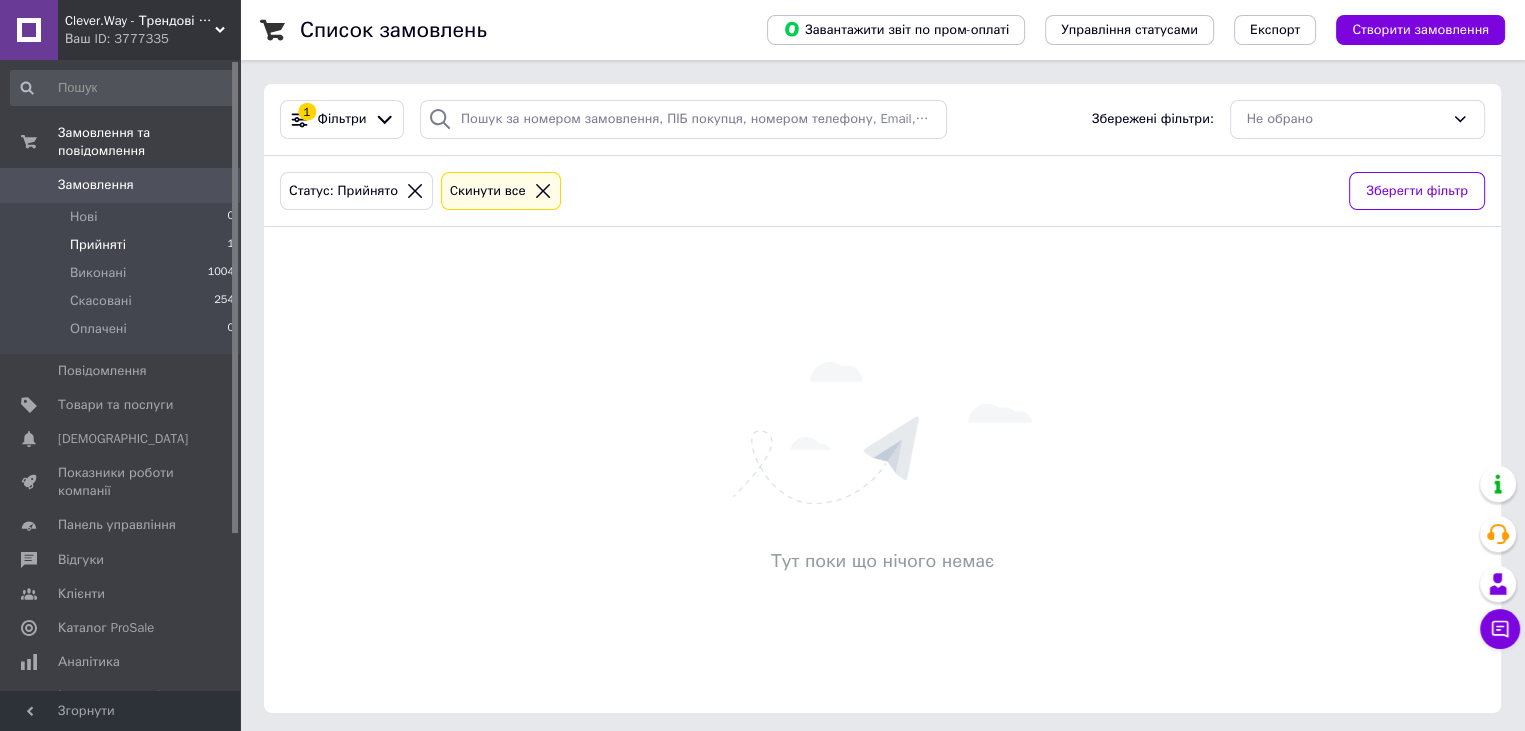 click on "Прийняті 1" at bounding box center (123, 245) 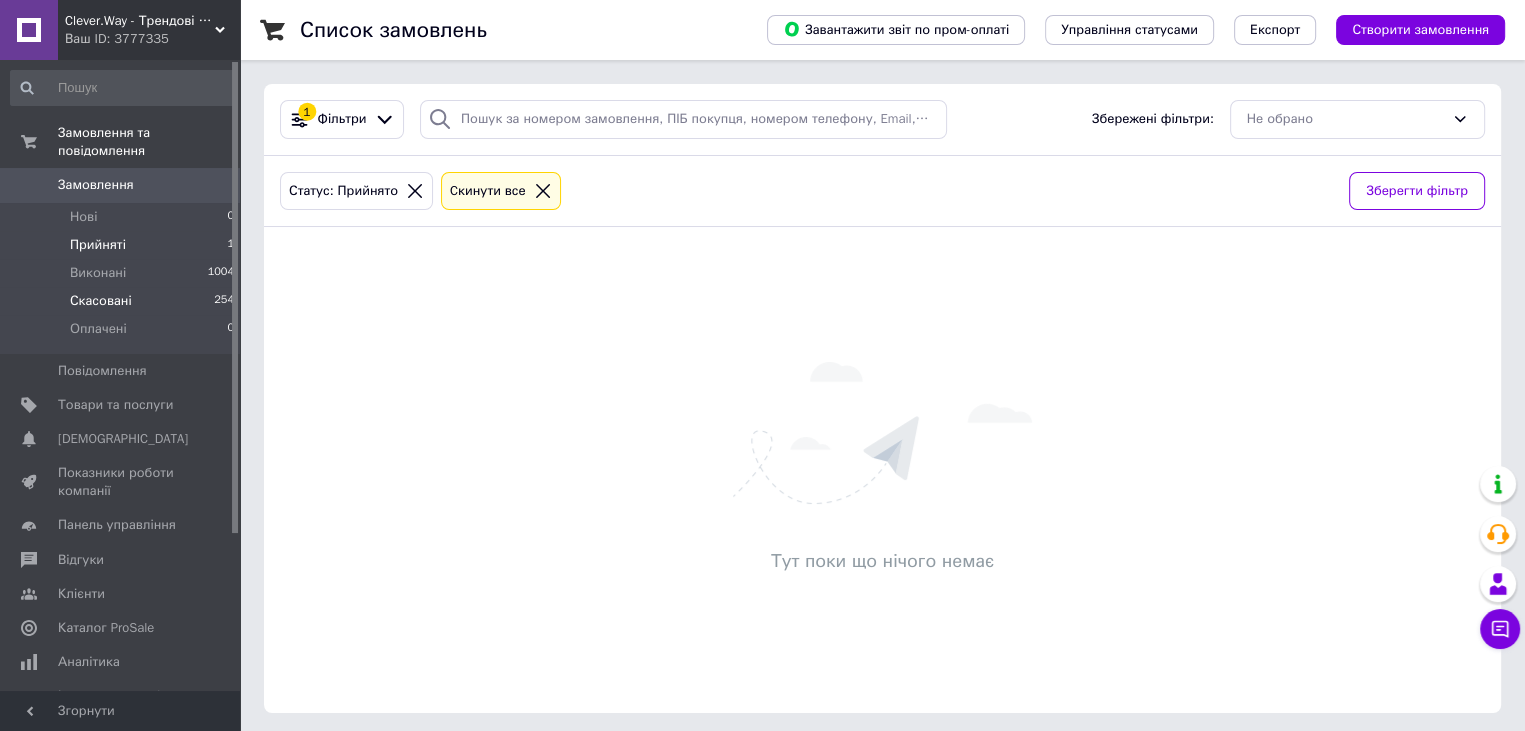 click on "Скасовані 254" at bounding box center (123, 301) 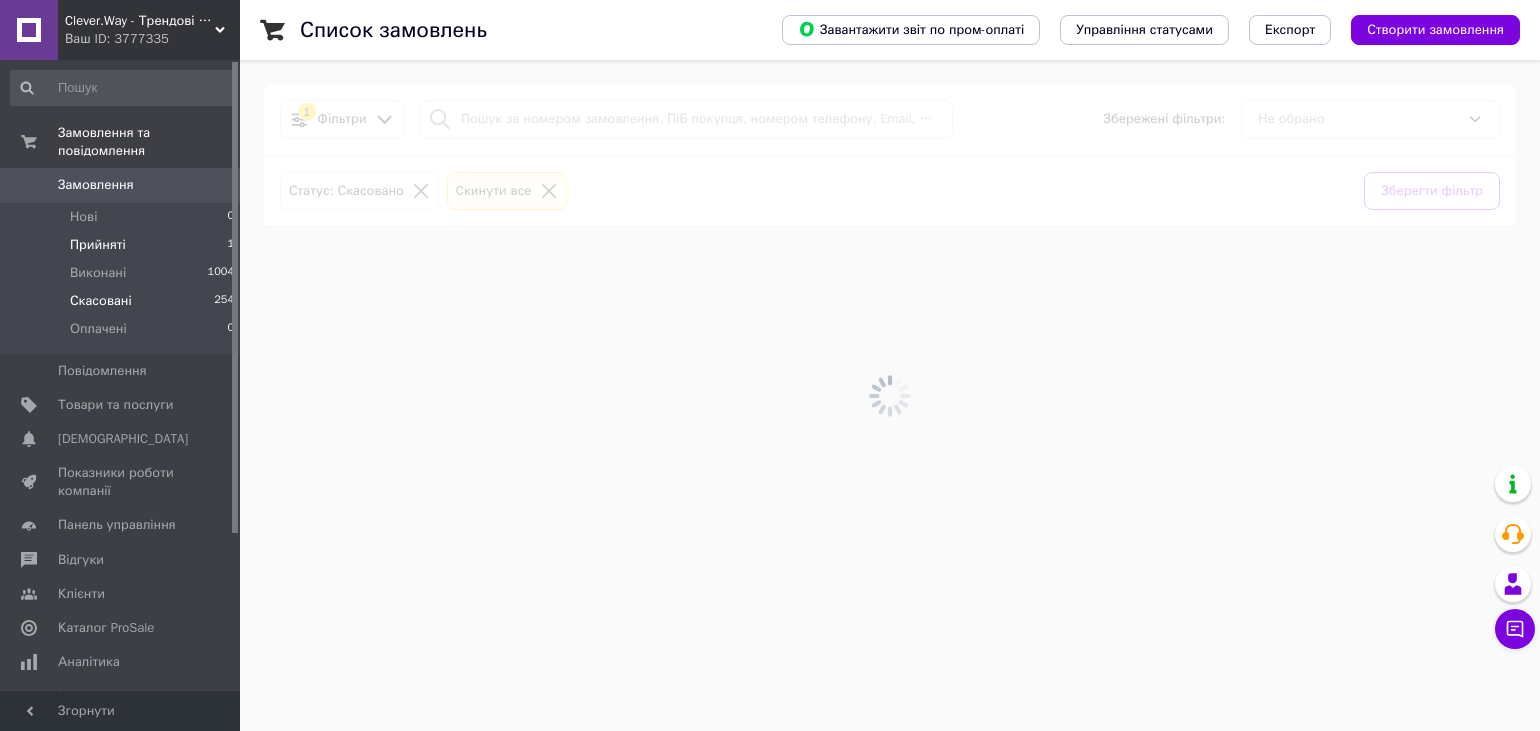 click on "Прийняті 1" at bounding box center [123, 245] 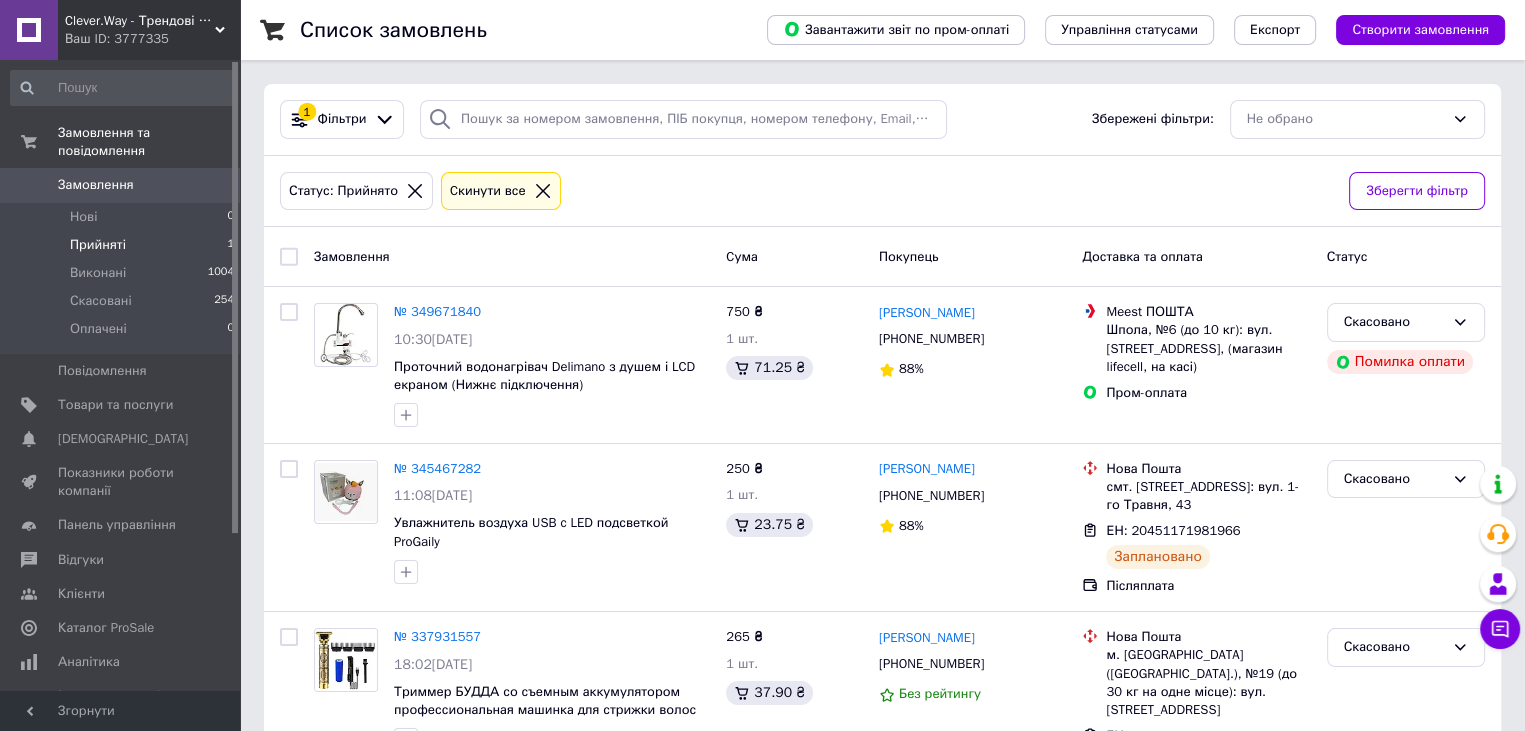 click on "Прийняті 1" at bounding box center [123, 245] 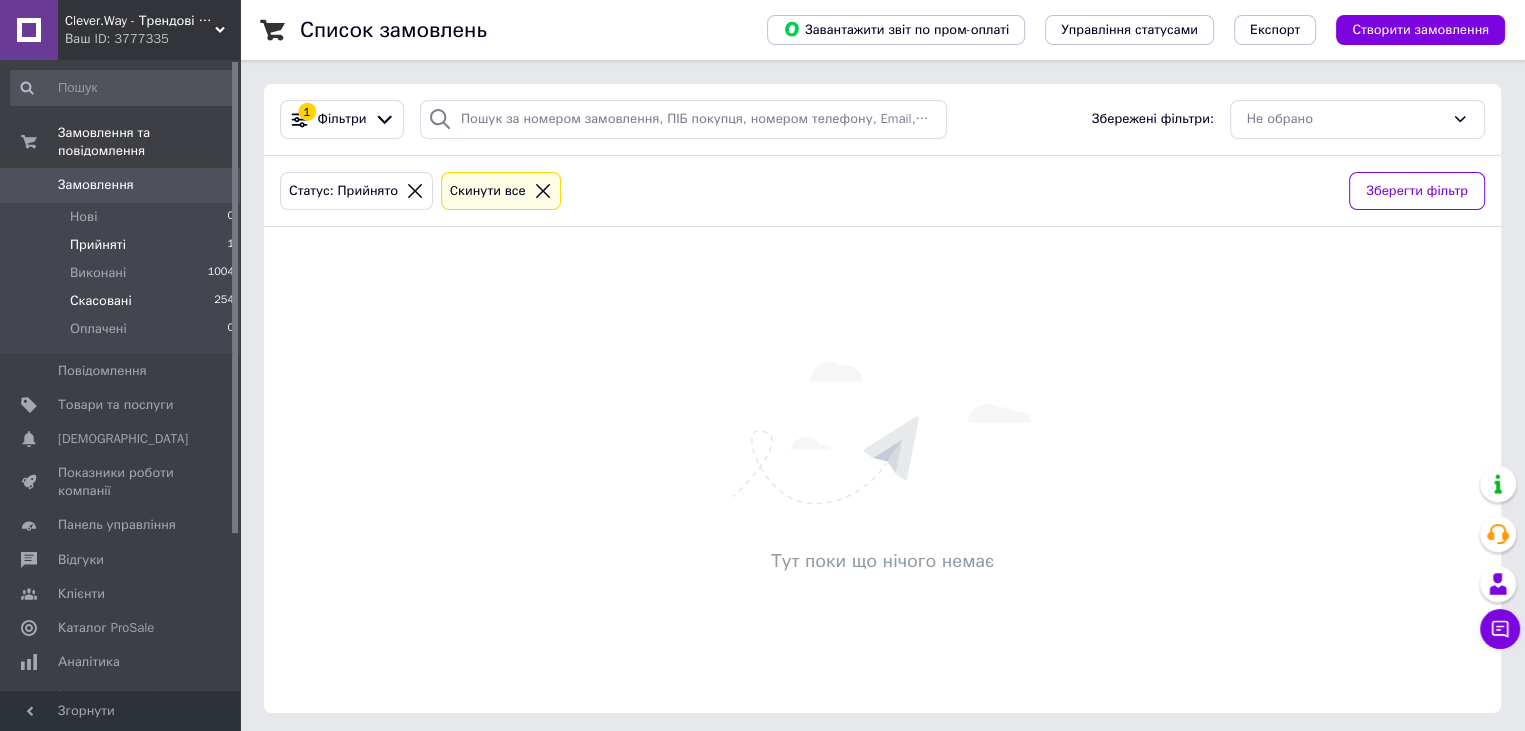 click on "Скасовані 254" at bounding box center (123, 301) 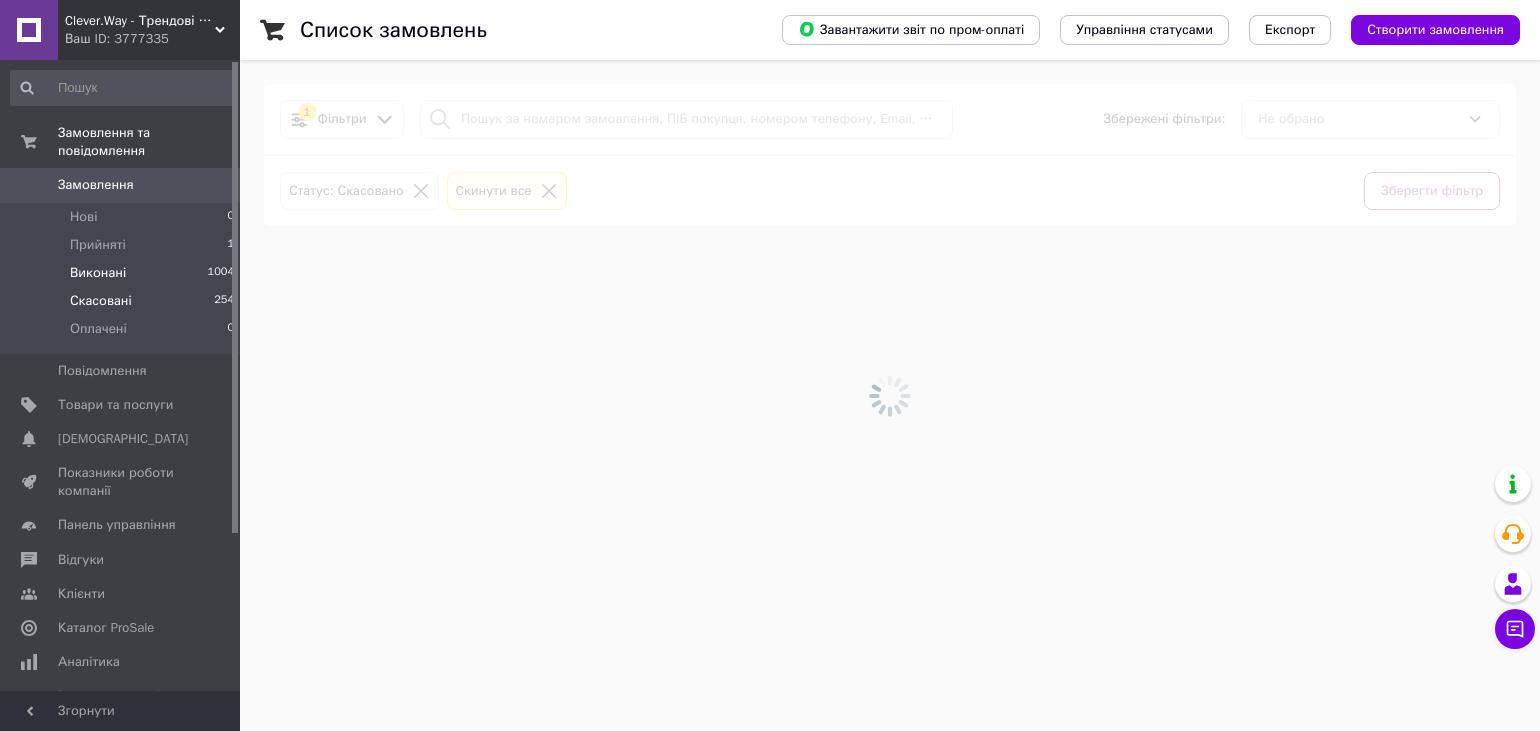 click on "Виконані 1004" at bounding box center (123, 273) 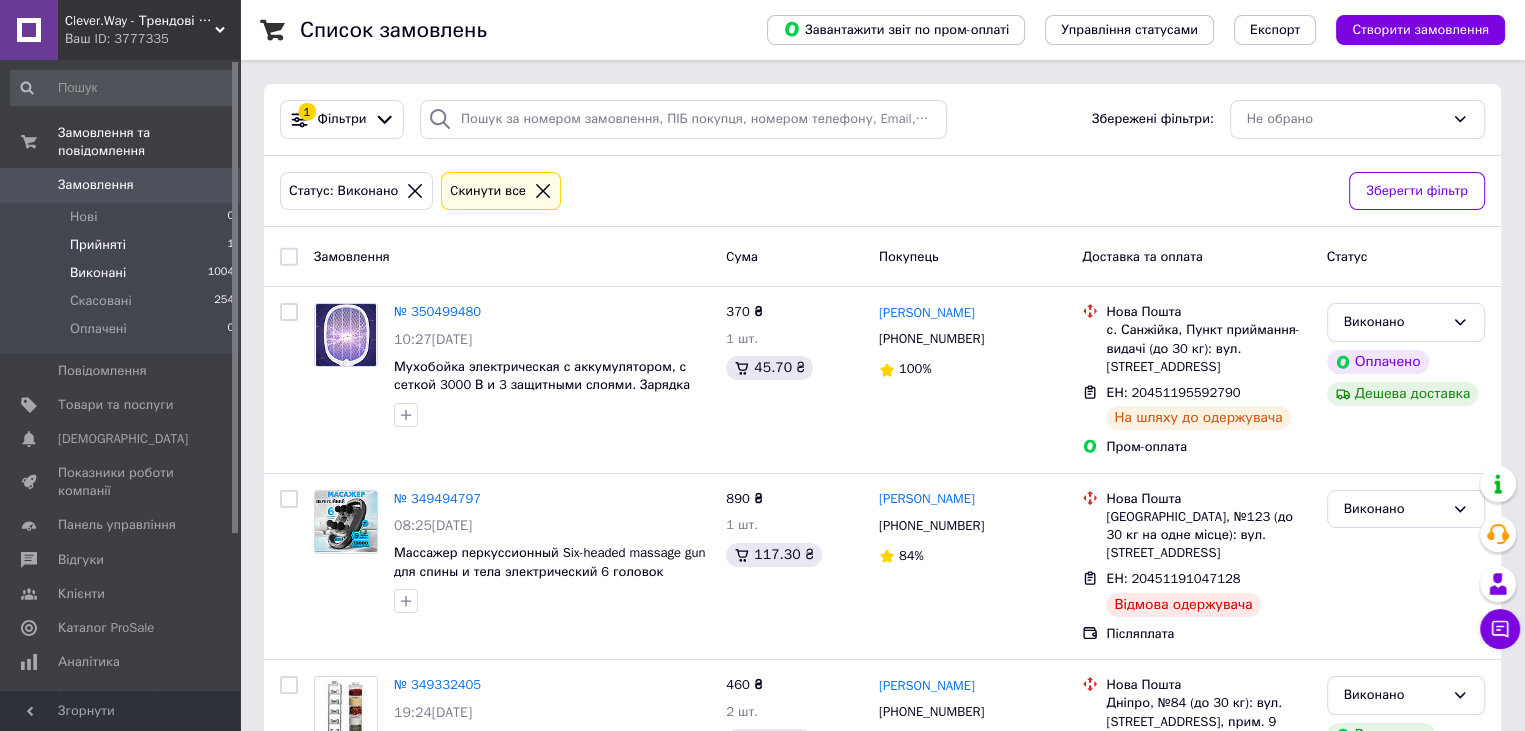 click on "Прийняті 1" at bounding box center [123, 245] 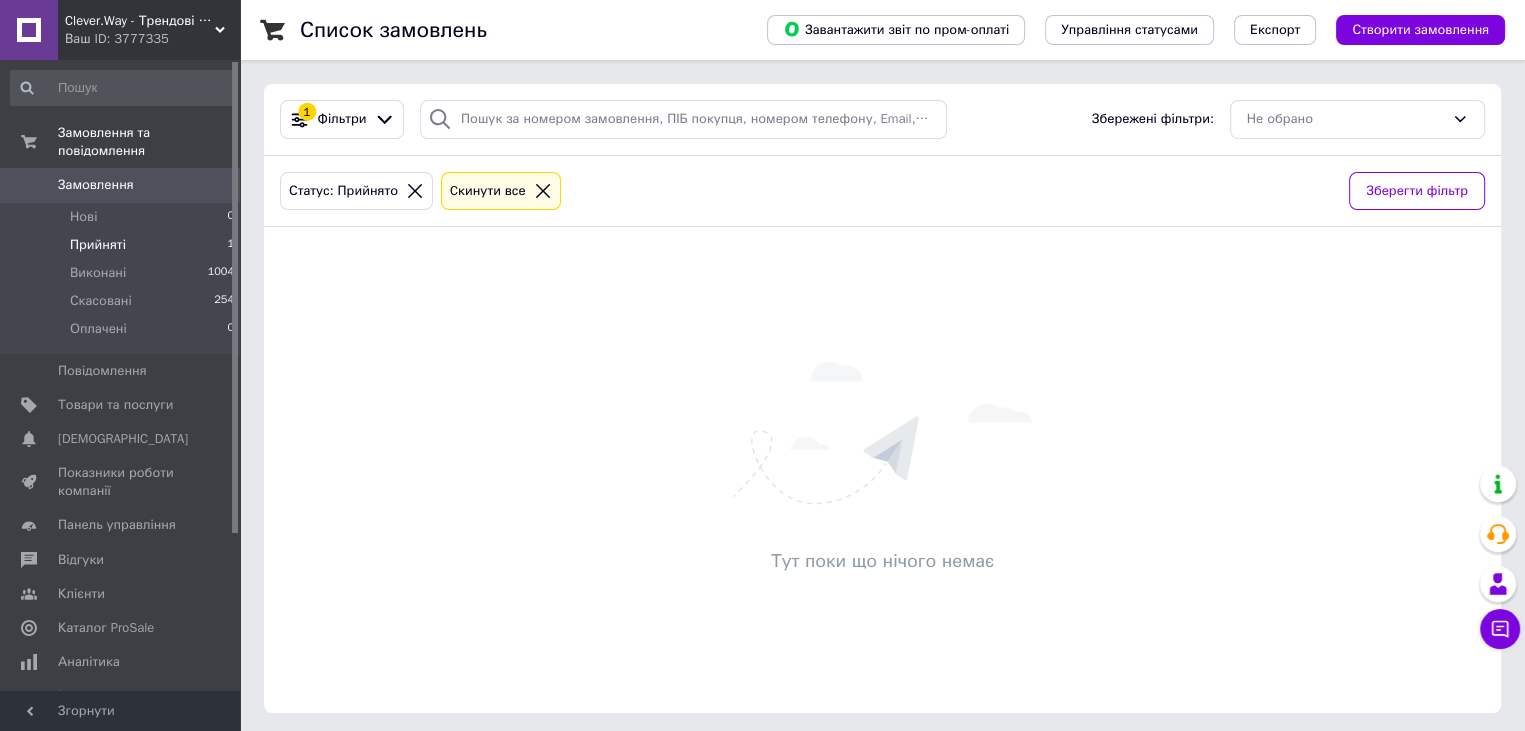 scroll, scrollTop: 4, scrollLeft: 0, axis: vertical 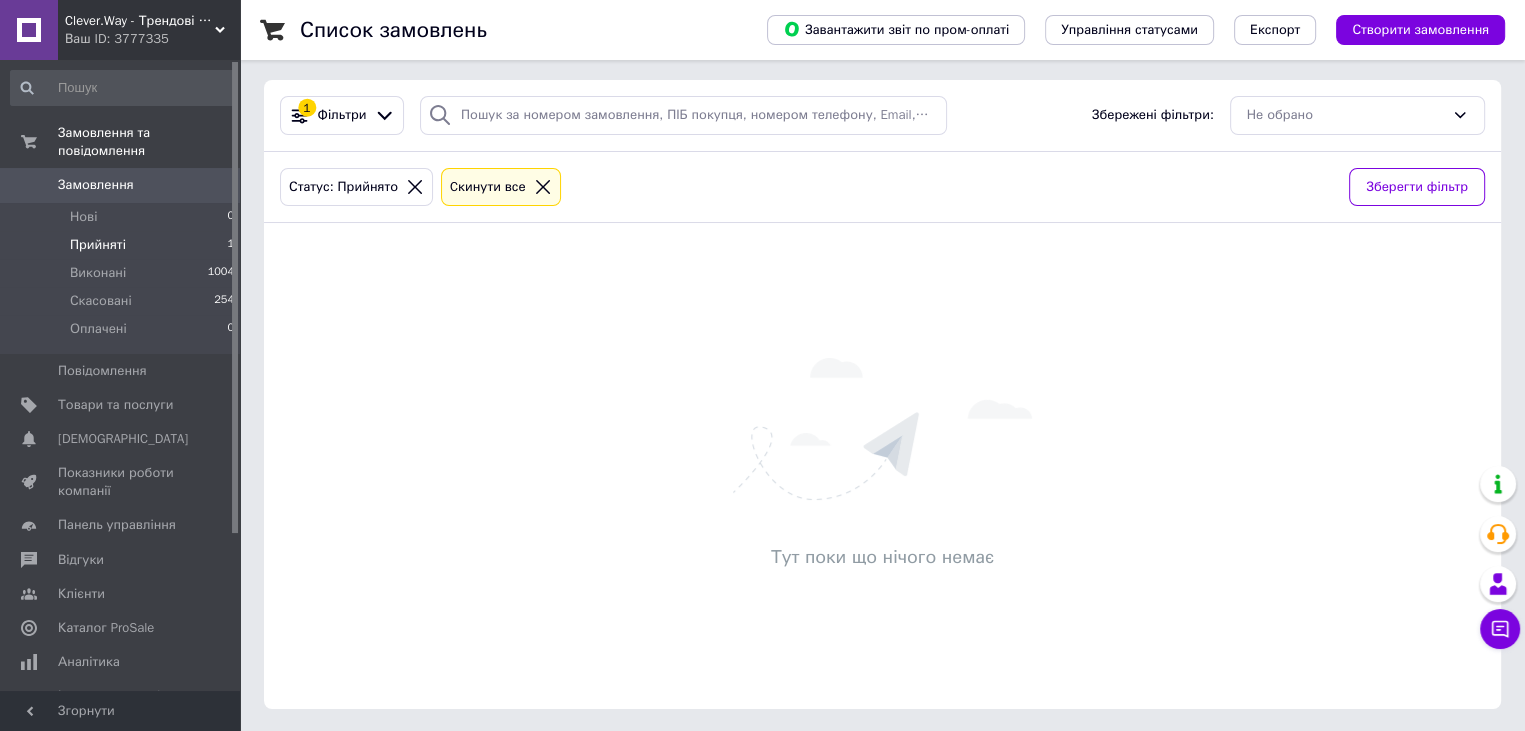 click on "Прийняті" at bounding box center [98, 245] 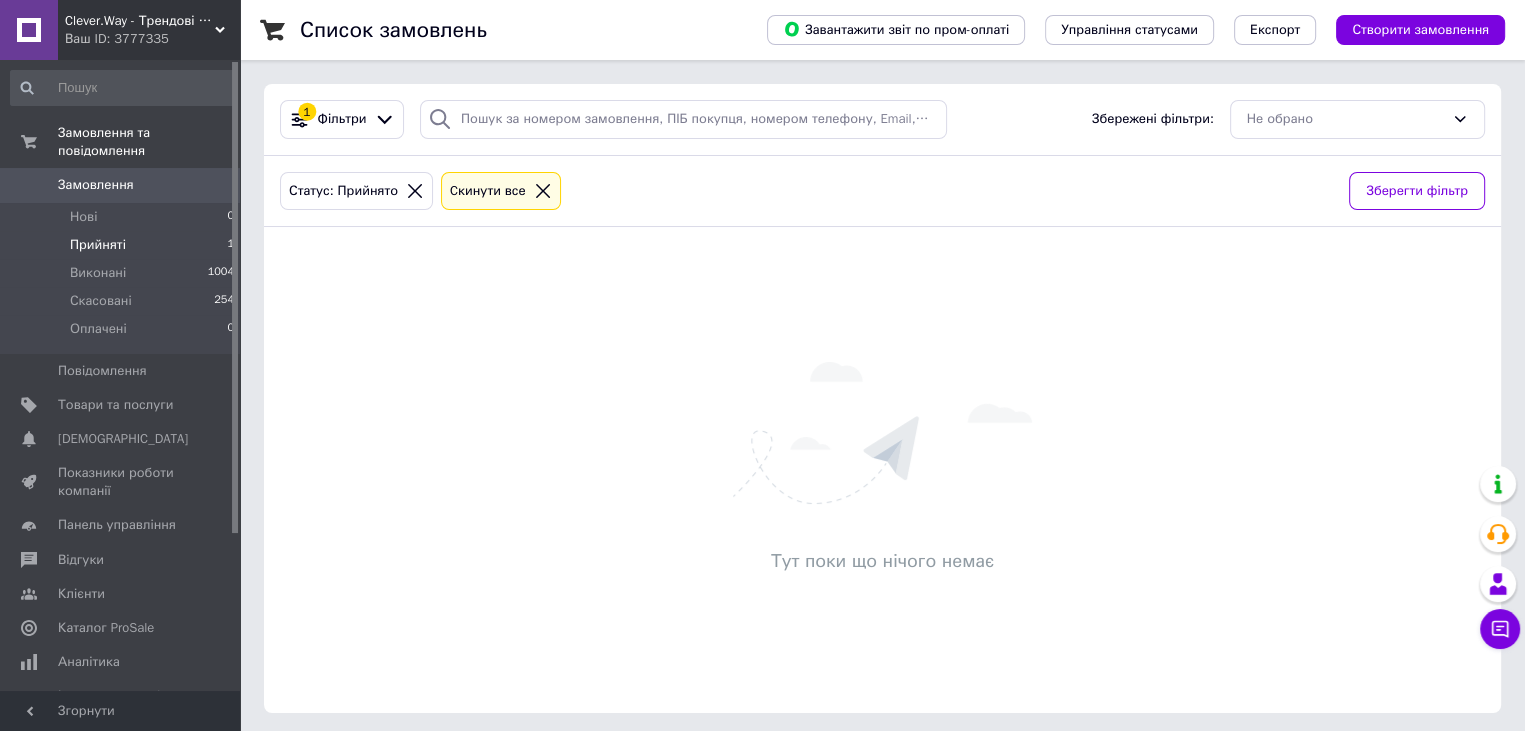 scroll, scrollTop: 0, scrollLeft: 0, axis: both 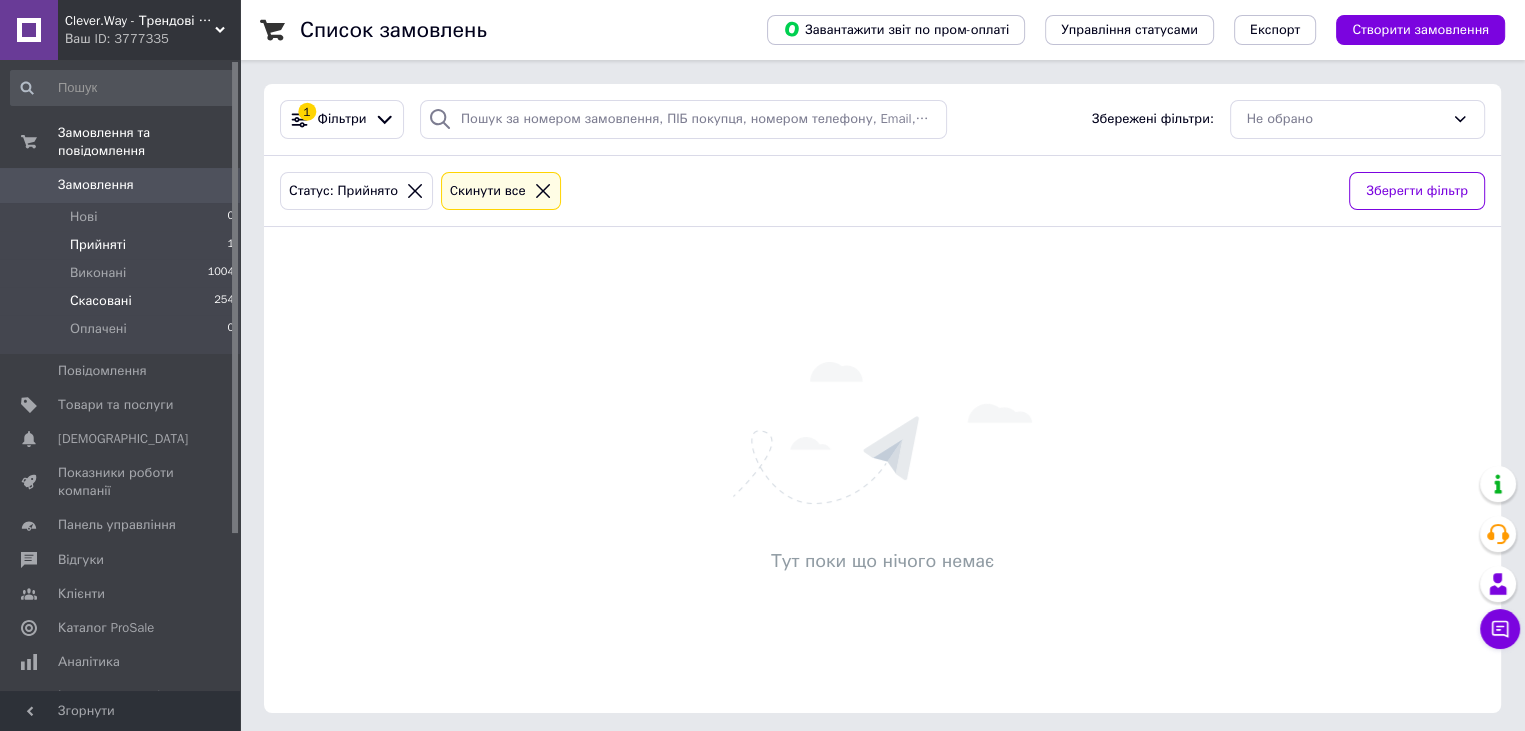 click on "Скасовані 254" at bounding box center [123, 301] 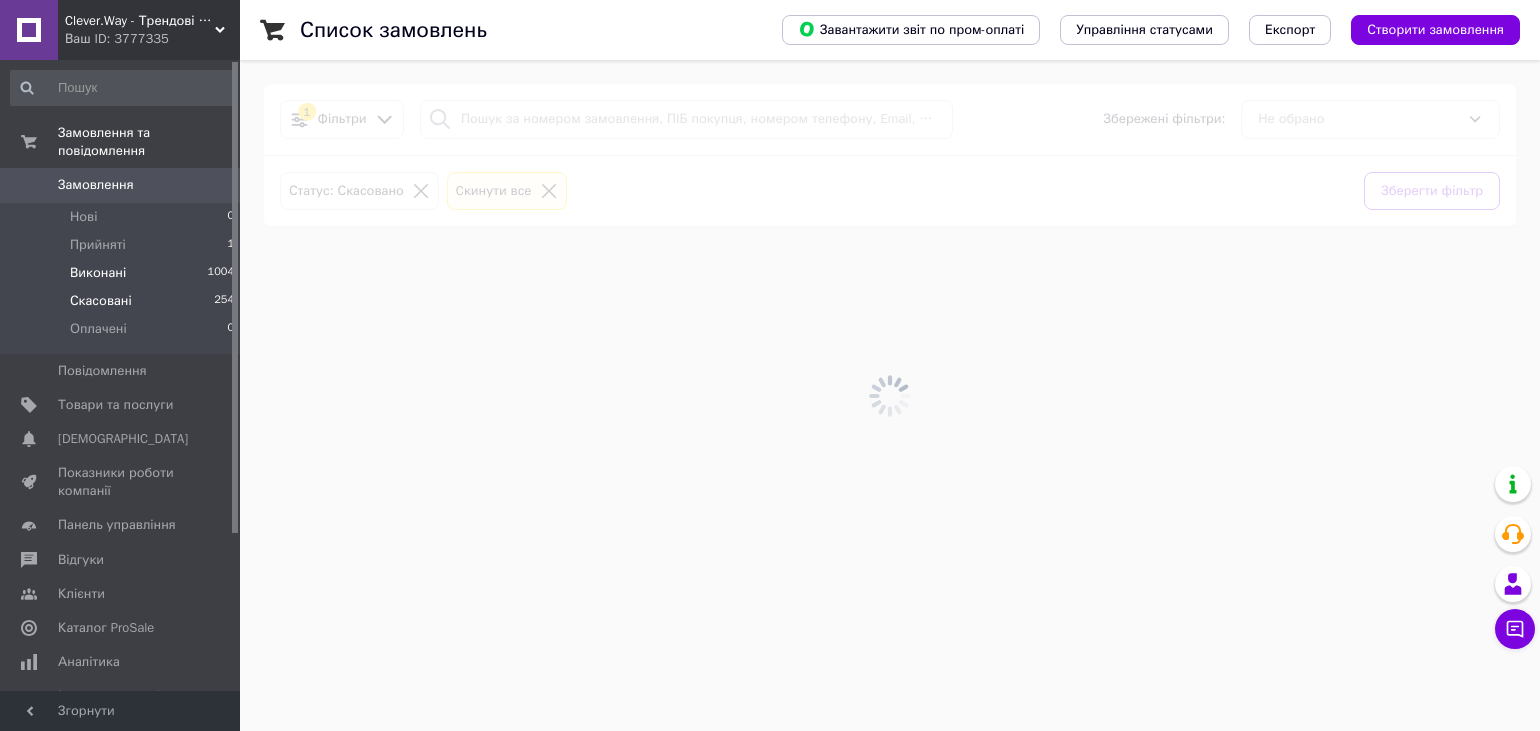 click on "Виконані 1004" at bounding box center (123, 273) 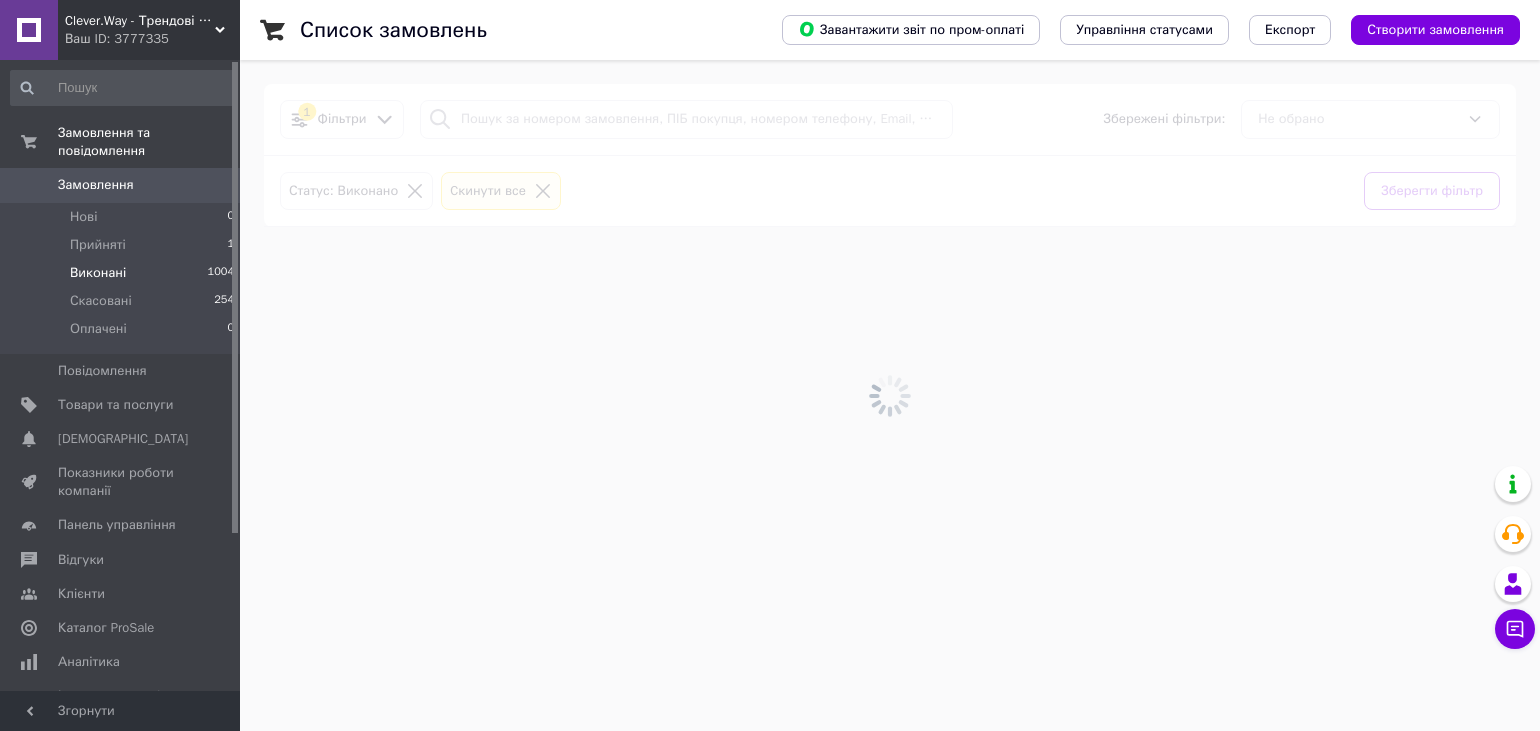 click on "Виконані 1004" at bounding box center [123, 273] 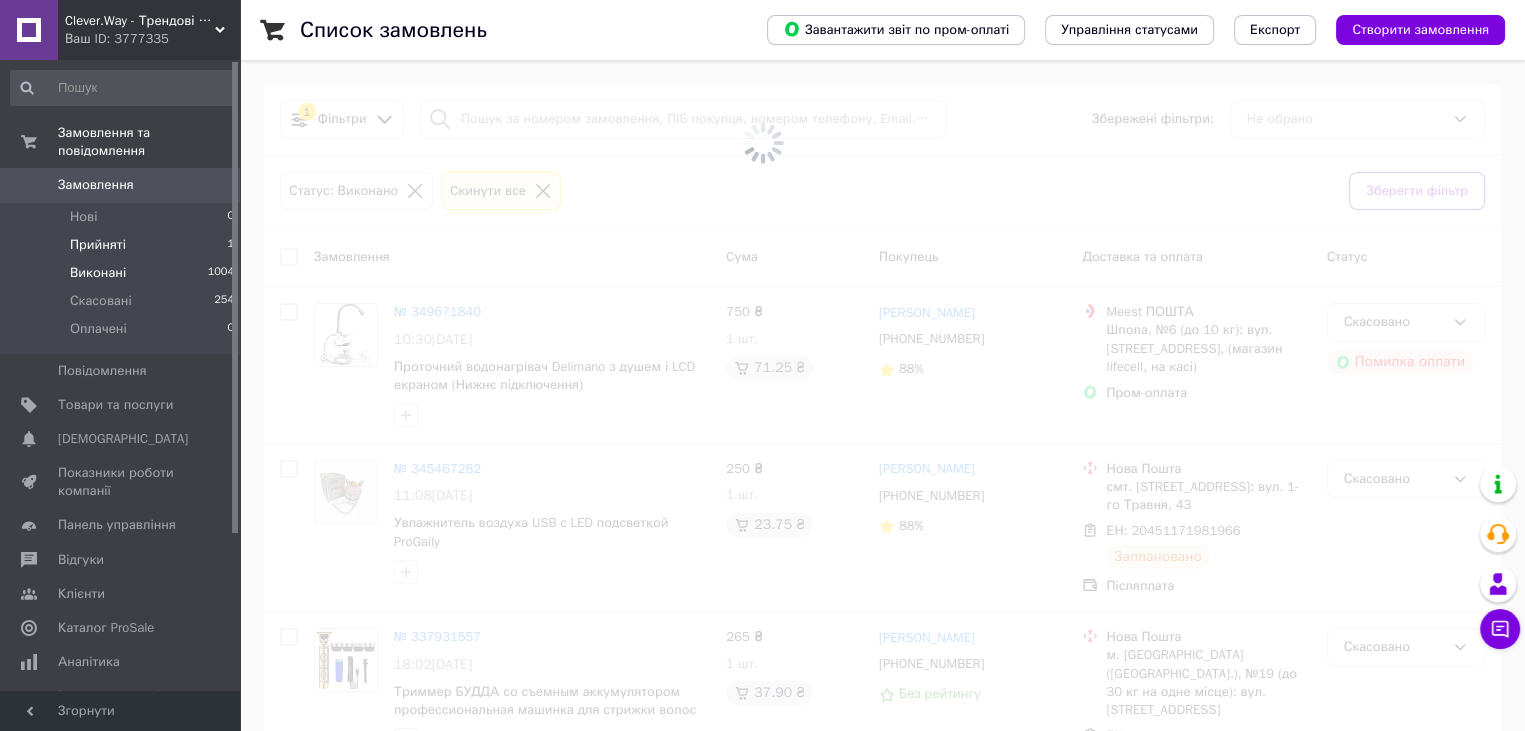 click on "Прийняті 1" at bounding box center (123, 245) 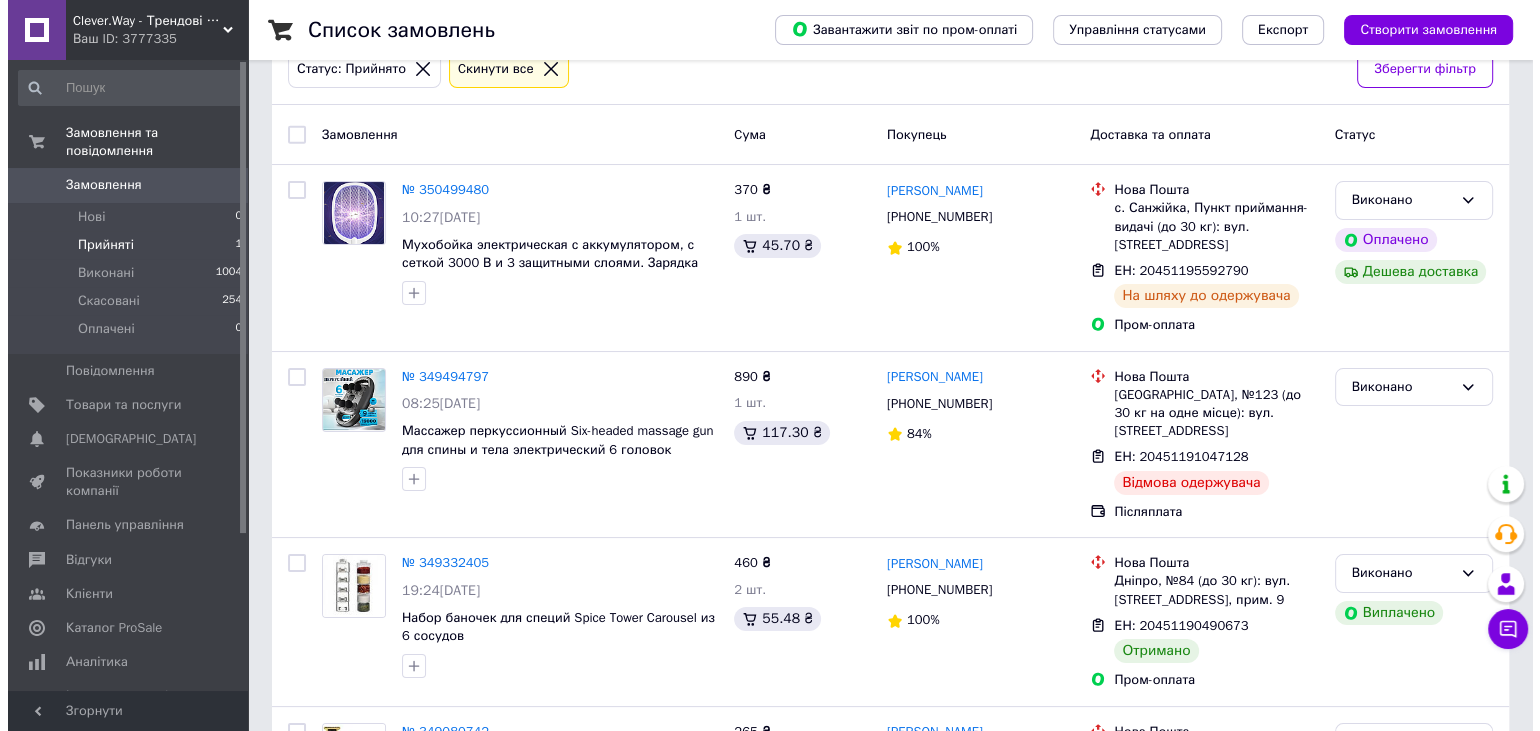 scroll, scrollTop: 0, scrollLeft: 0, axis: both 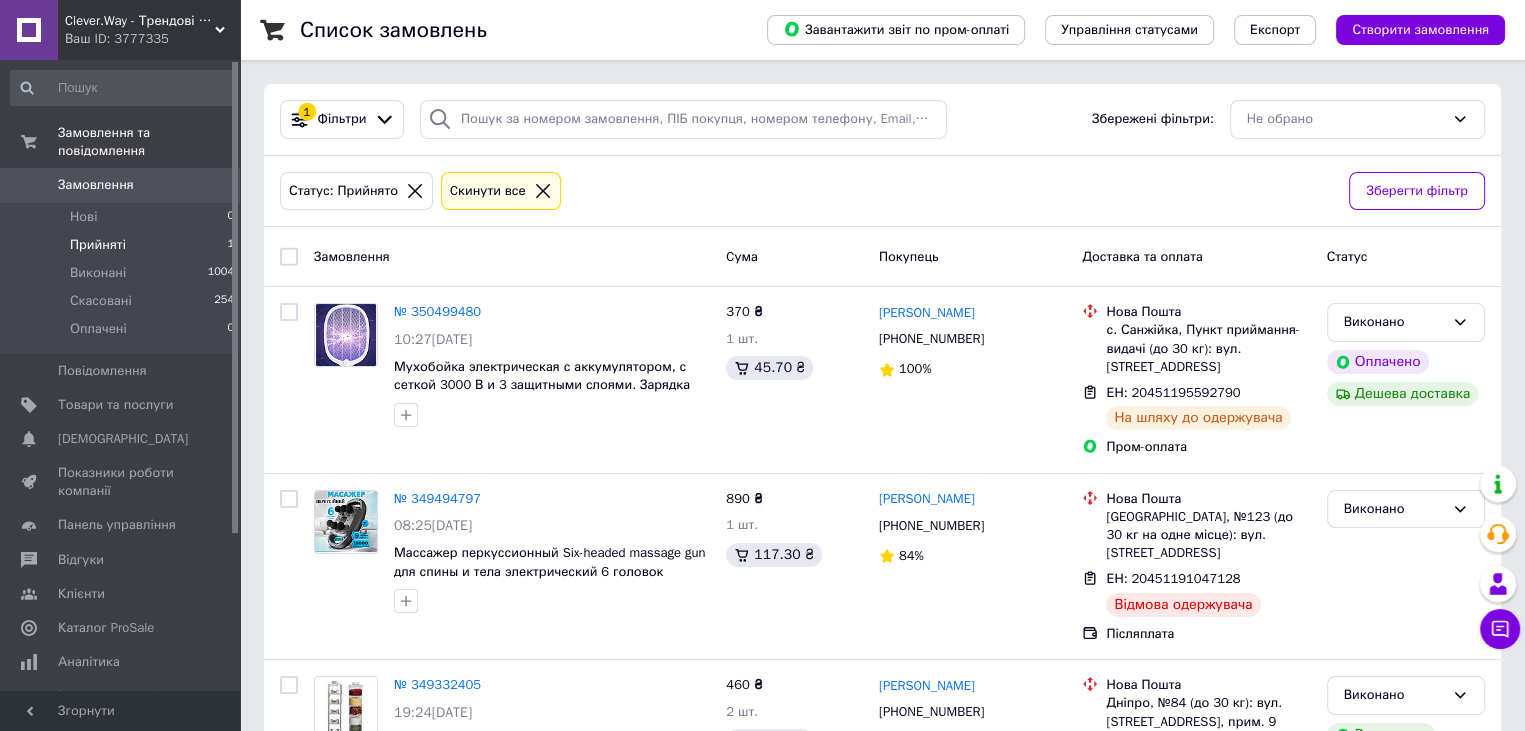 click on "Прийняті 1" at bounding box center (123, 245) 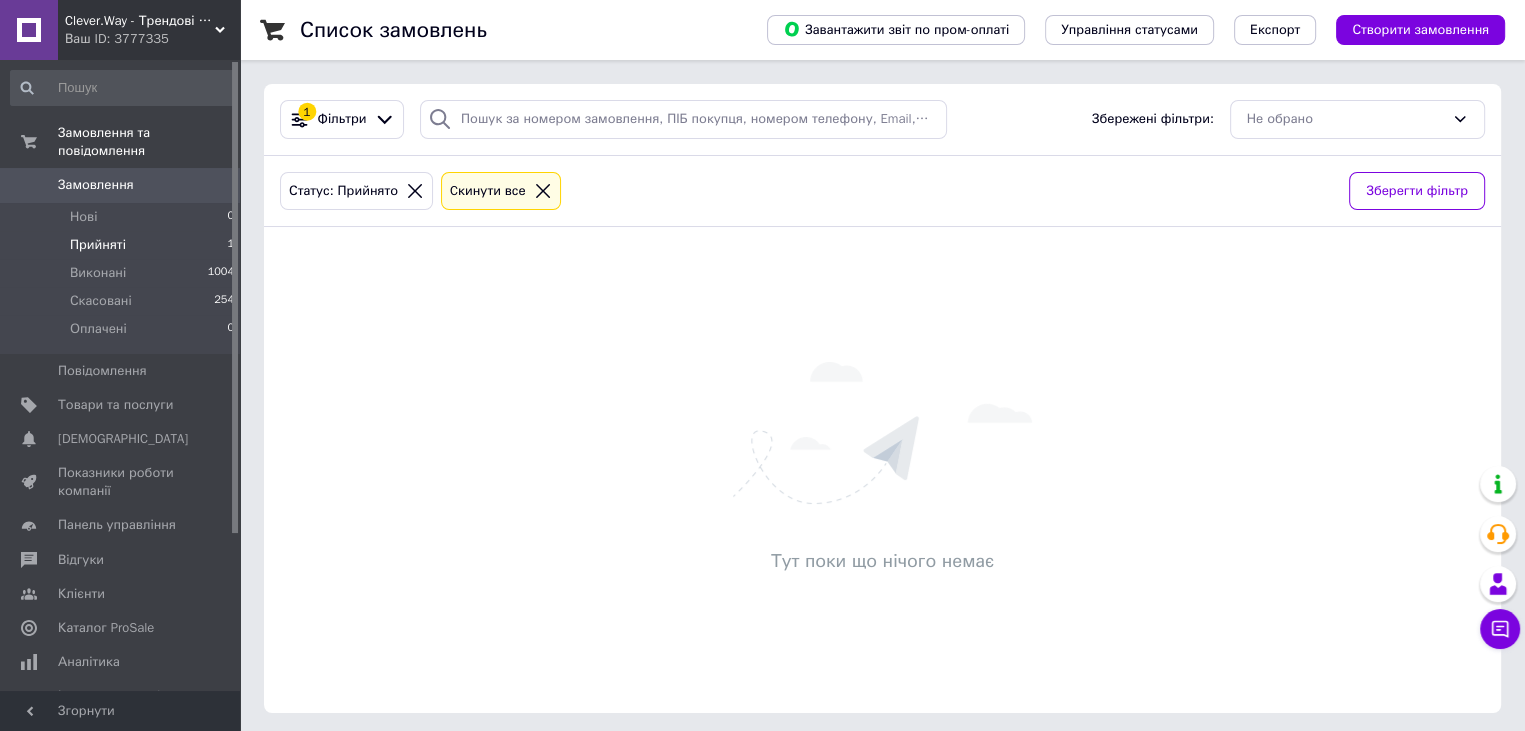 click on "Прийняті 1" at bounding box center [123, 245] 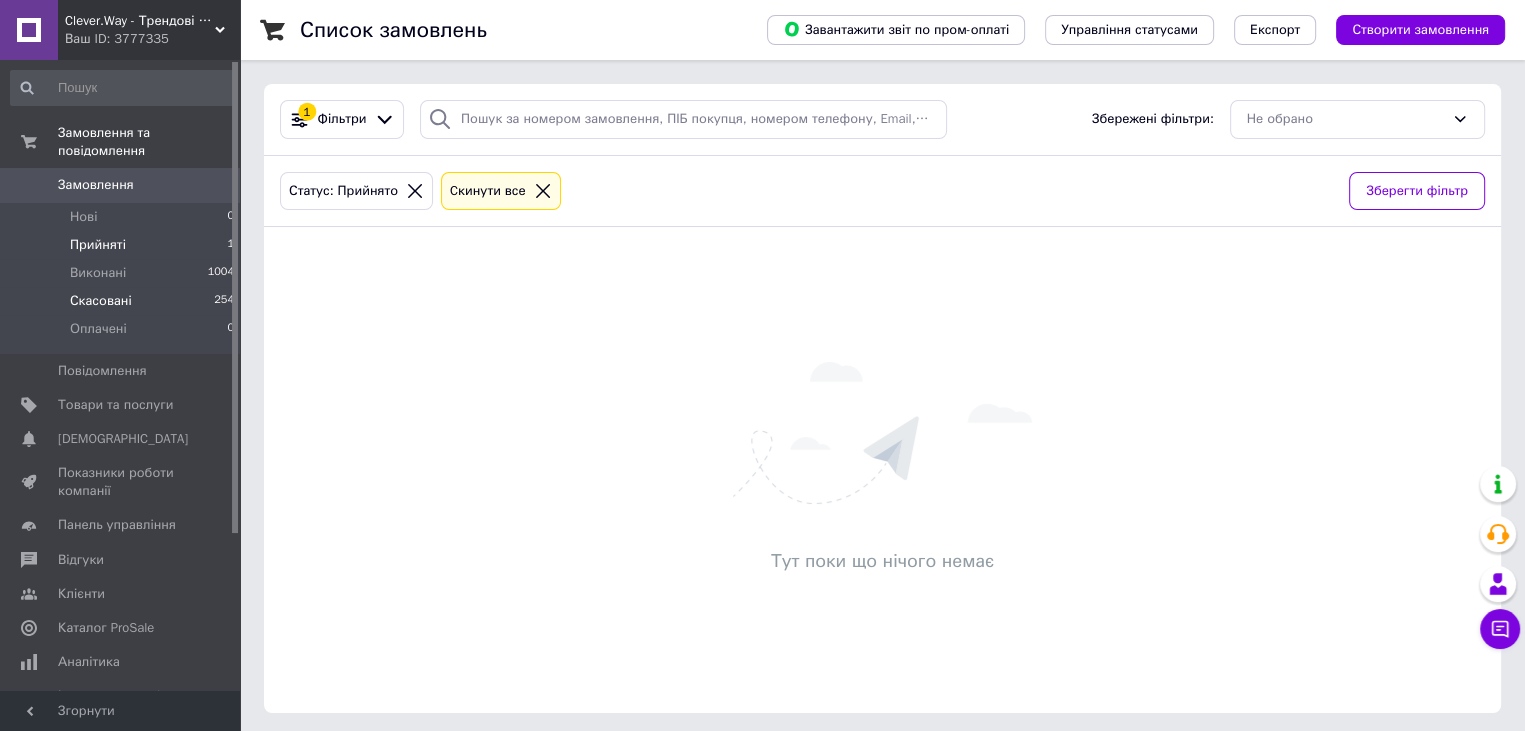 click on "Скасовані 254" at bounding box center [123, 301] 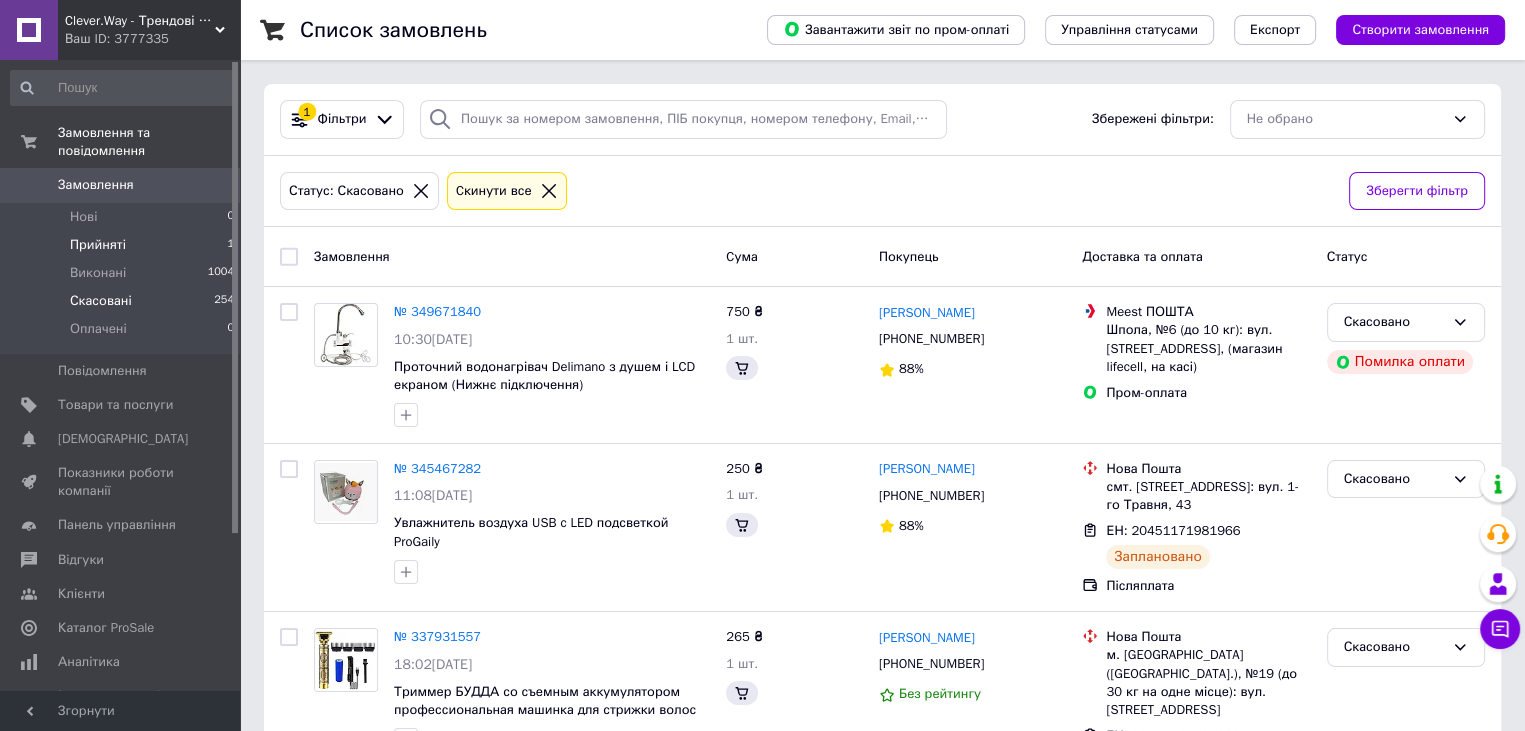 click on "Прийняті 1" at bounding box center [123, 245] 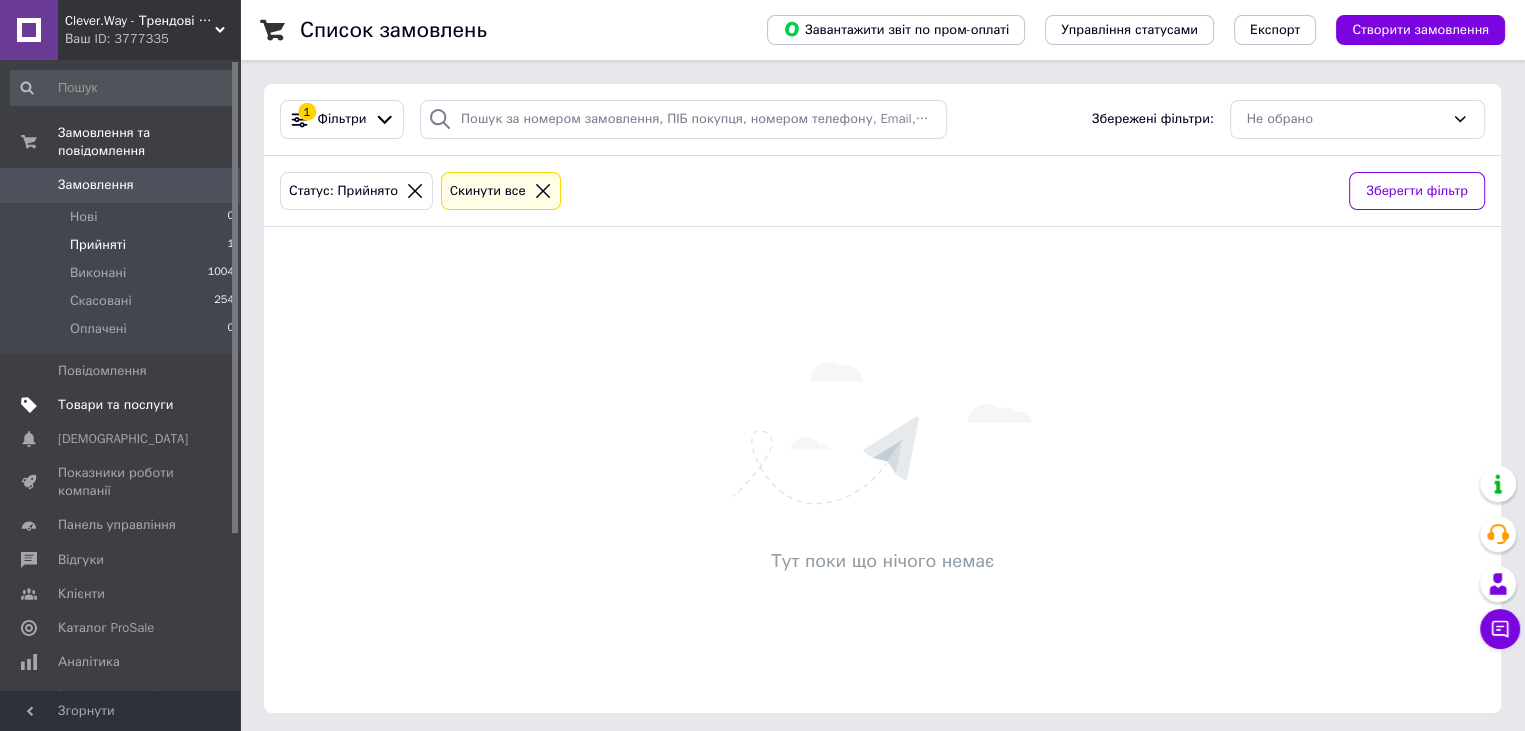 click on "Товари та послуги" at bounding box center (121, 405) 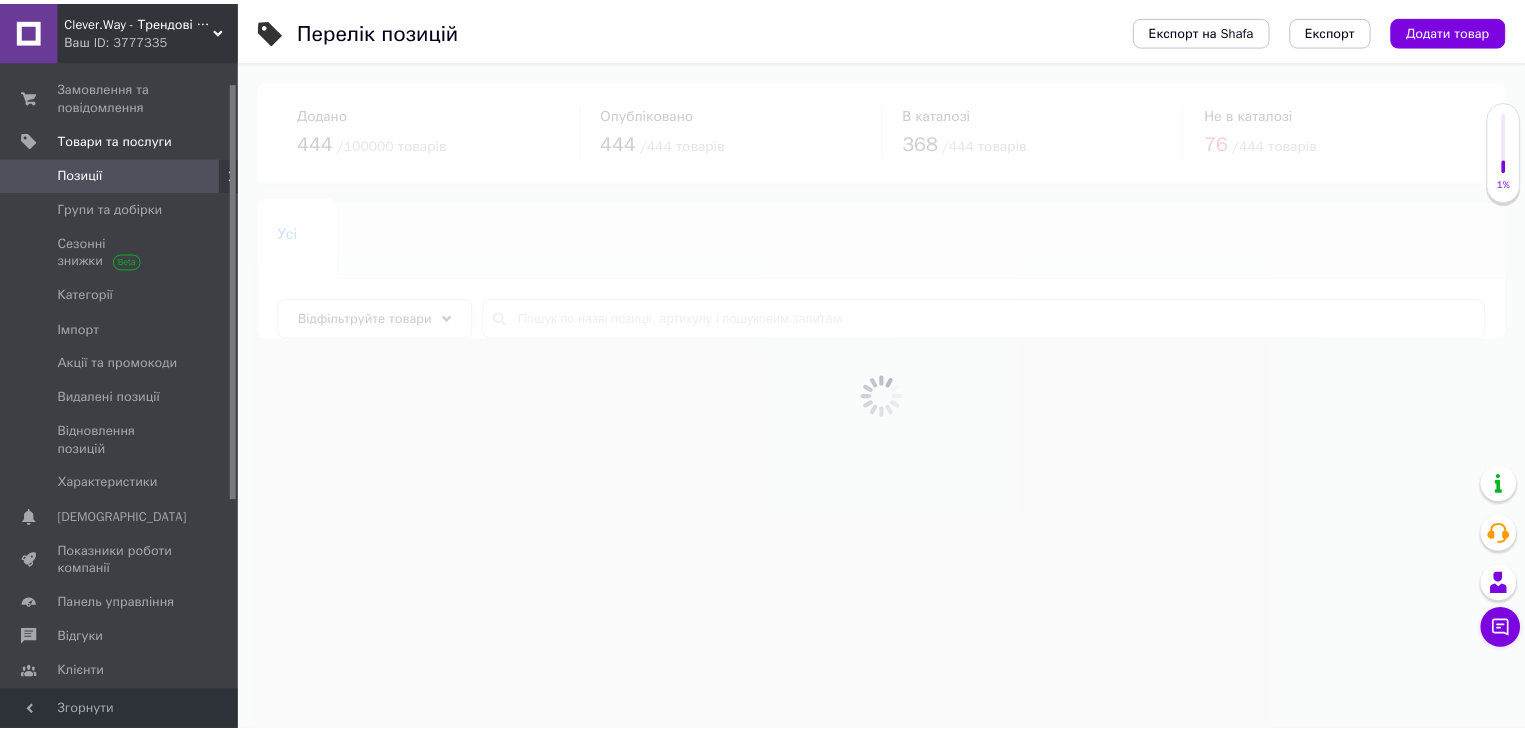 scroll, scrollTop: 0, scrollLeft: 0, axis: both 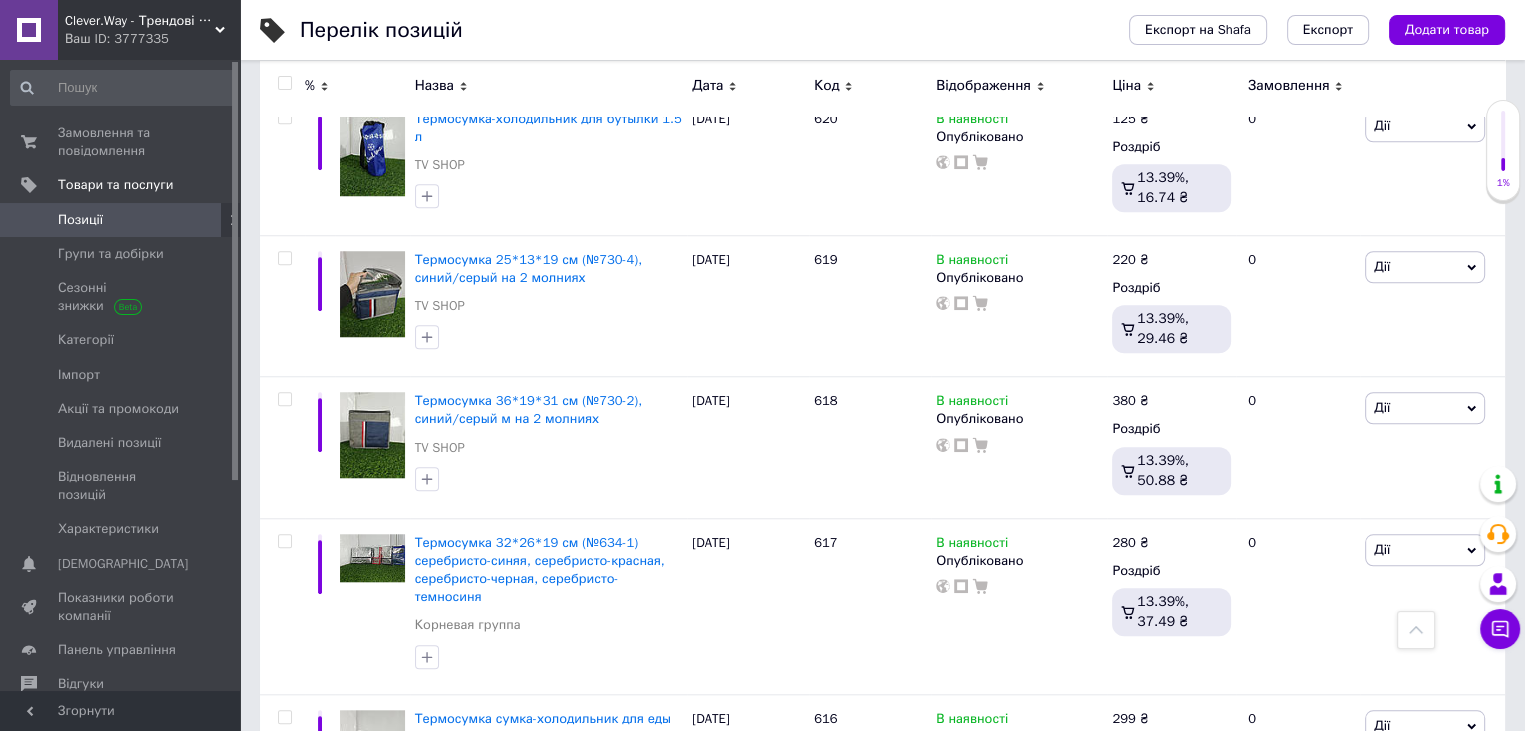 click on "Позиції" at bounding box center (121, 220) 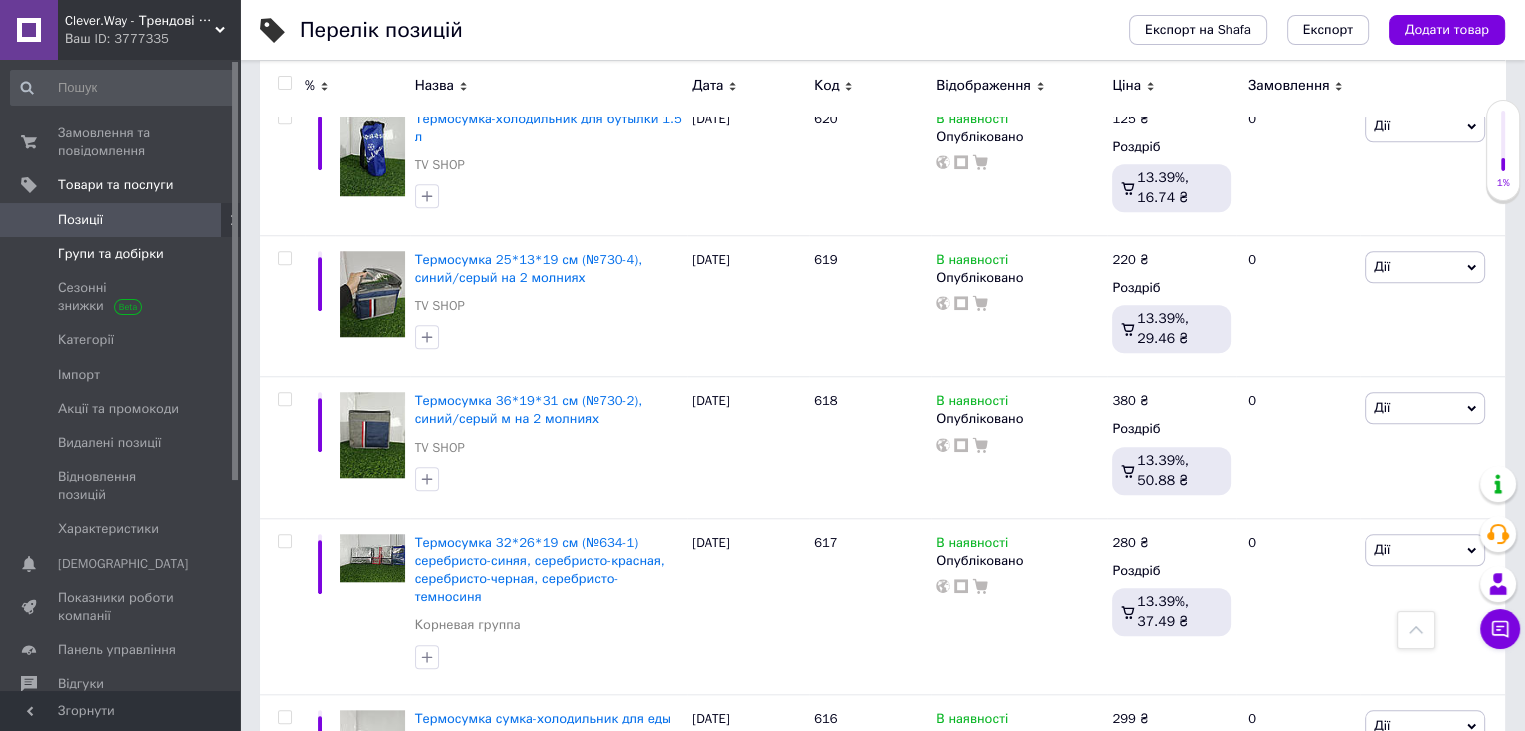 scroll, scrollTop: 0, scrollLeft: 0, axis: both 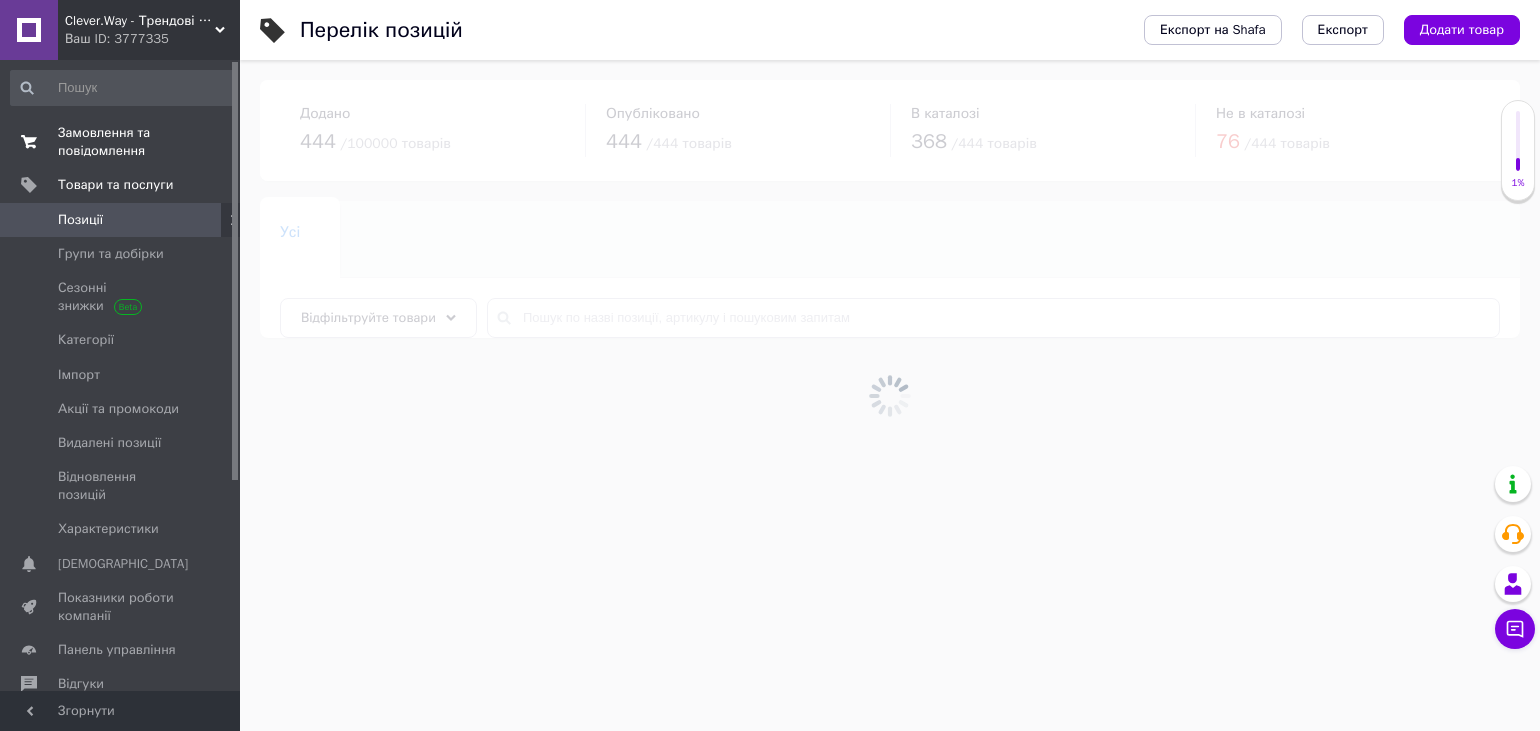 click on "Замовлення та повідомлення" at bounding box center (121, 142) 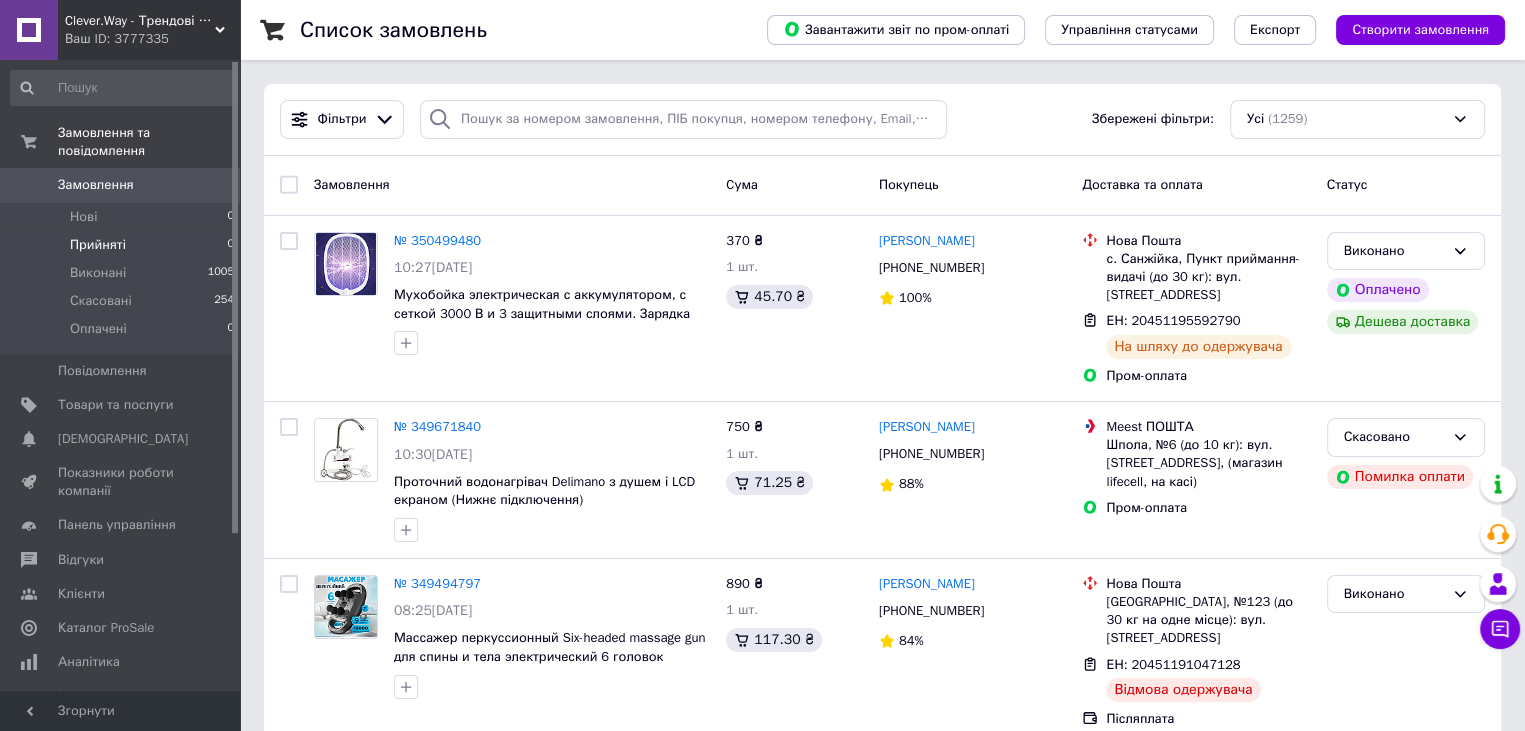click on "Прийняті 0" at bounding box center [123, 245] 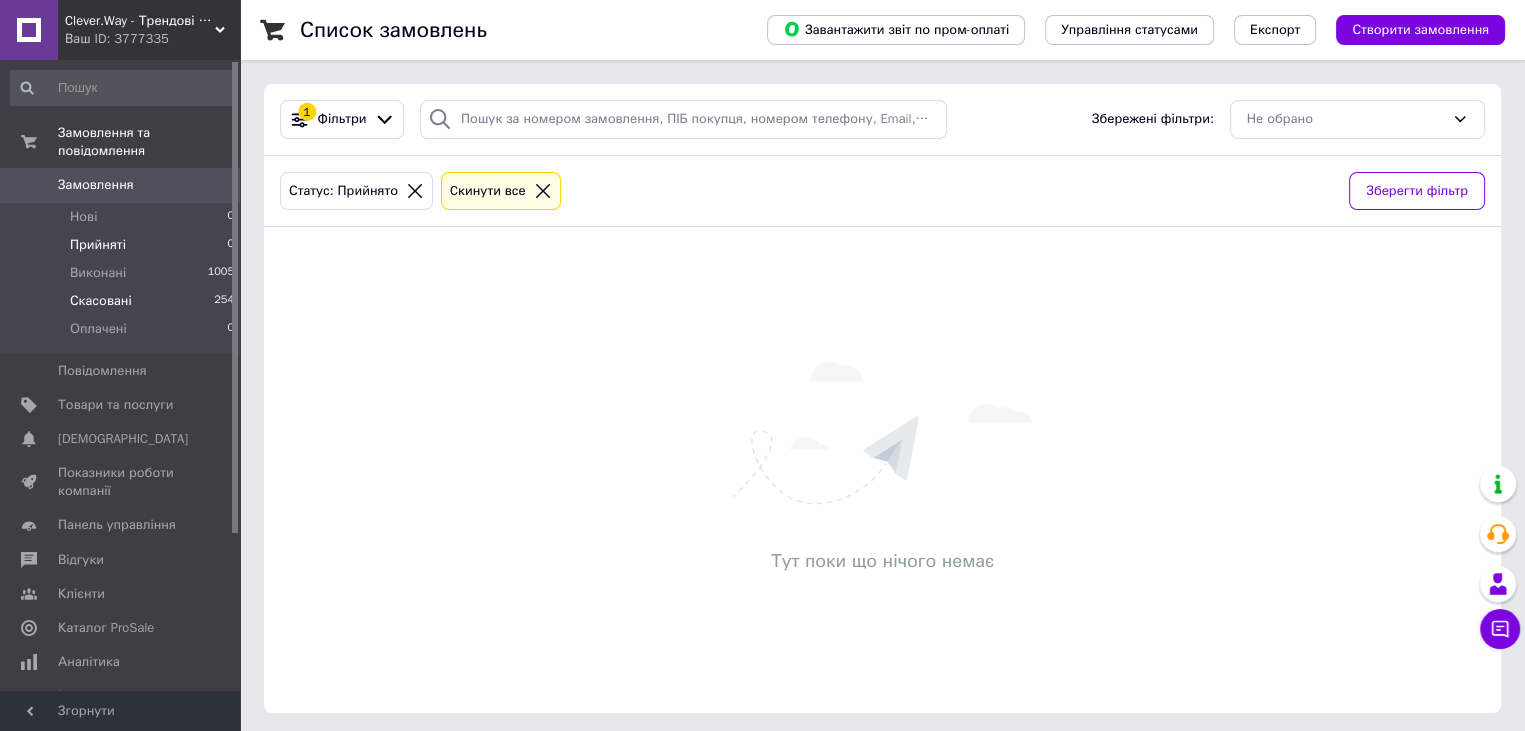 click on "Скасовані 254" at bounding box center (123, 301) 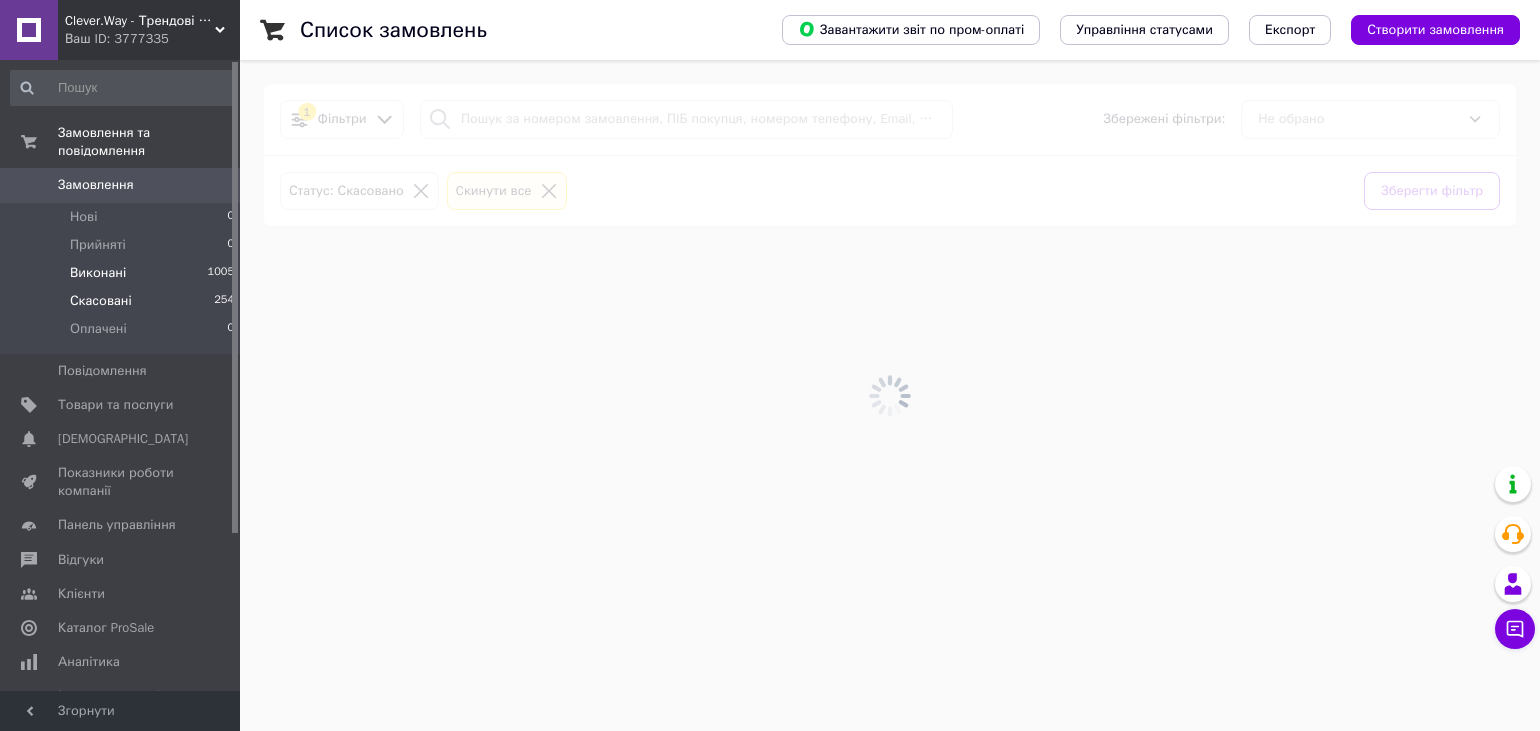 click on "Виконані 1005" at bounding box center (123, 273) 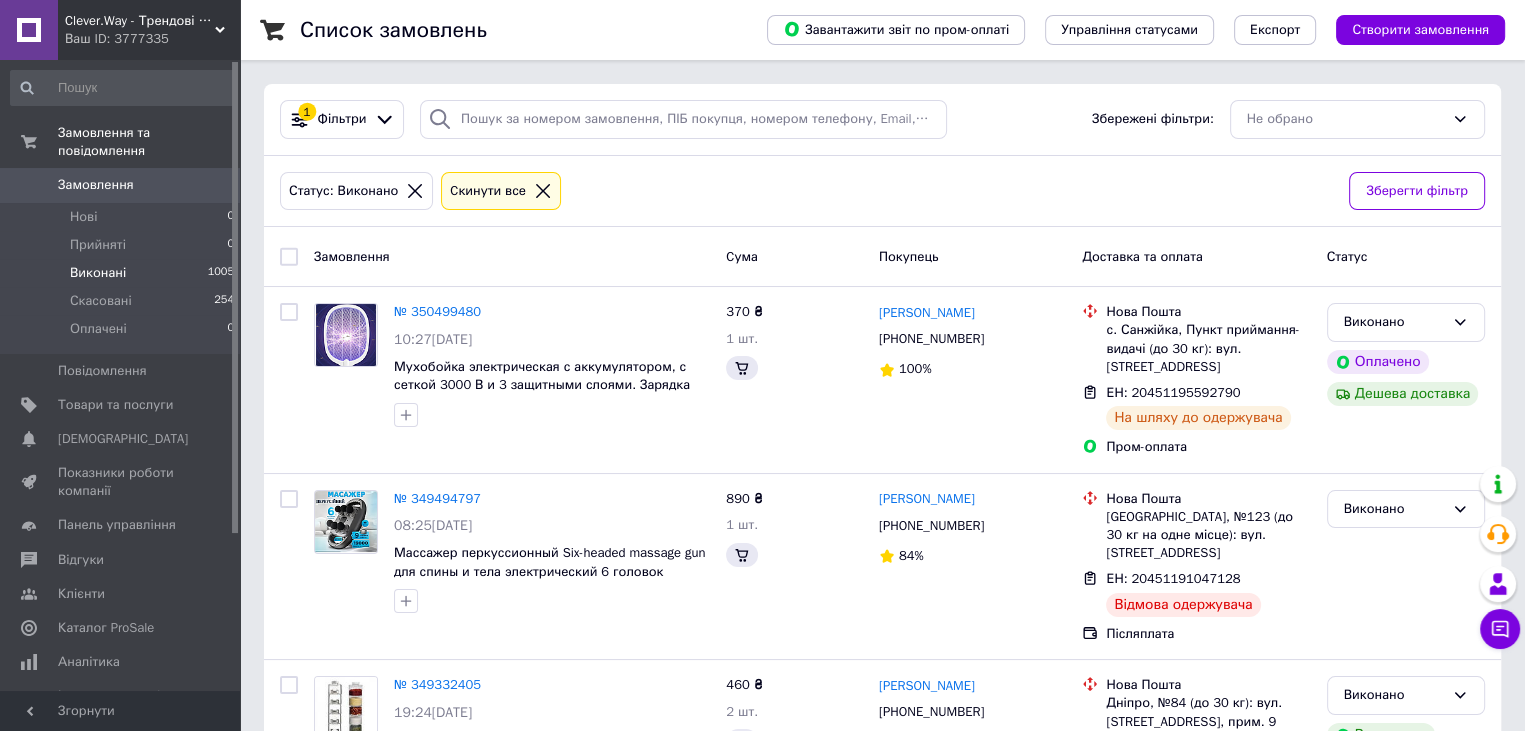 click on "Виконані" at bounding box center [98, 273] 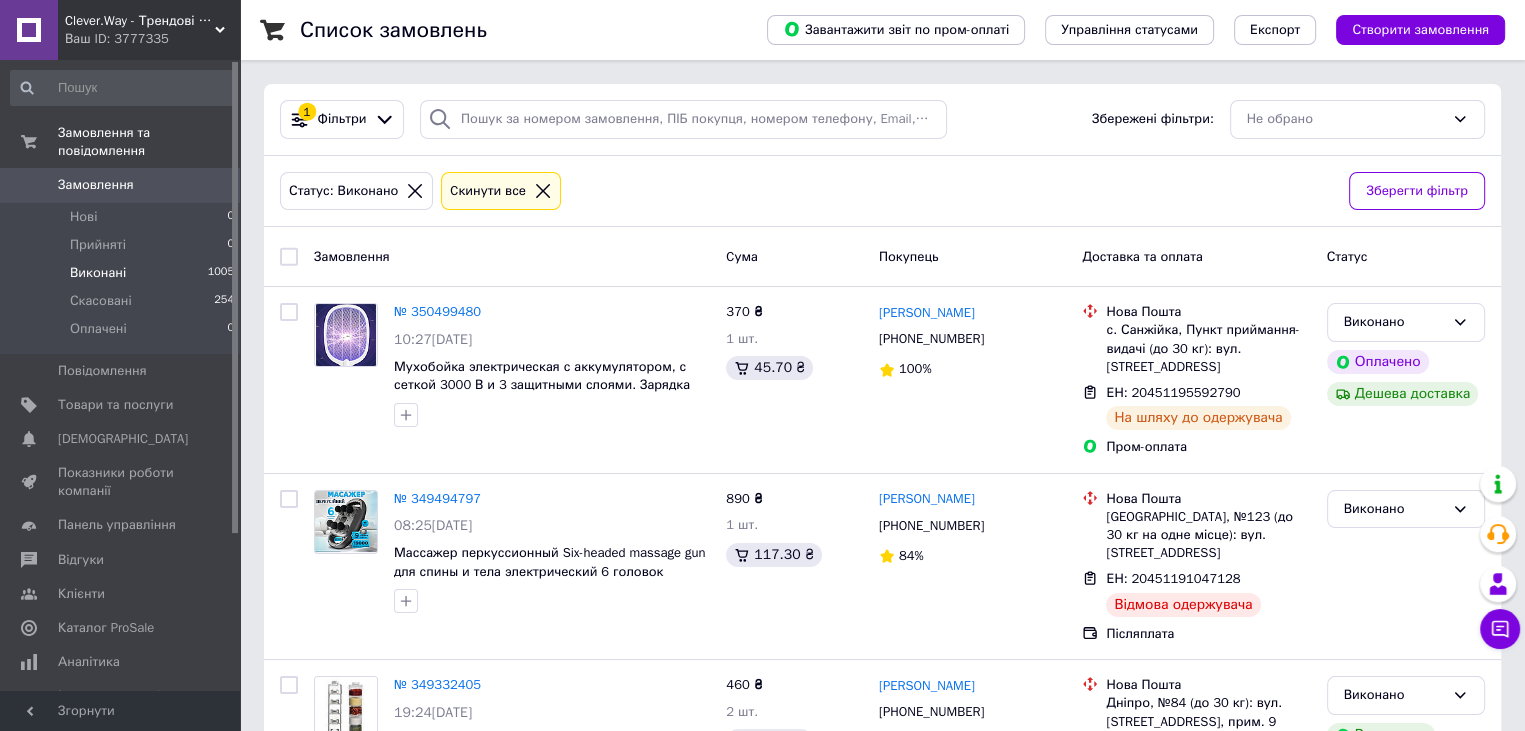 scroll, scrollTop: 0, scrollLeft: 0, axis: both 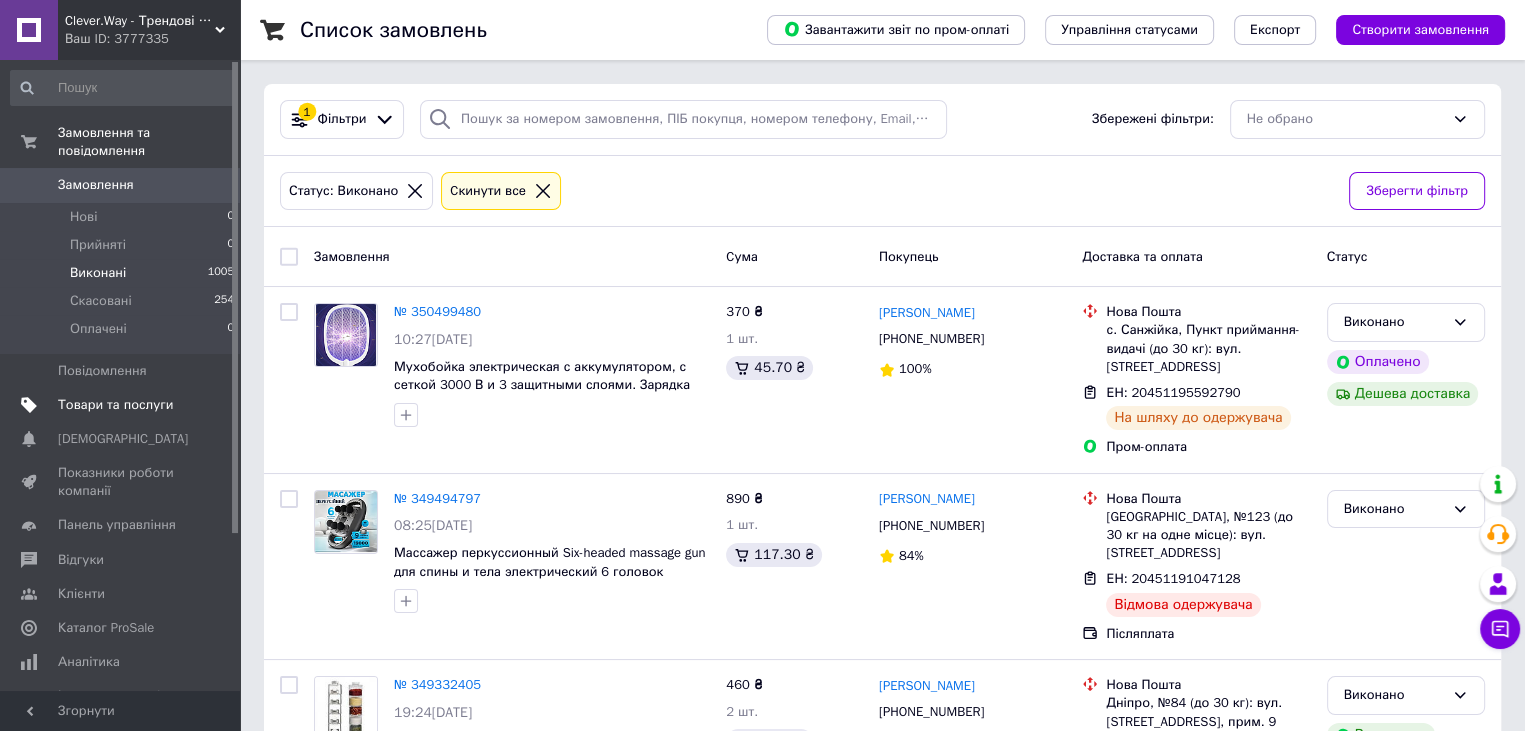 click on "Товари та послуги" at bounding box center (115, 405) 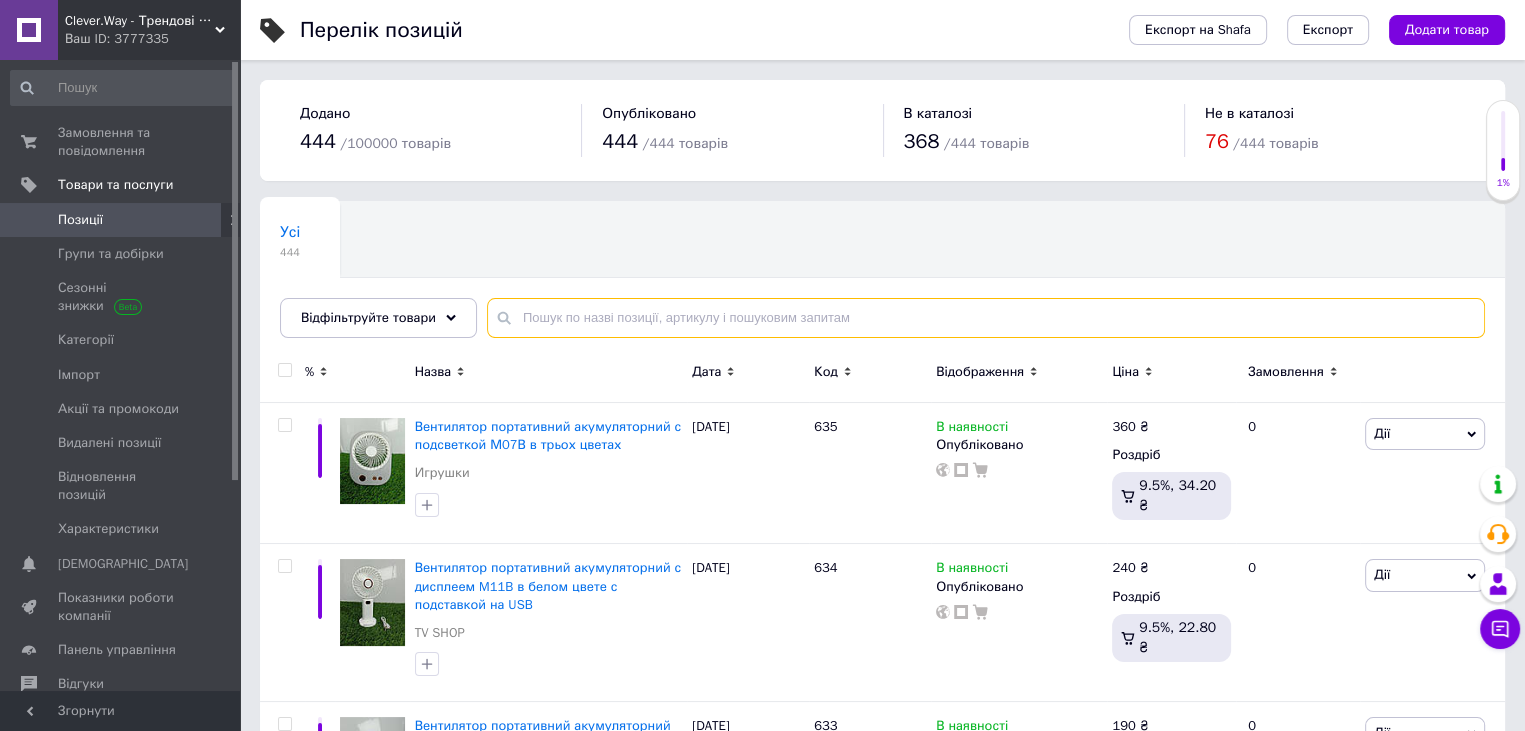 click at bounding box center (986, 318) 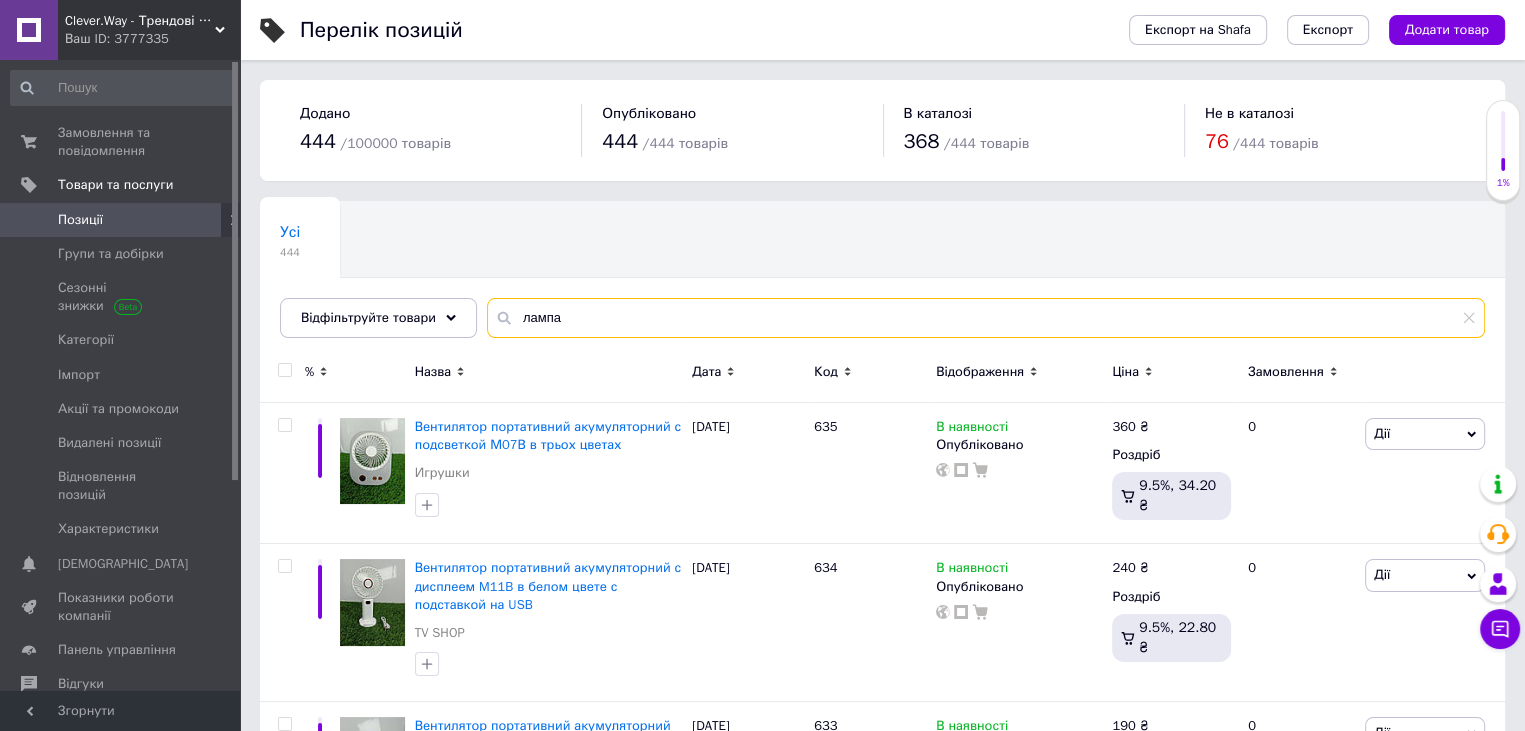 type on "лампа" 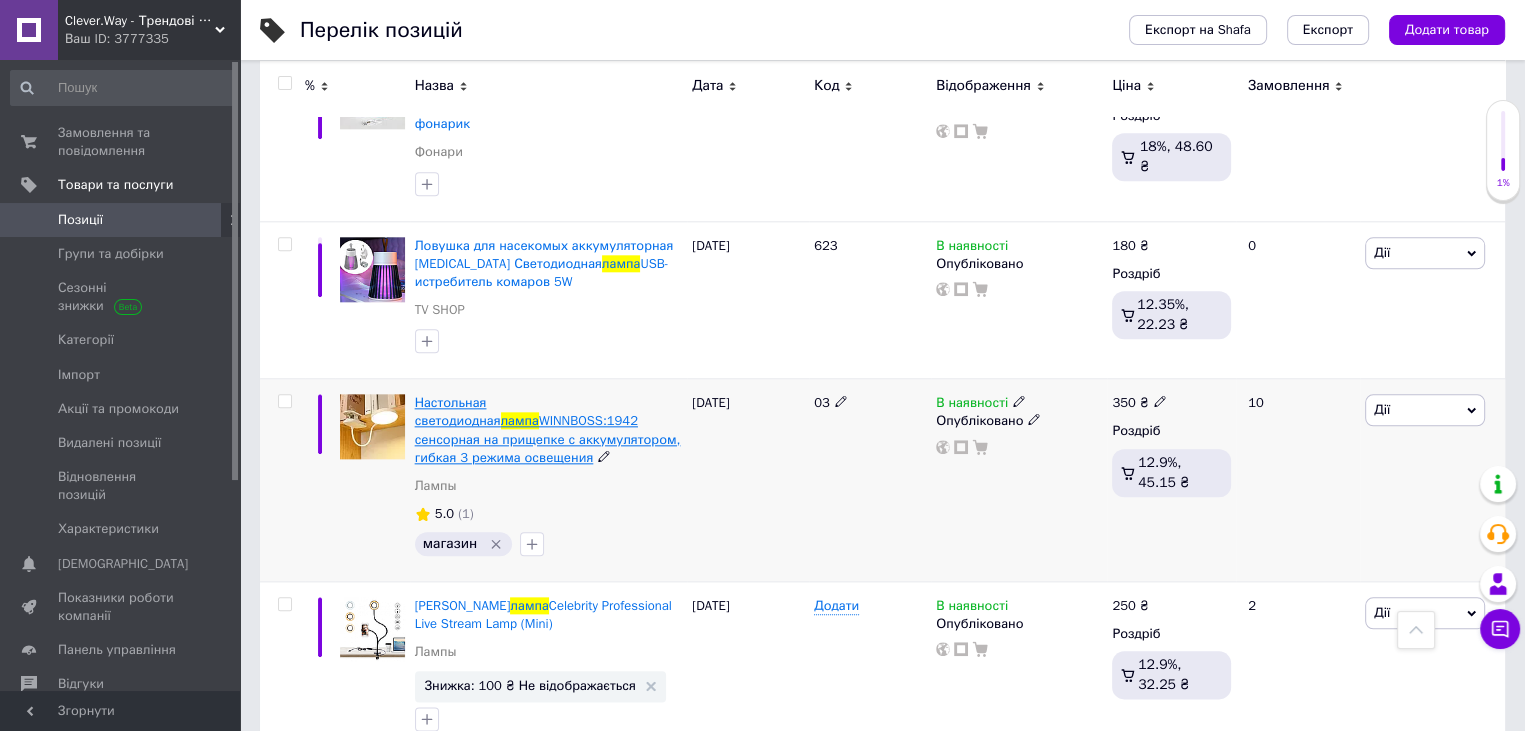scroll, scrollTop: 2200, scrollLeft: 0, axis: vertical 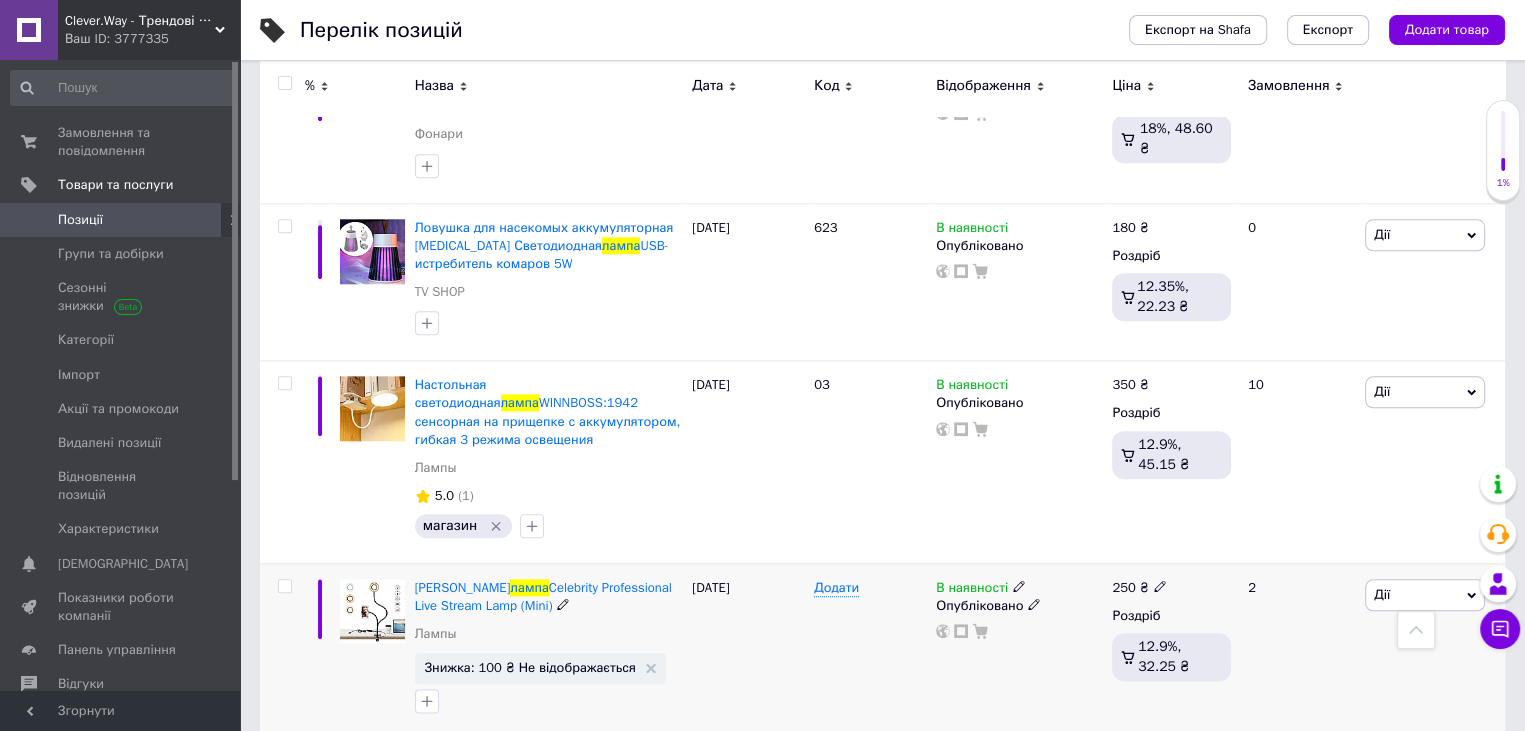 click on "В наявності" at bounding box center [981, 588] 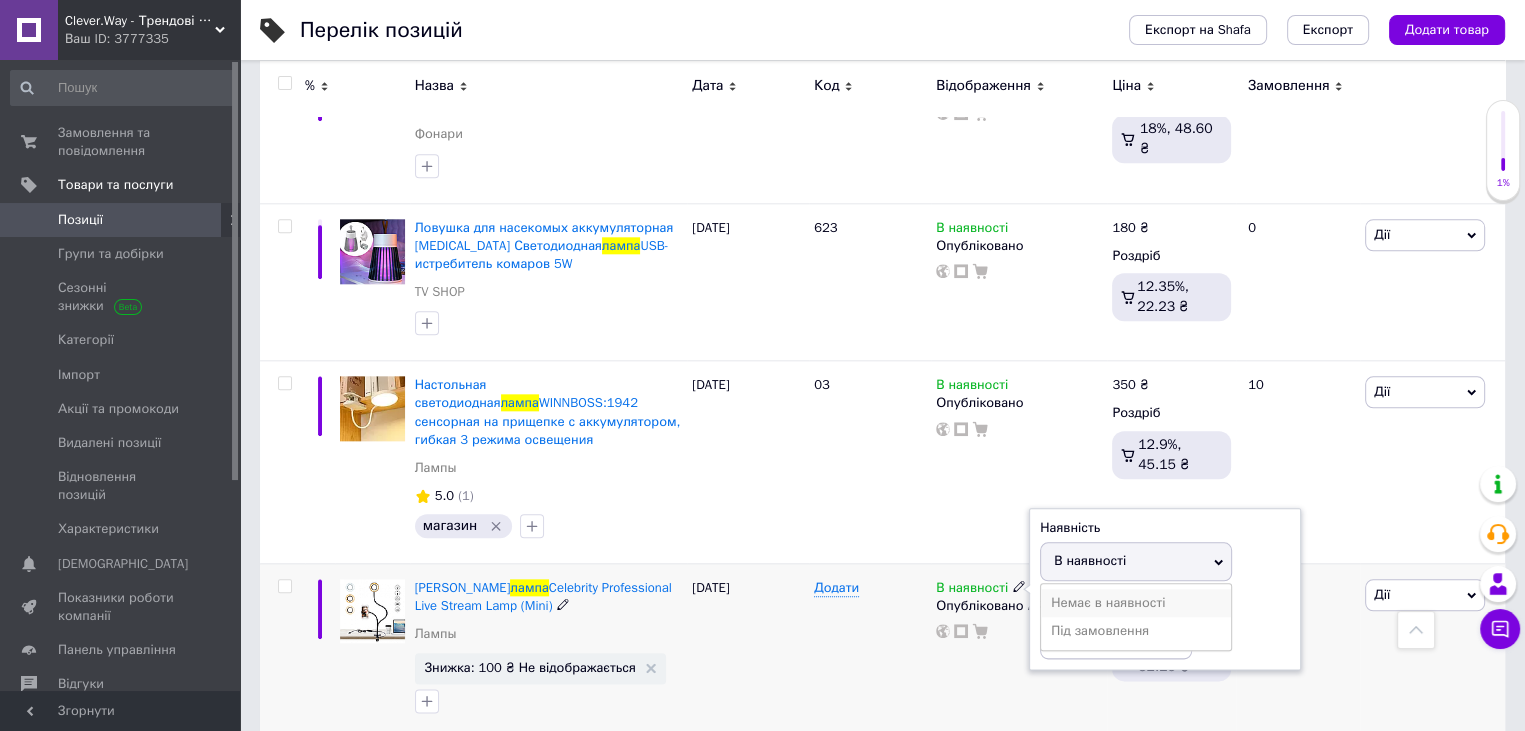 click on "Немає в наявності" at bounding box center (1136, 603) 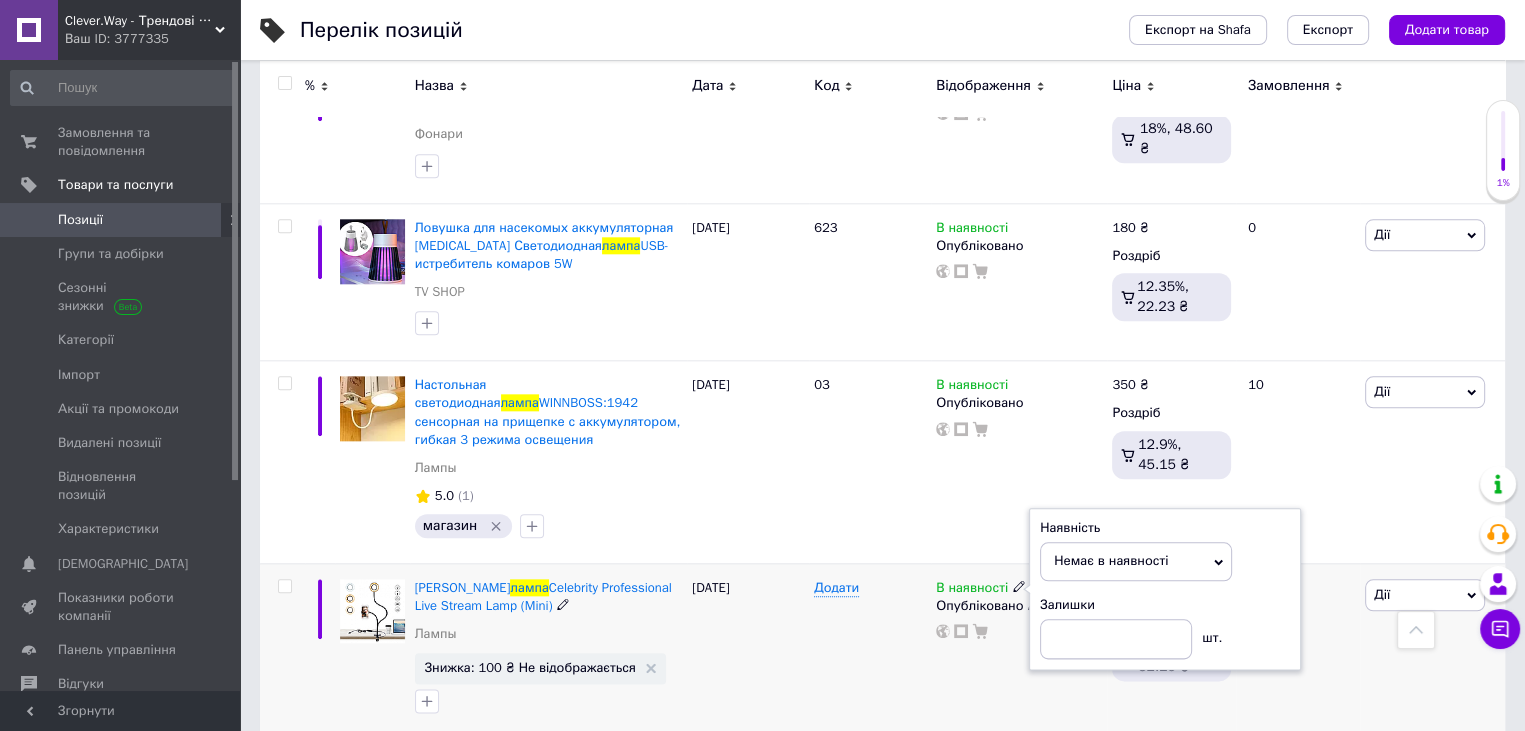 click on "[DATE]" at bounding box center (748, 650) 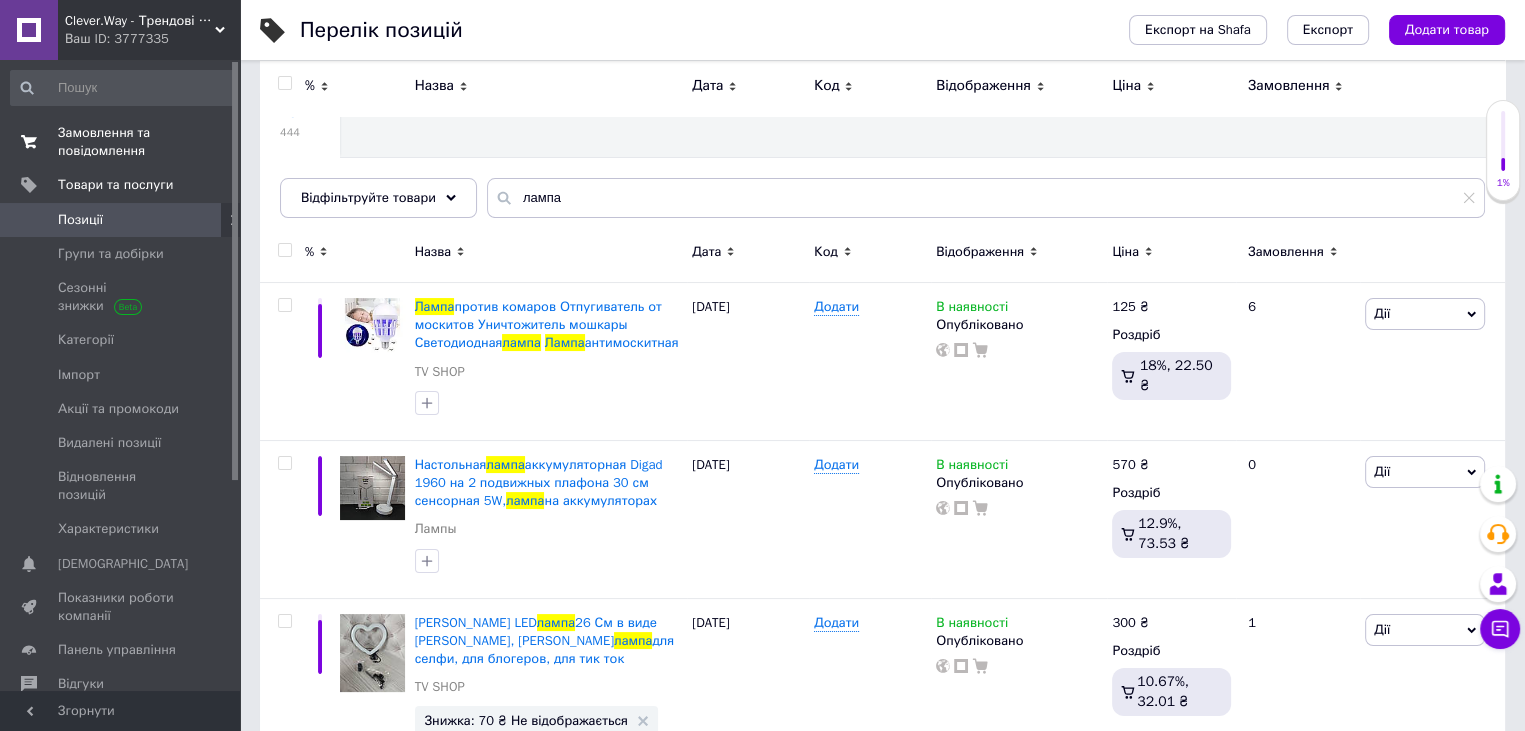 scroll, scrollTop: 0, scrollLeft: 0, axis: both 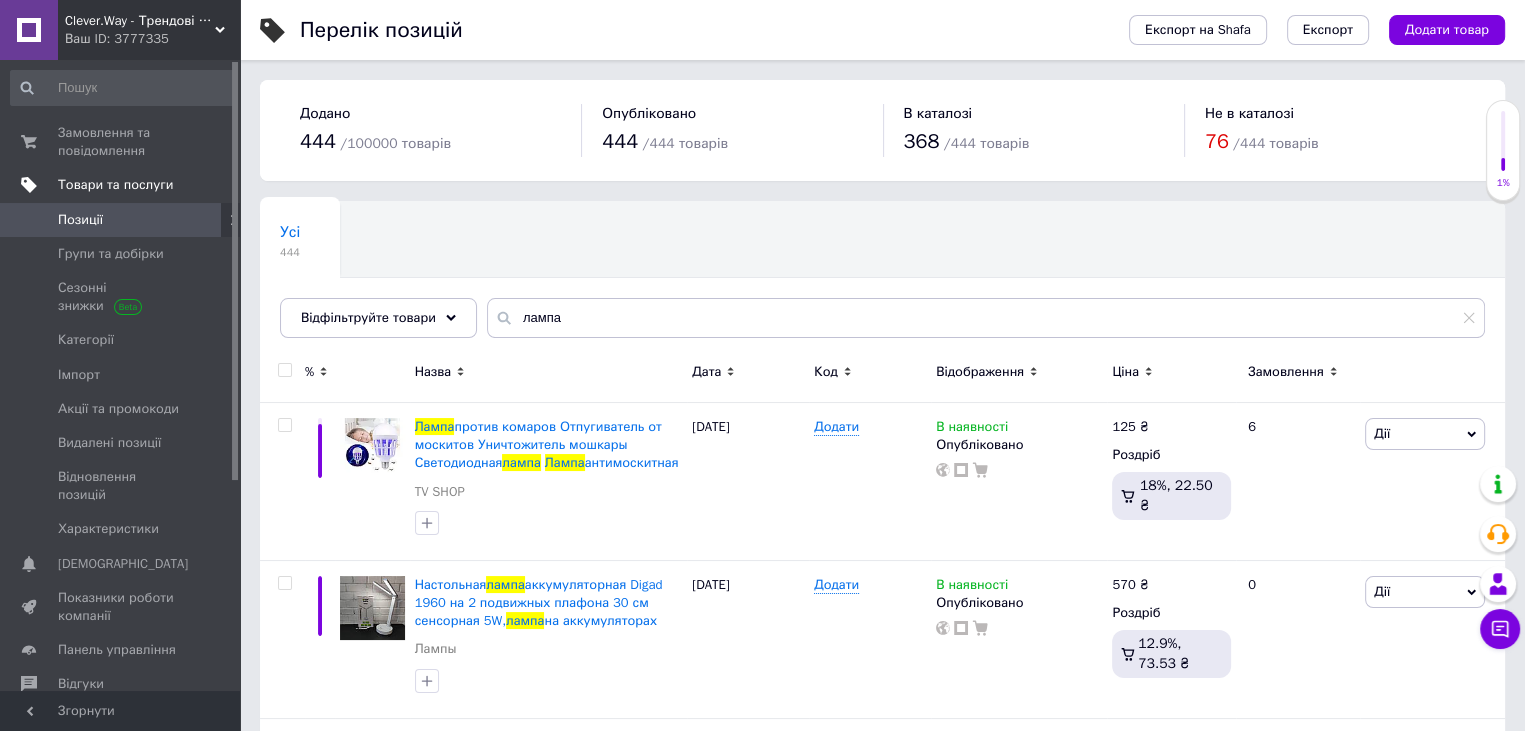 click on "Товари та послуги" at bounding box center [123, 185] 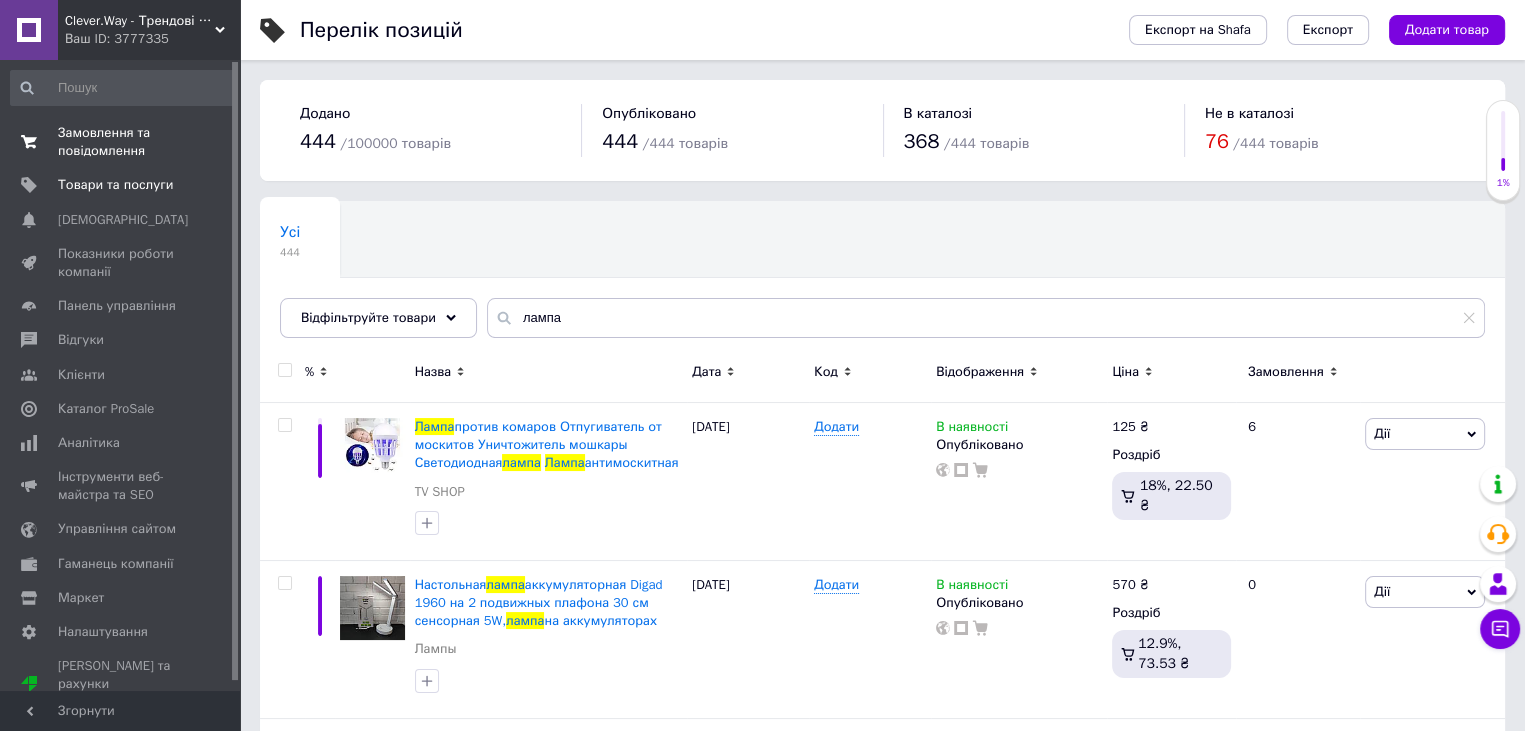 click on "Замовлення та повідомлення 0 0" at bounding box center [123, 142] 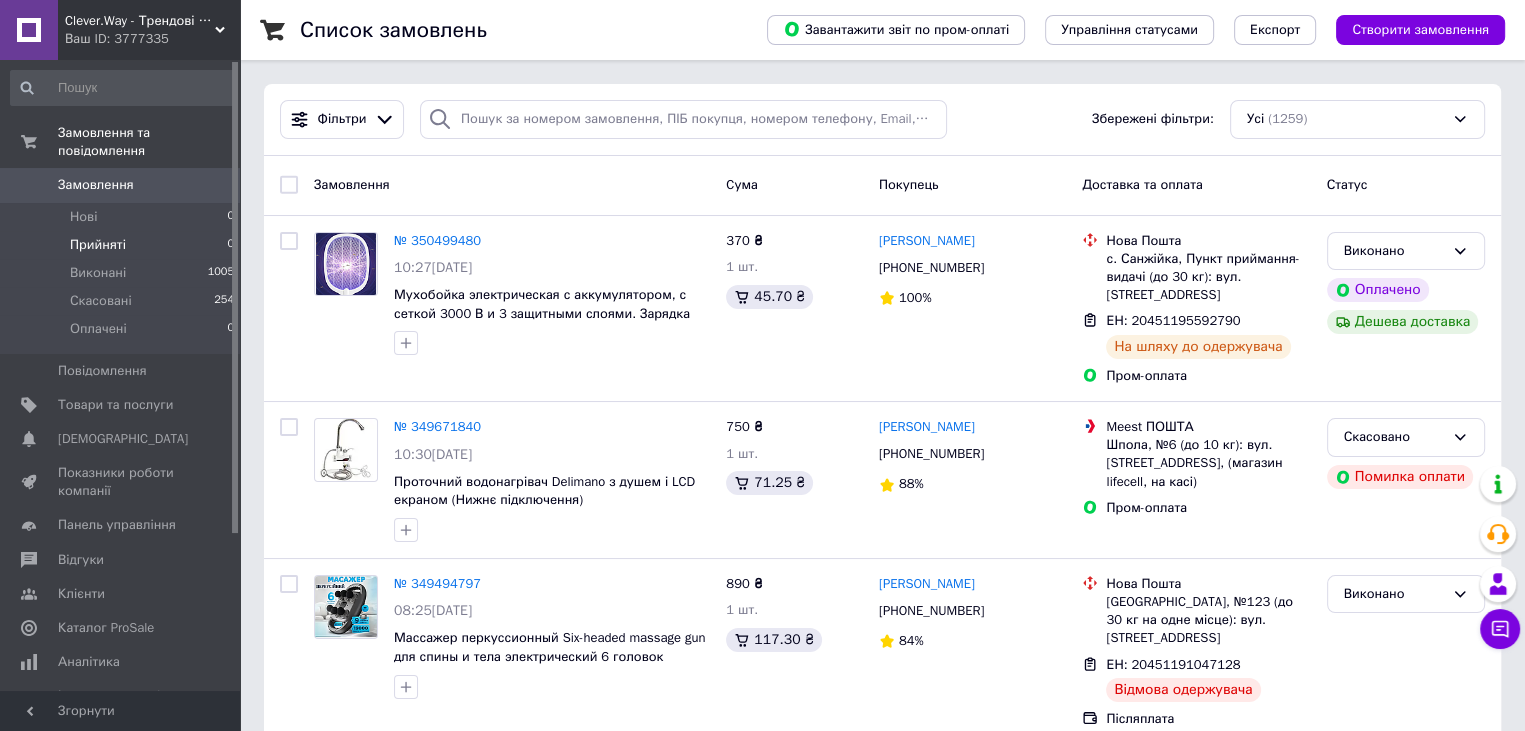 click on "Прийняті 0" at bounding box center [123, 245] 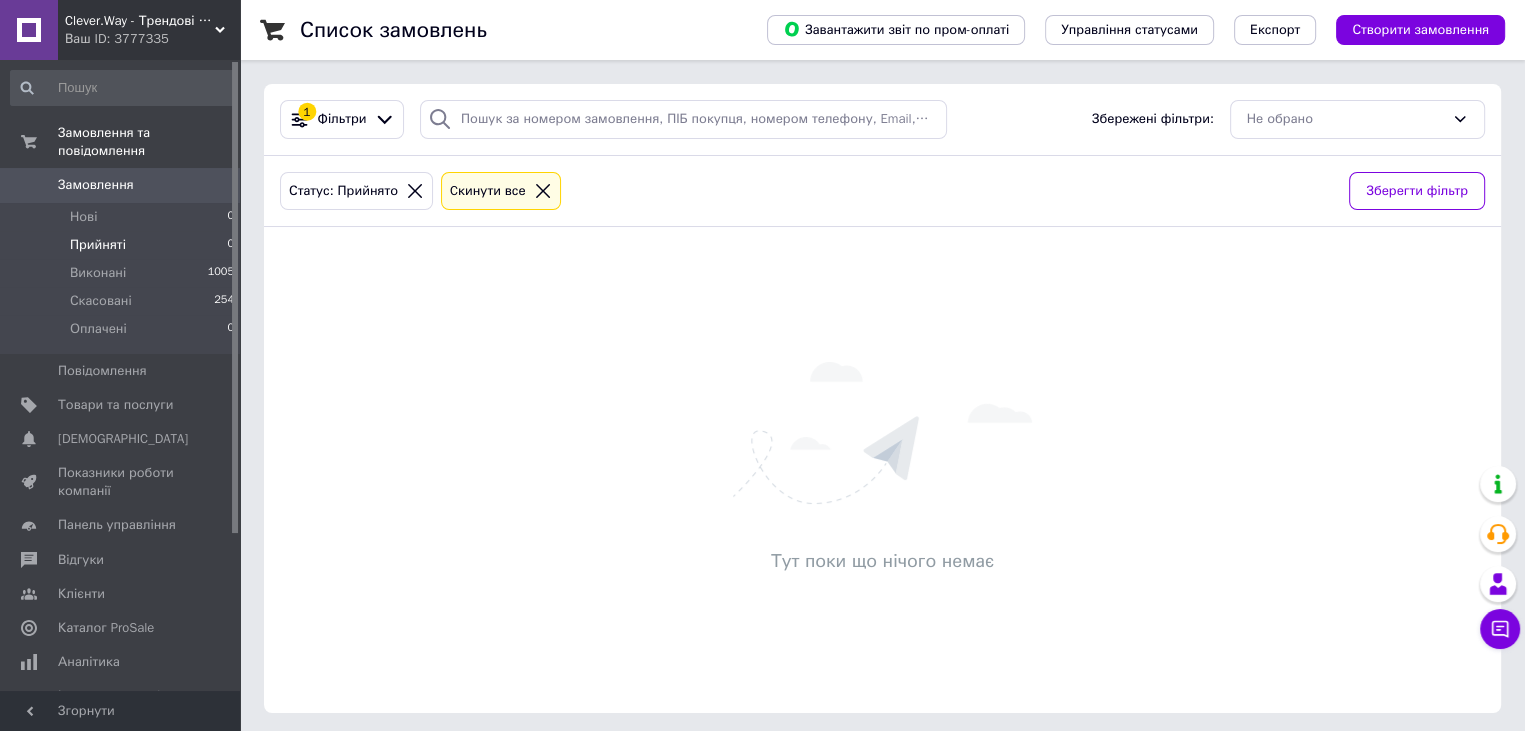 click on "Прийняті 0" at bounding box center [123, 245] 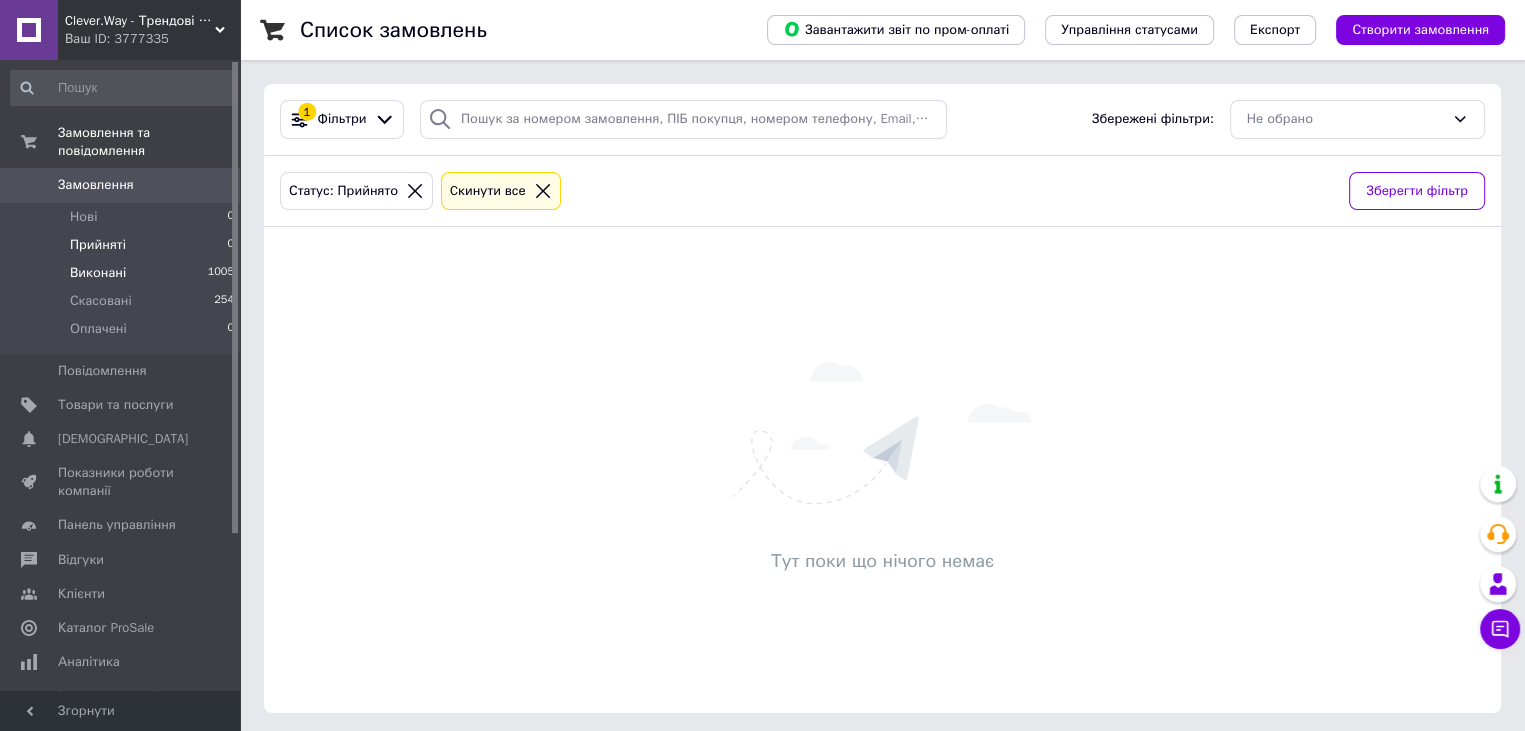click on "Виконані 1005" at bounding box center (123, 273) 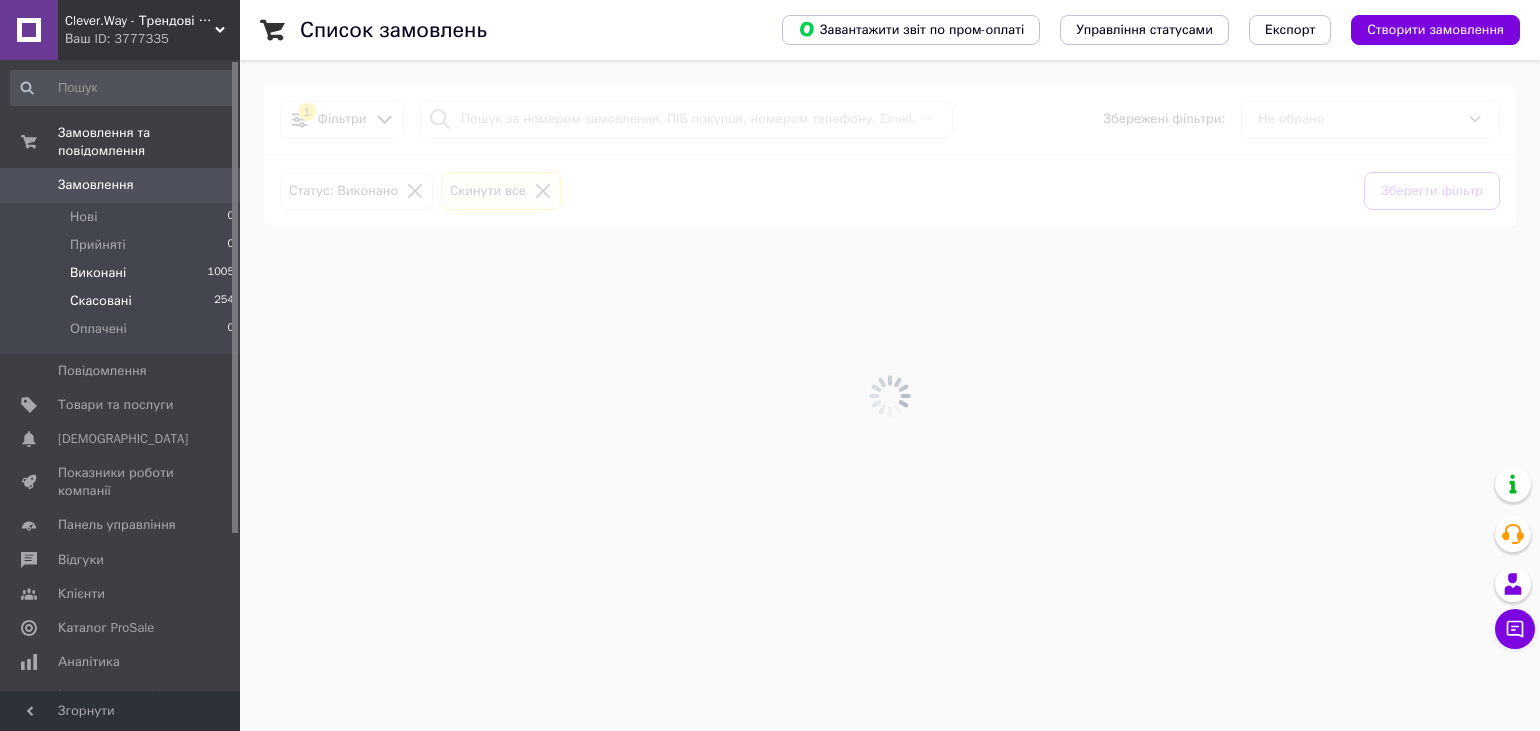click on "Скасовані 254" at bounding box center (123, 301) 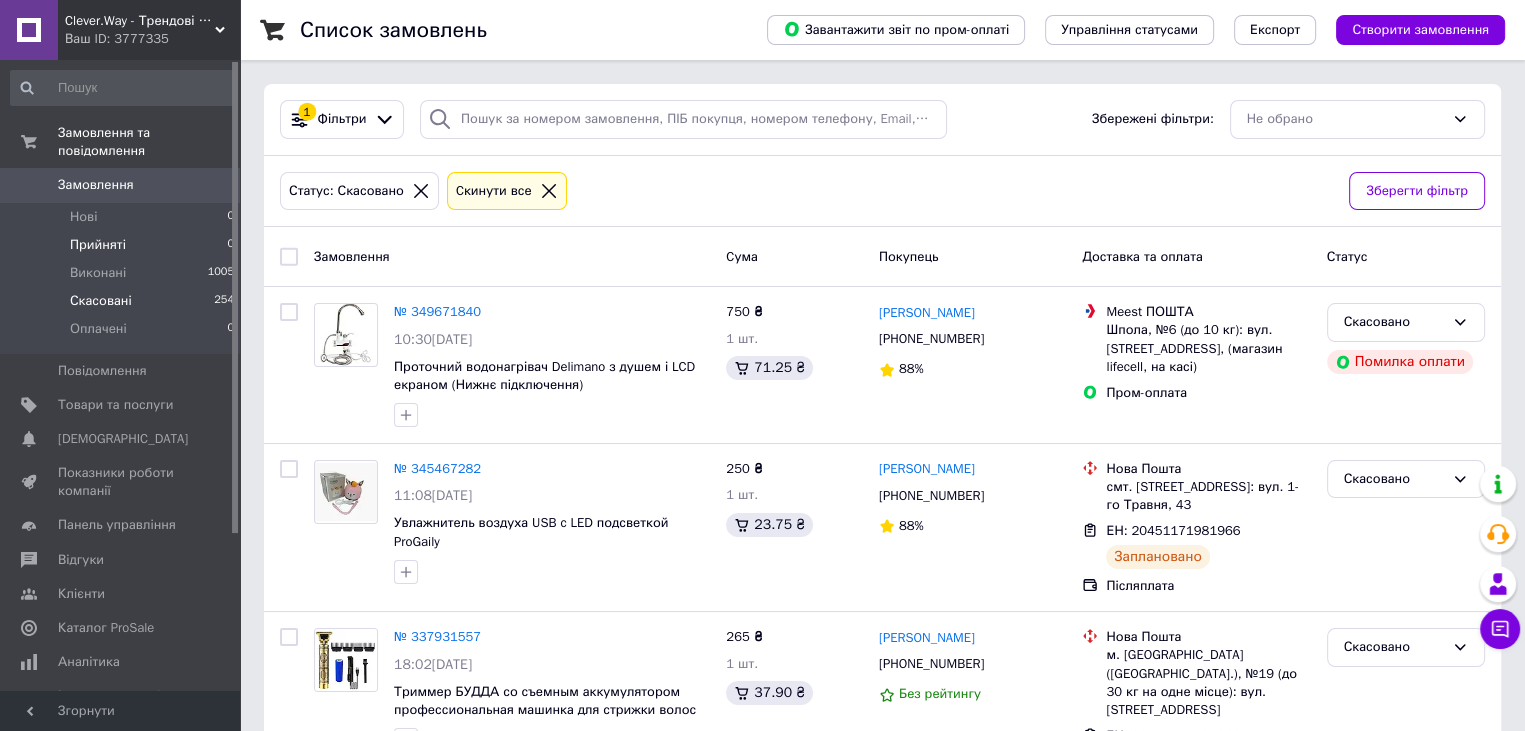 click on "Прийняті 0" at bounding box center [123, 245] 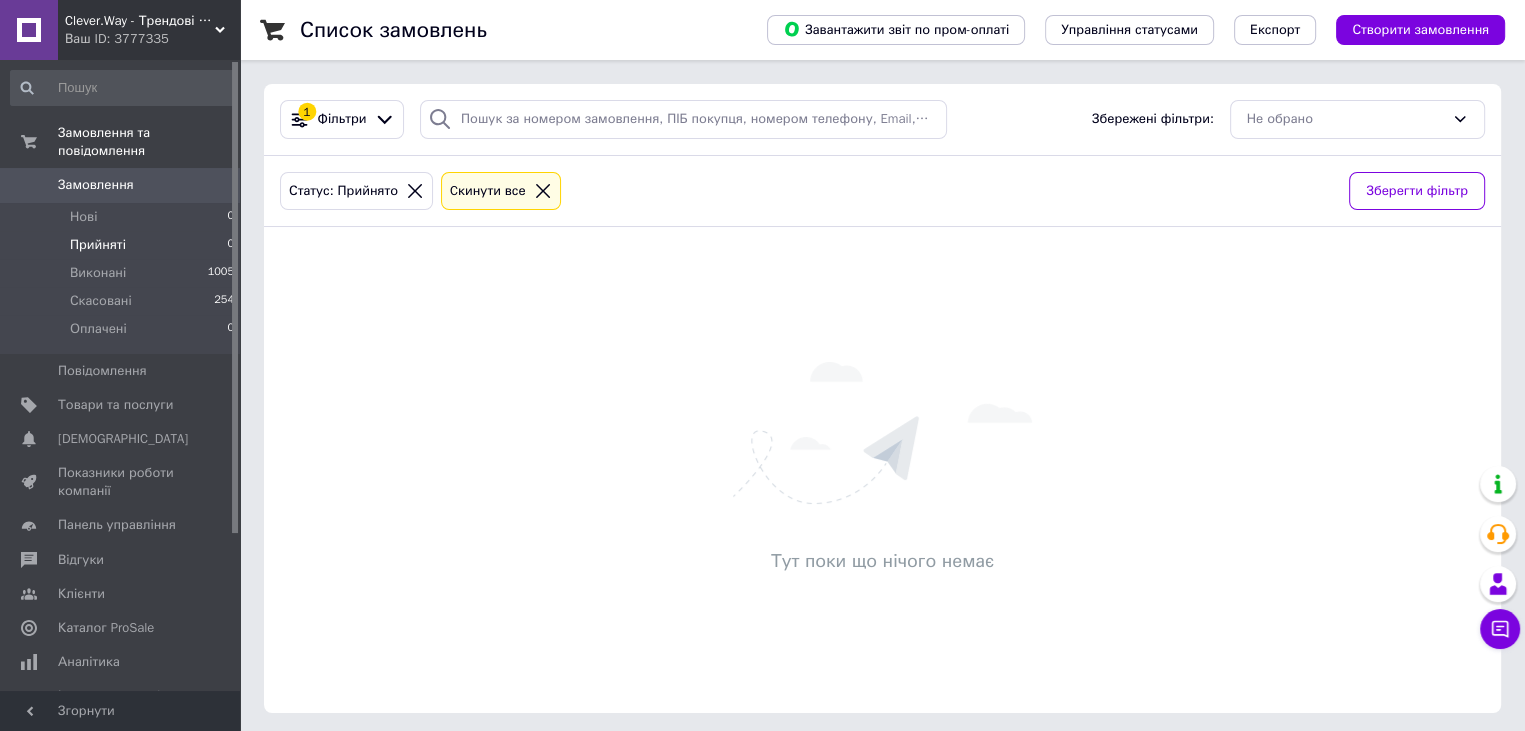 click on "Прийняті 0" at bounding box center [123, 245] 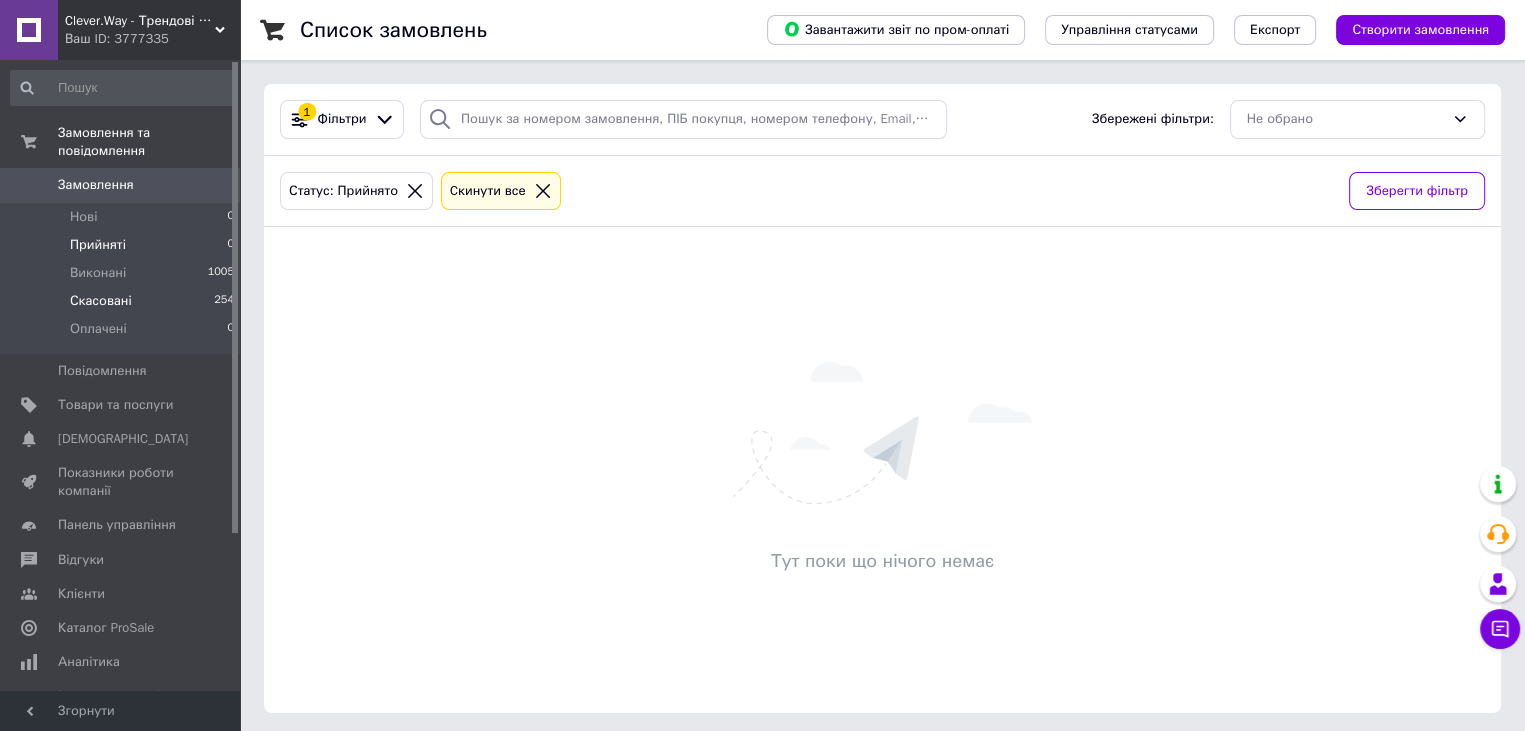 click on "Скасовані 254" at bounding box center [123, 301] 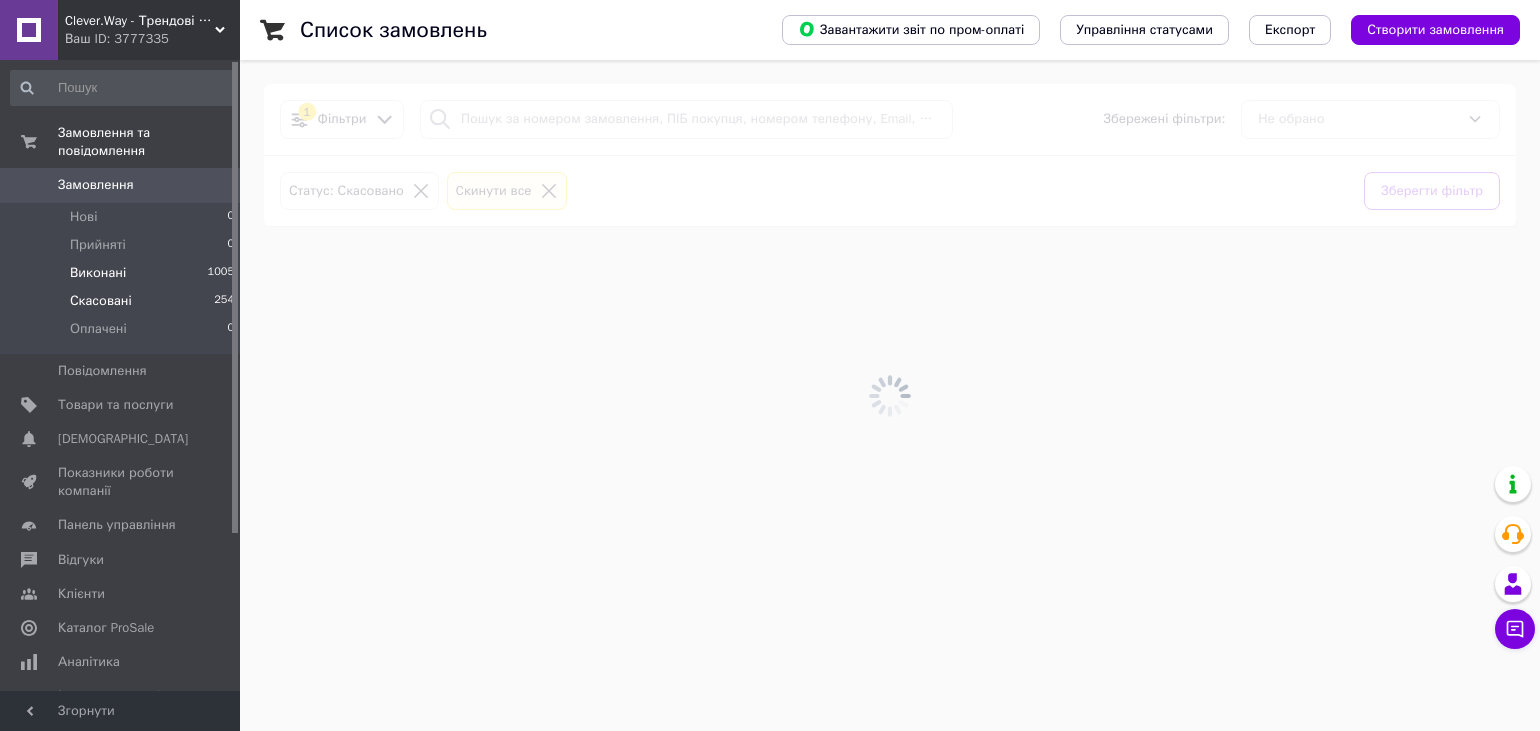 click on "Виконані 1005" at bounding box center [123, 273] 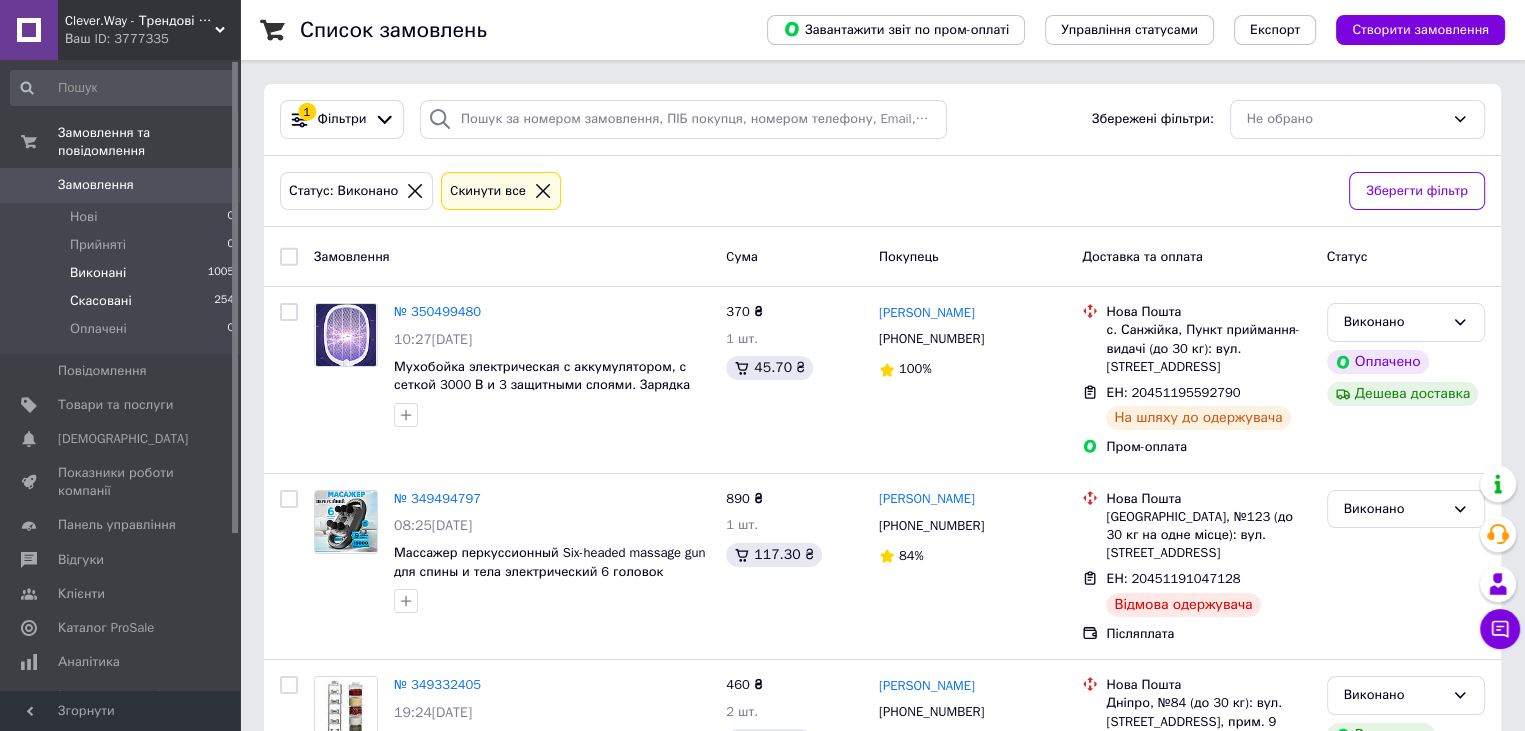 click on "Скасовані 254" at bounding box center (123, 301) 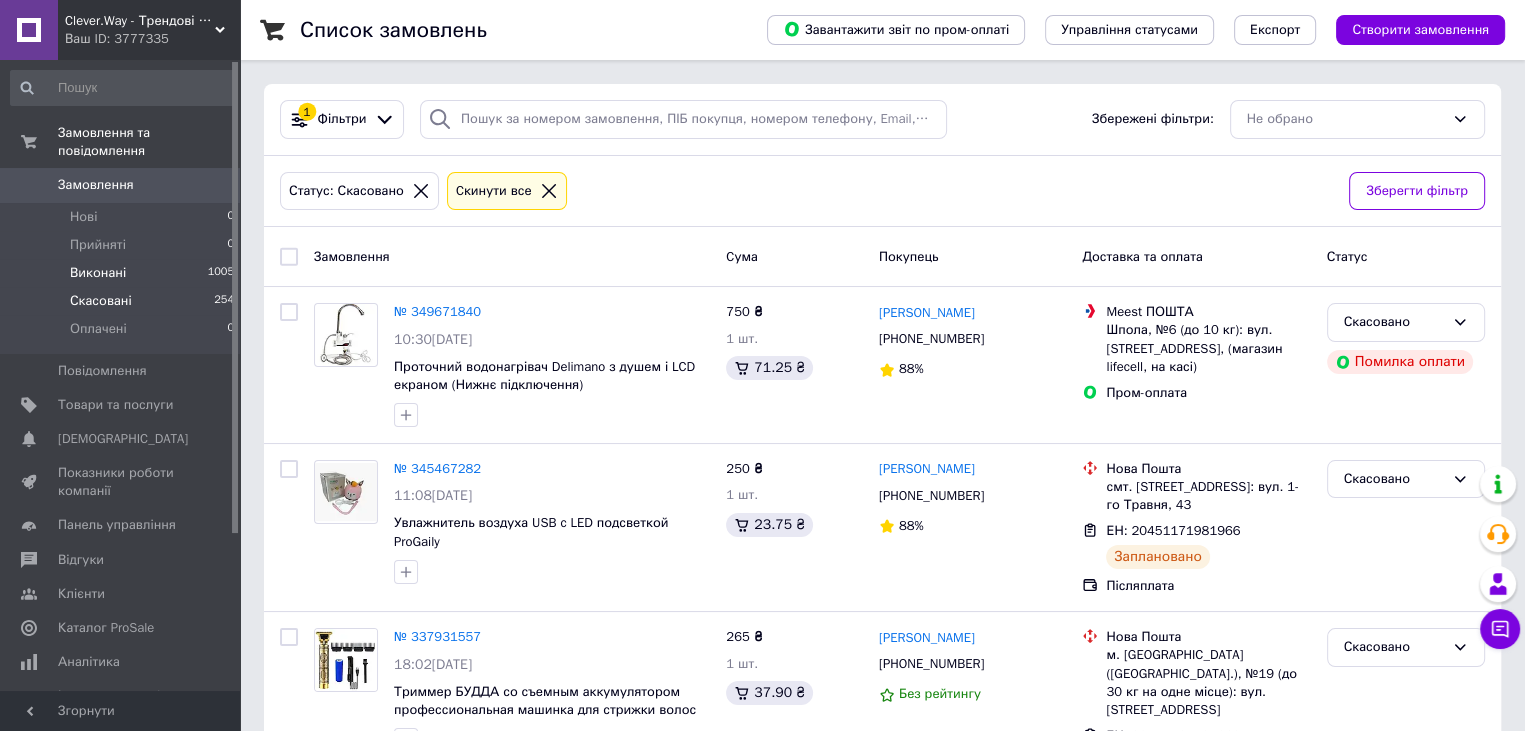 click on "Виконані 1005" at bounding box center [123, 273] 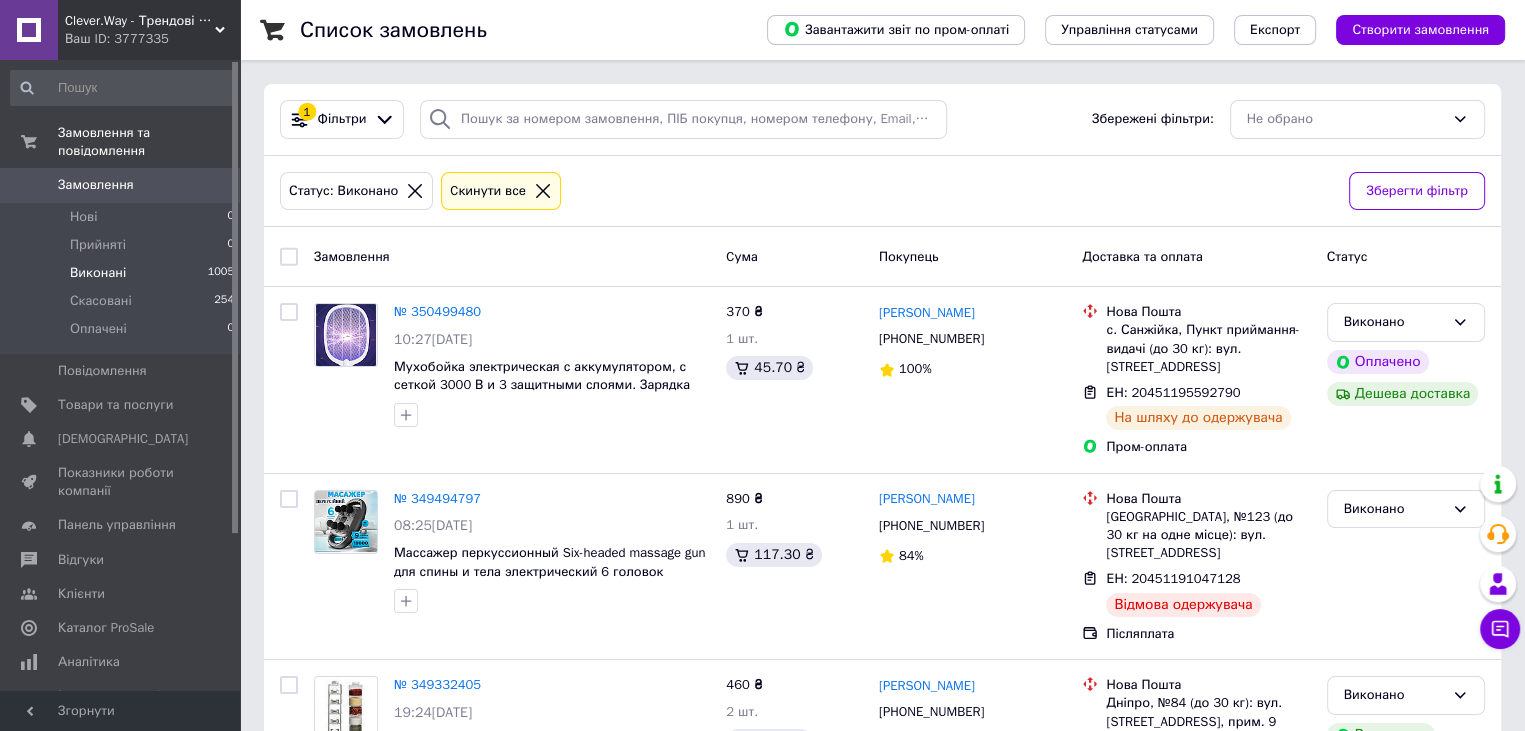 click on "Виконані" at bounding box center (98, 273) 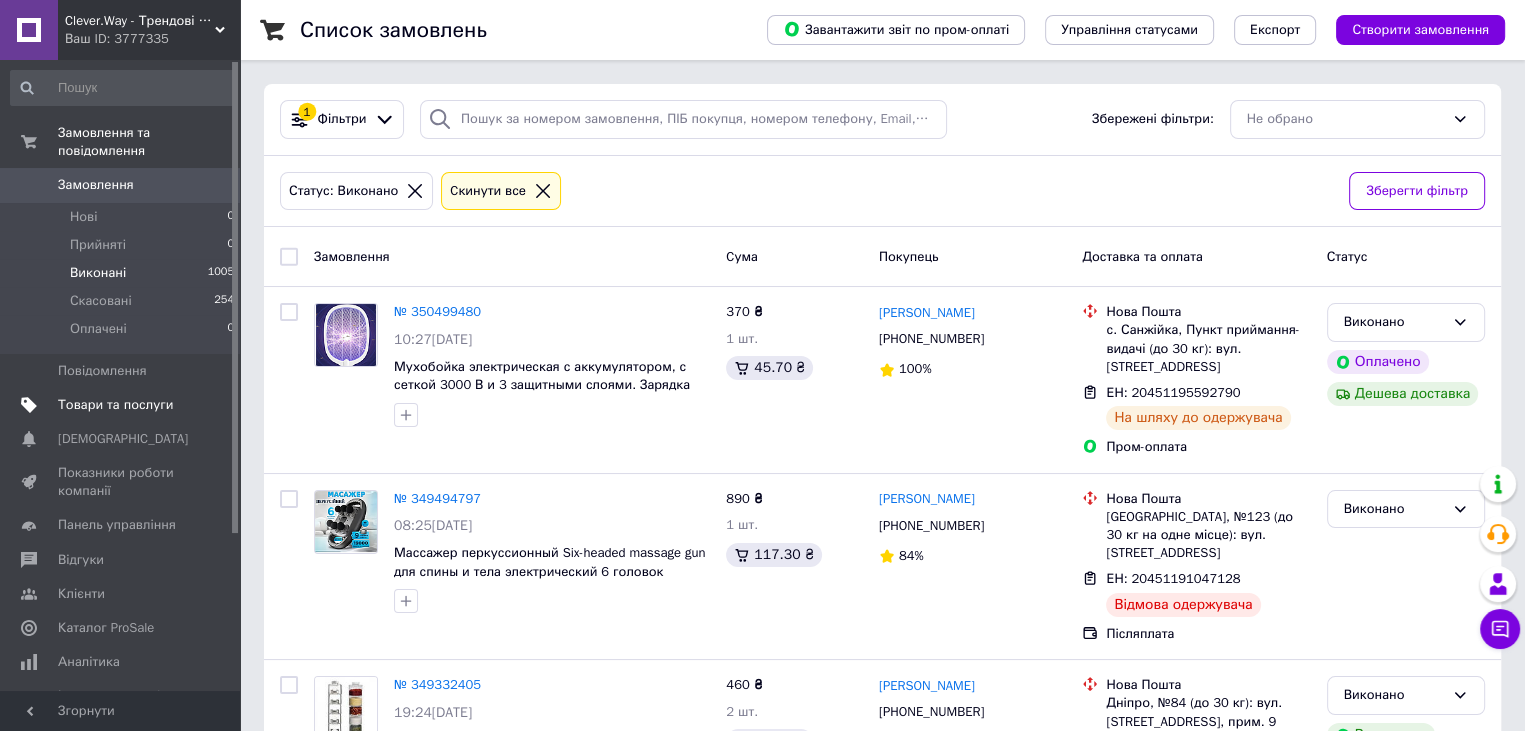 click on "Товари та послуги" at bounding box center [115, 405] 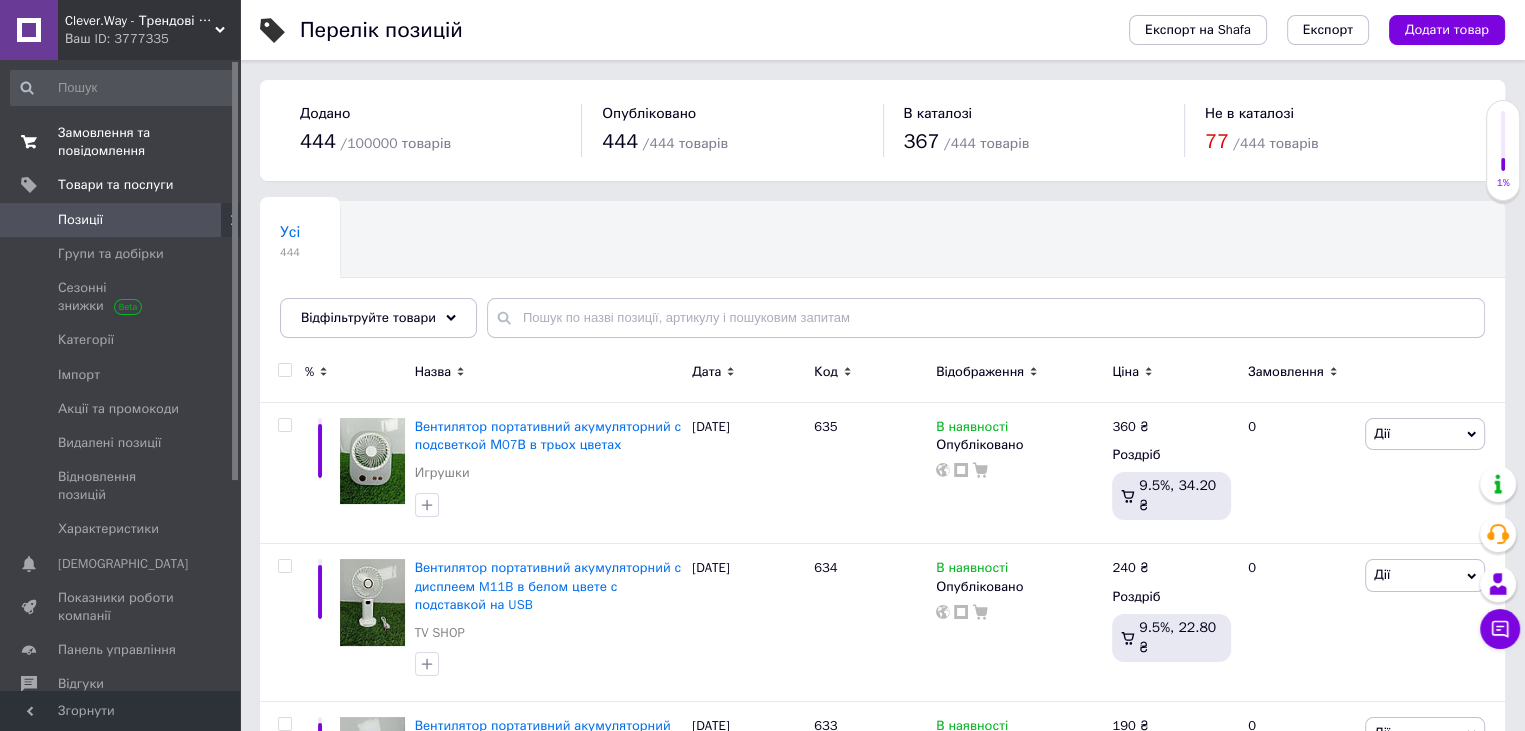 click on "Замовлення та повідомлення" at bounding box center (121, 142) 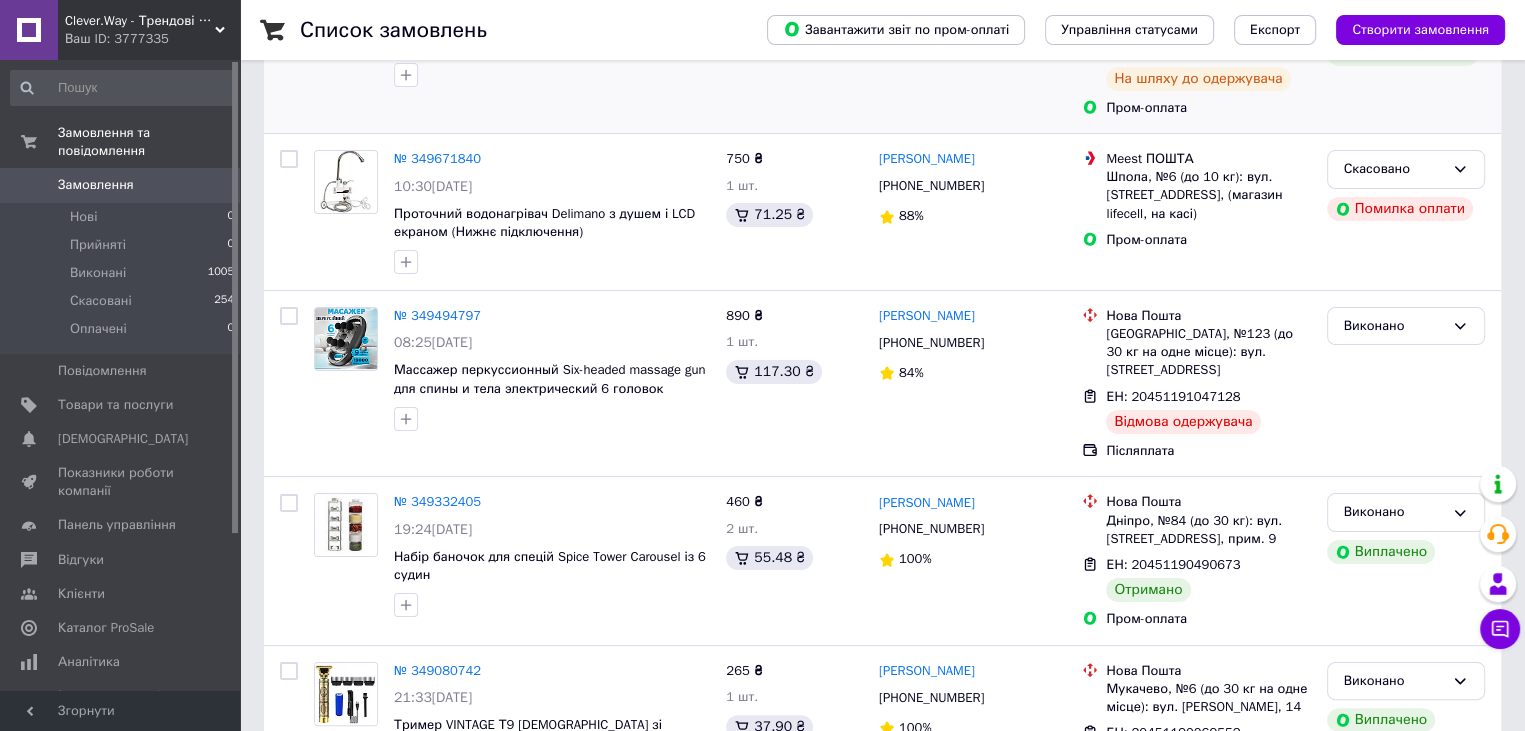 scroll, scrollTop: 0, scrollLeft: 0, axis: both 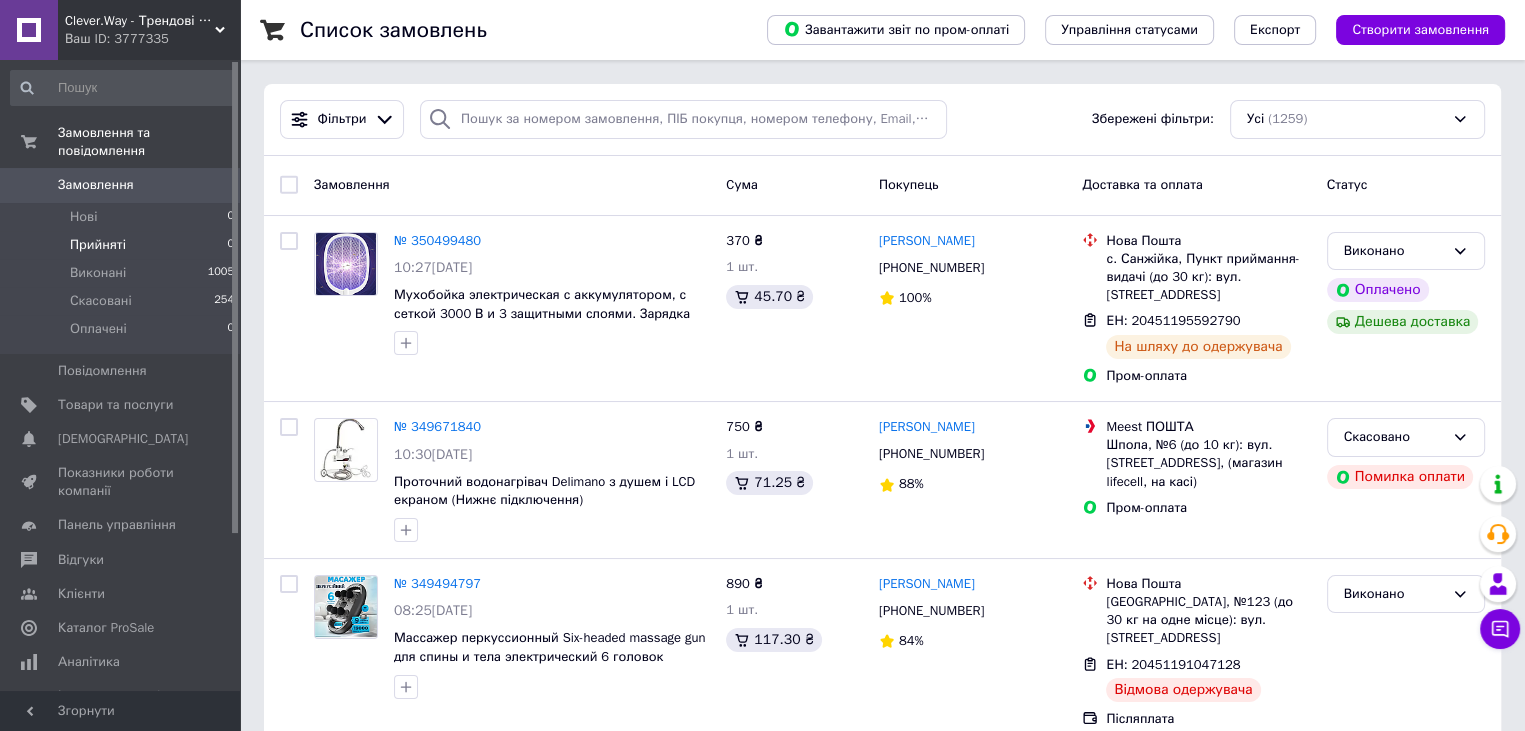 click on "Прийняті 0" at bounding box center (123, 245) 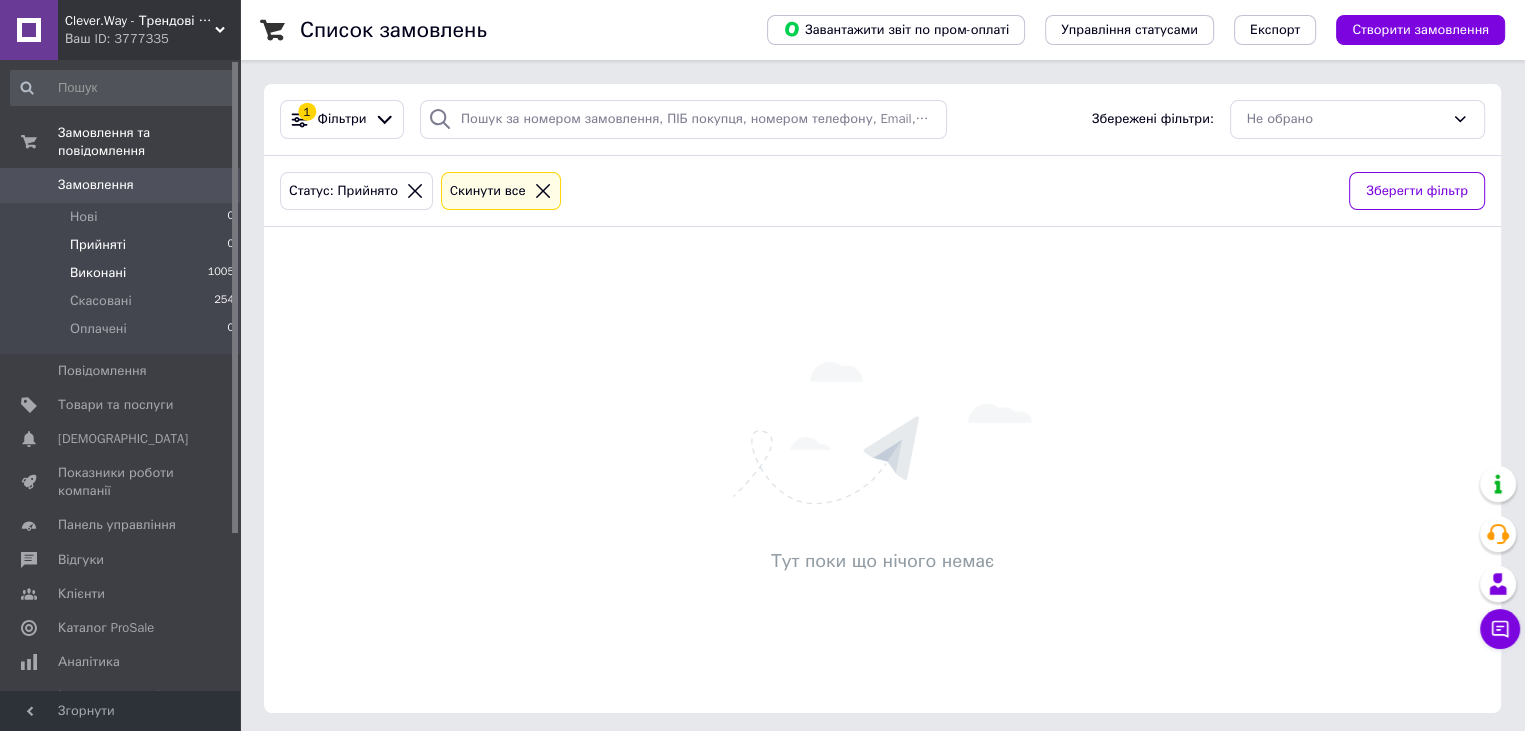click on "Виконані 1005" at bounding box center (123, 273) 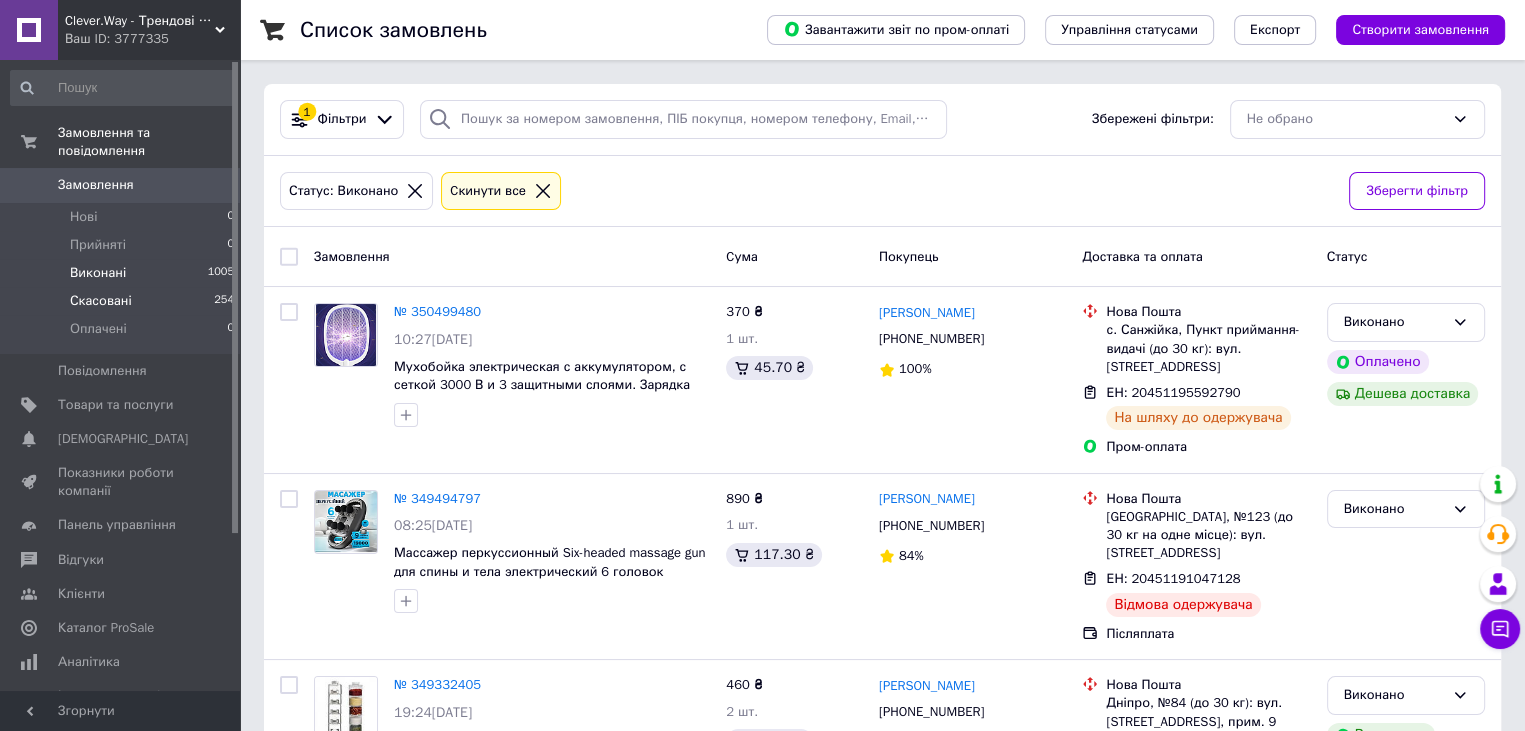 click on "Скасовані 254" at bounding box center [123, 301] 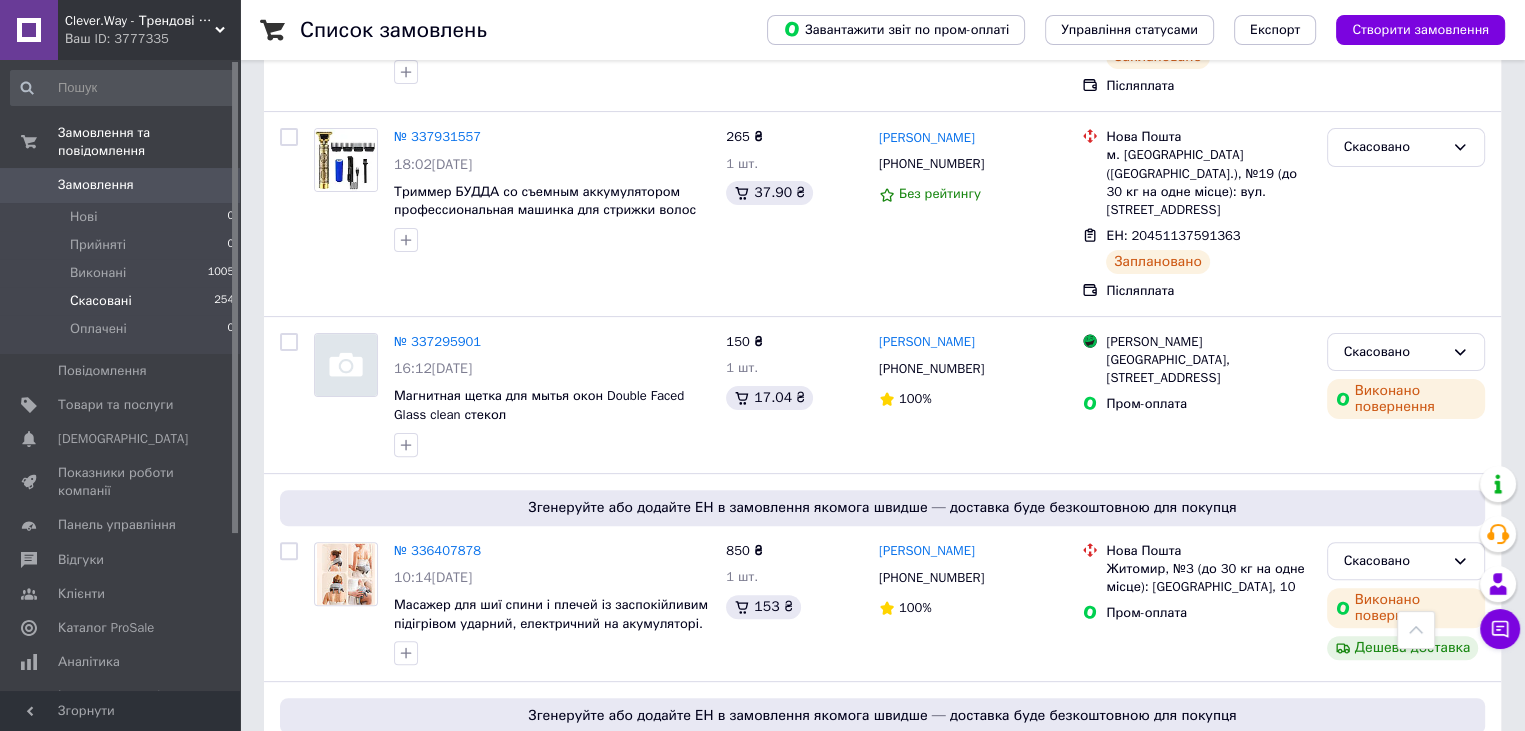 scroll, scrollTop: 0, scrollLeft: 0, axis: both 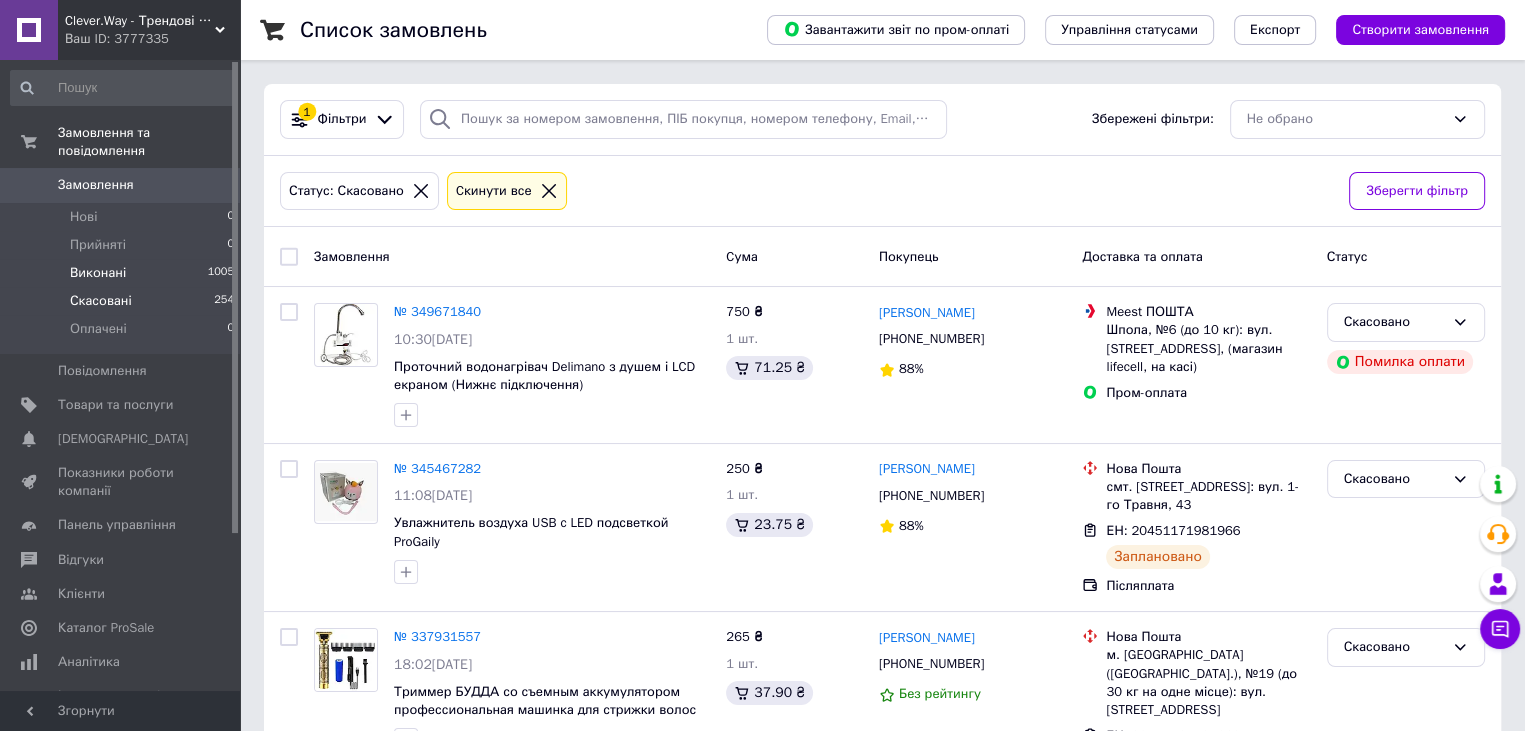 click on "Виконані 1005" at bounding box center [123, 273] 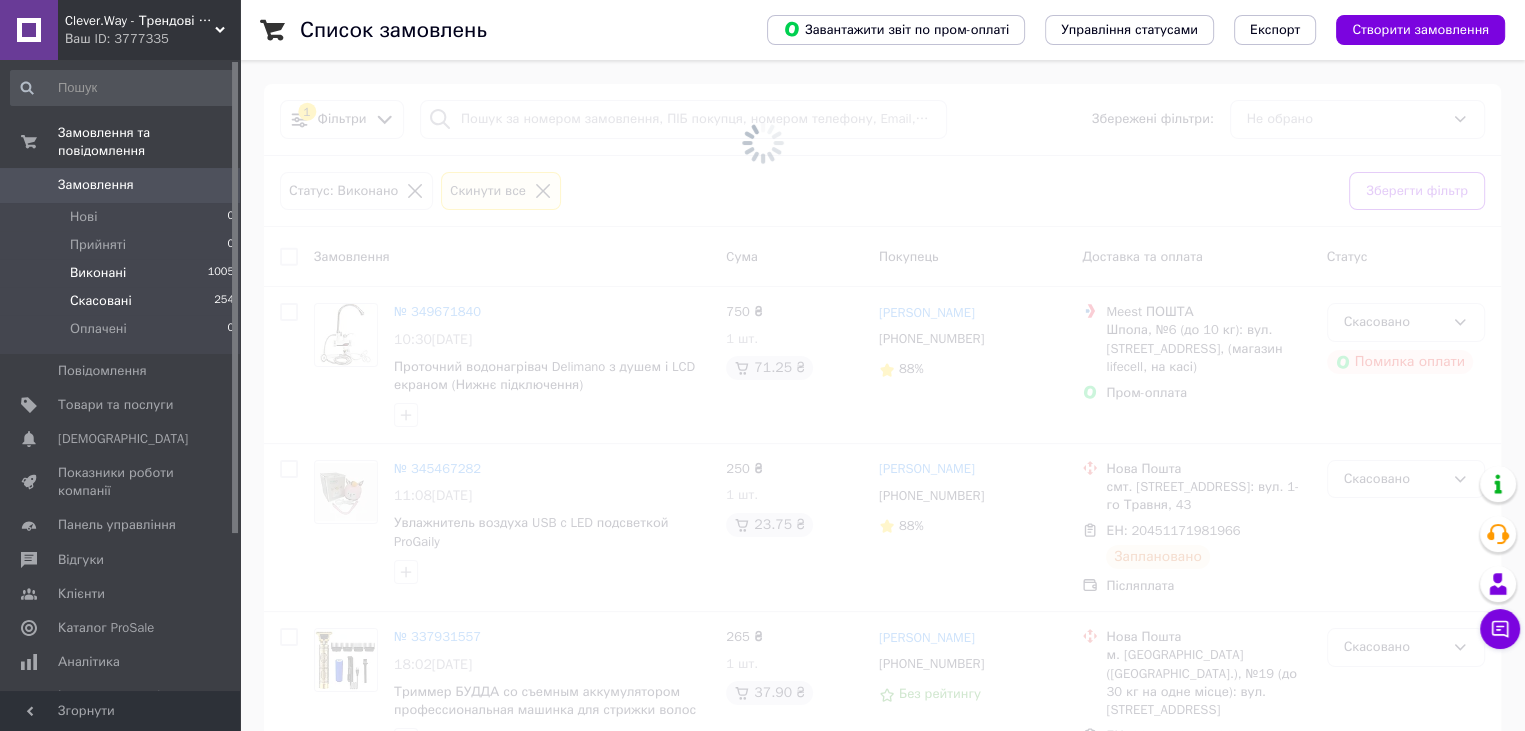 click on "Скасовані 254" at bounding box center (123, 301) 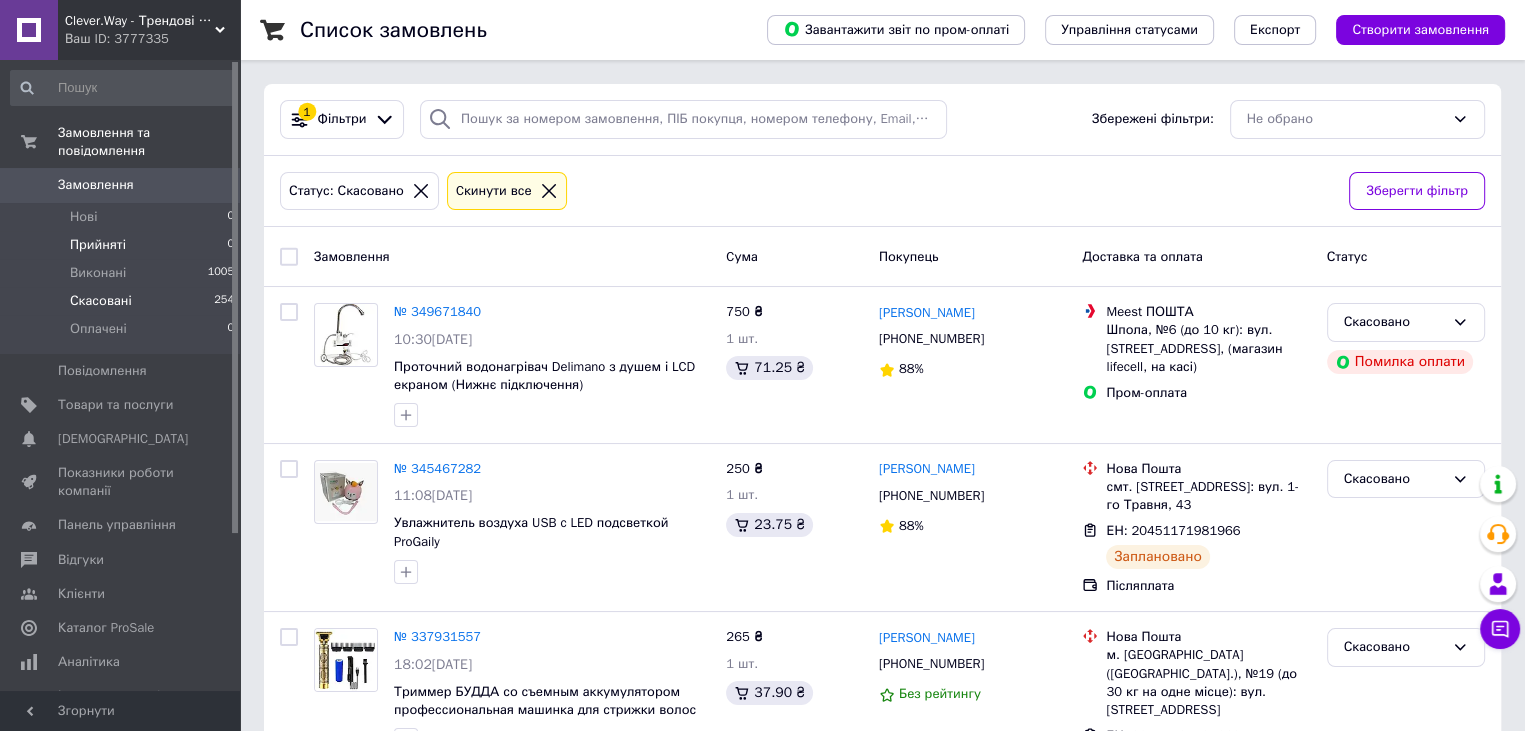 click on "Прийняті 0" at bounding box center [123, 245] 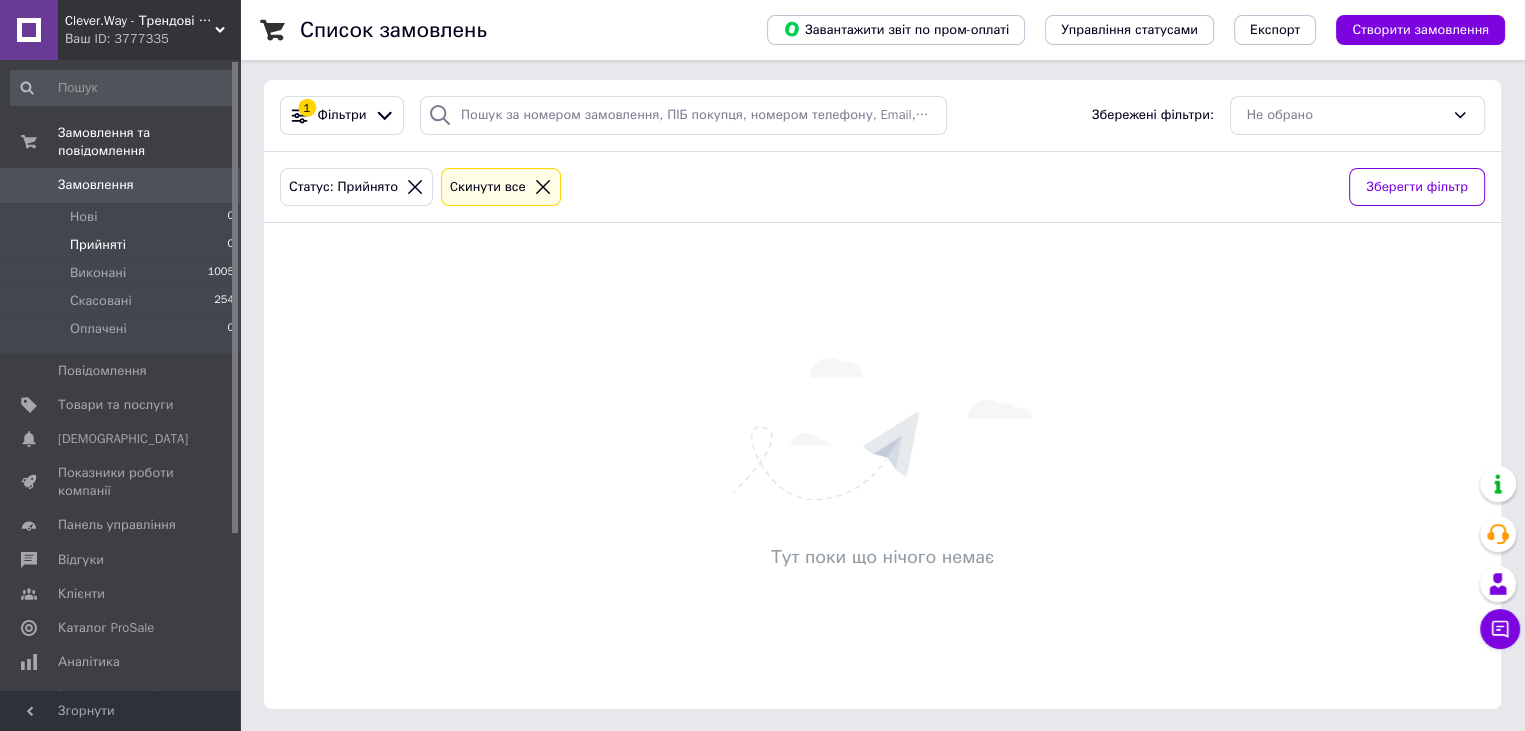 scroll, scrollTop: 4, scrollLeft: 0, axis: vertical 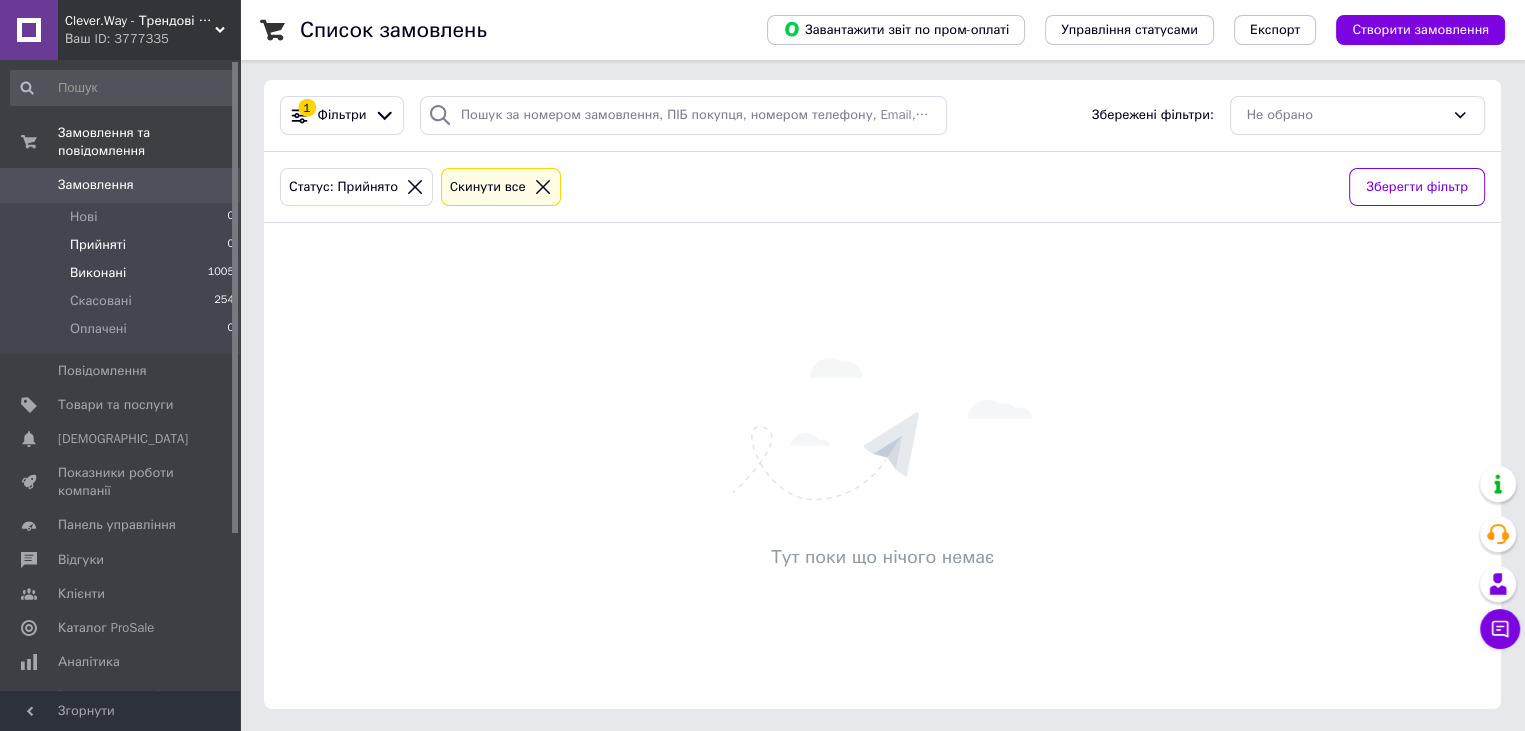 click on "Виконані 1005" at bounding box center (123, 273) 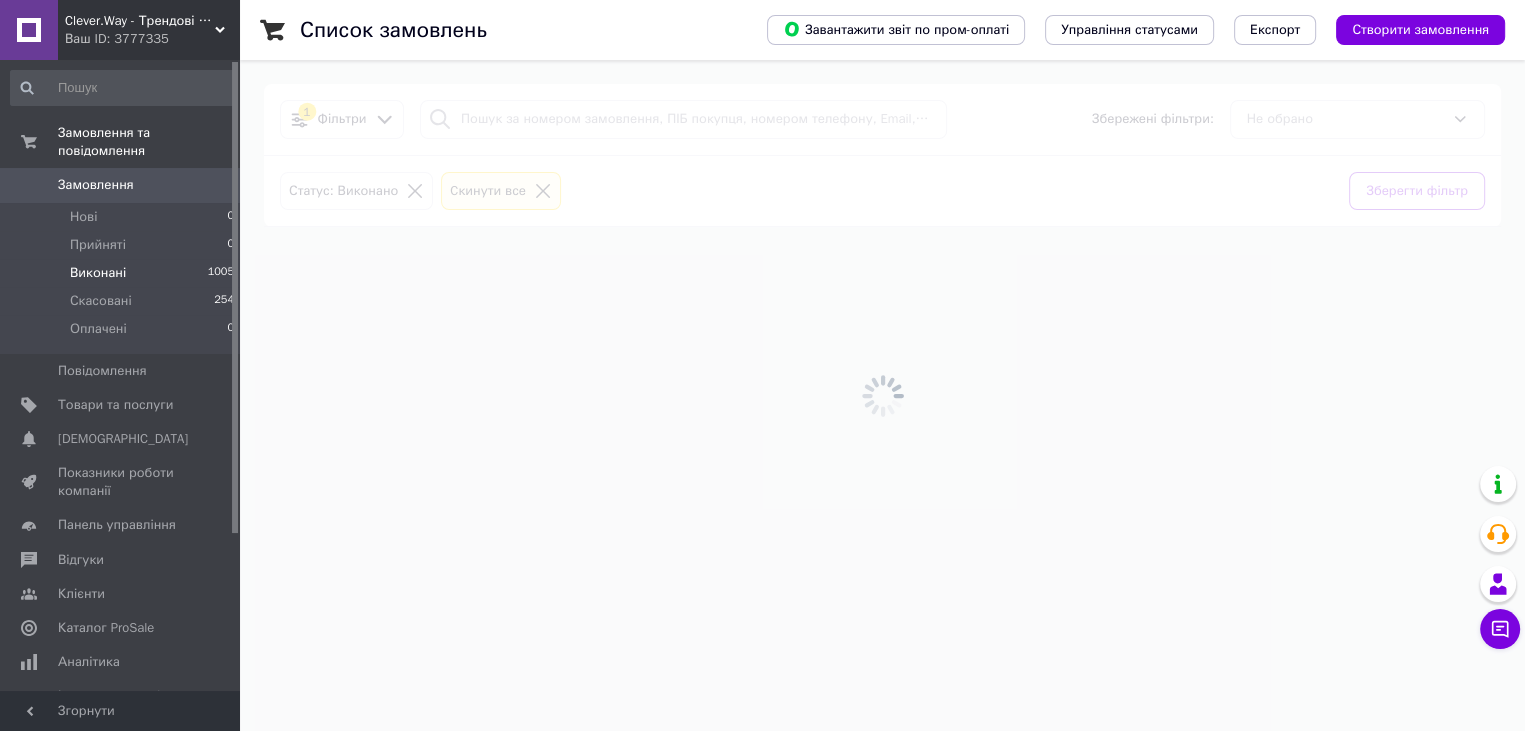 scroll, scrollTop: 0, scrollLeft: 0, axis: both 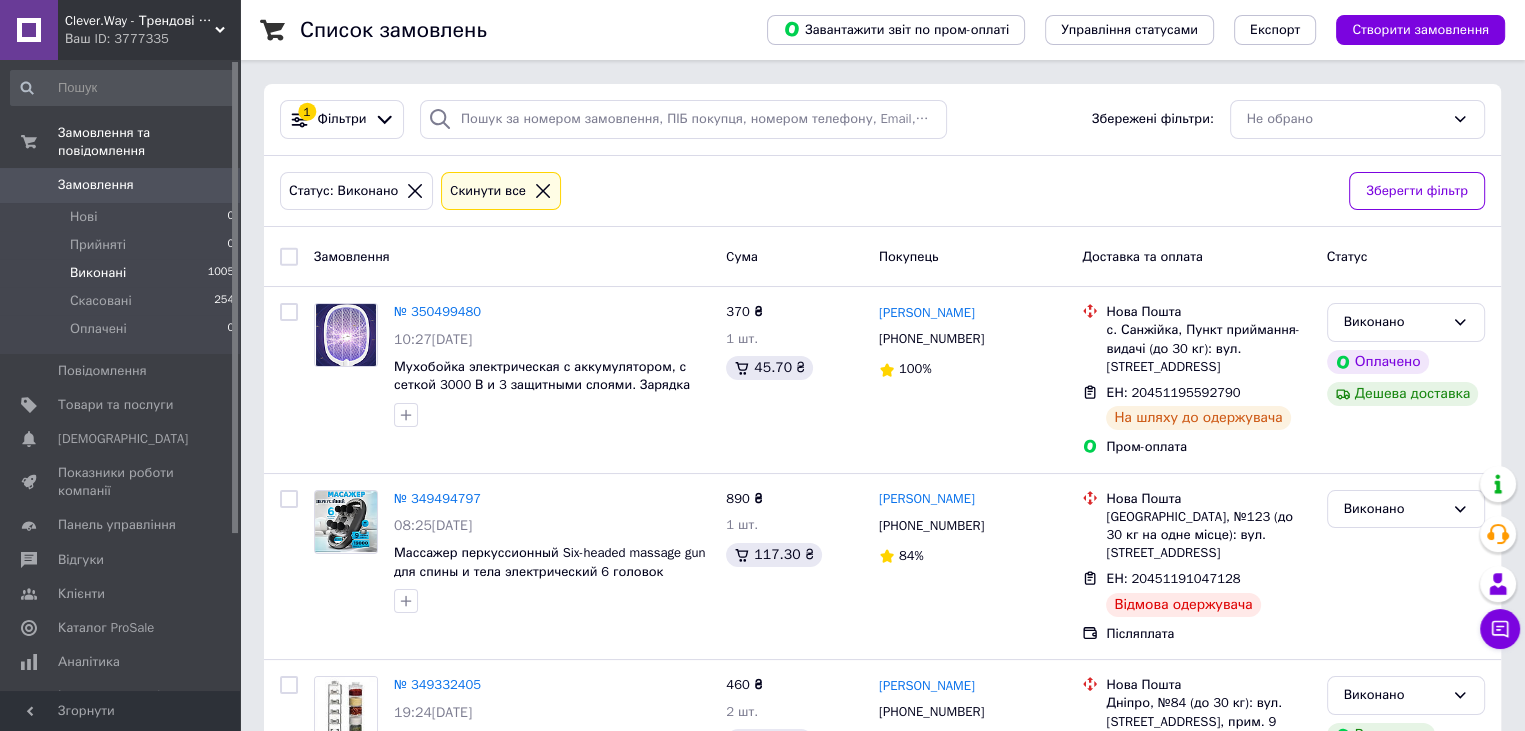 click on "Виконані 1005" at bounding box center (123, 273) 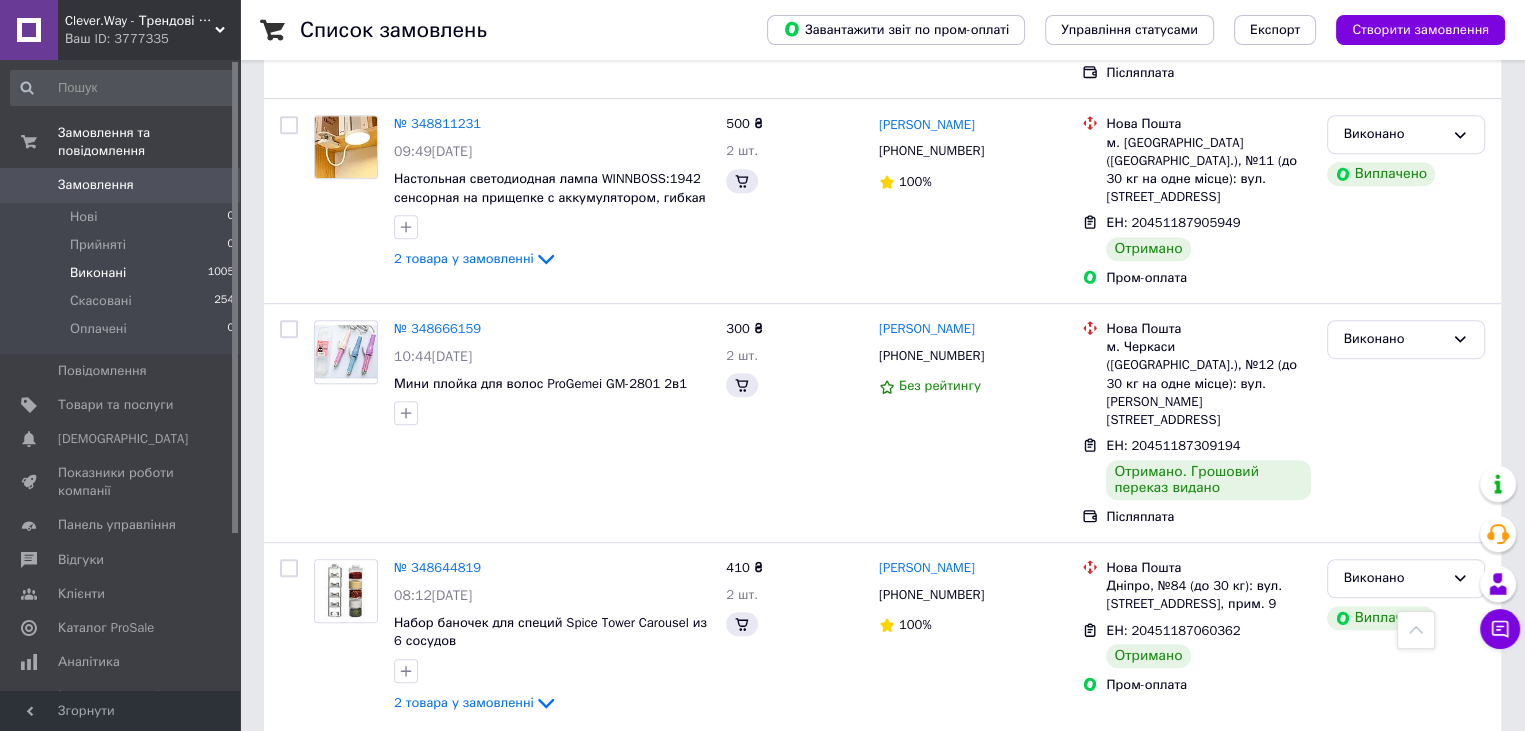 scroll, scrollTop: 0, scrollLeft: 0, axis: both 